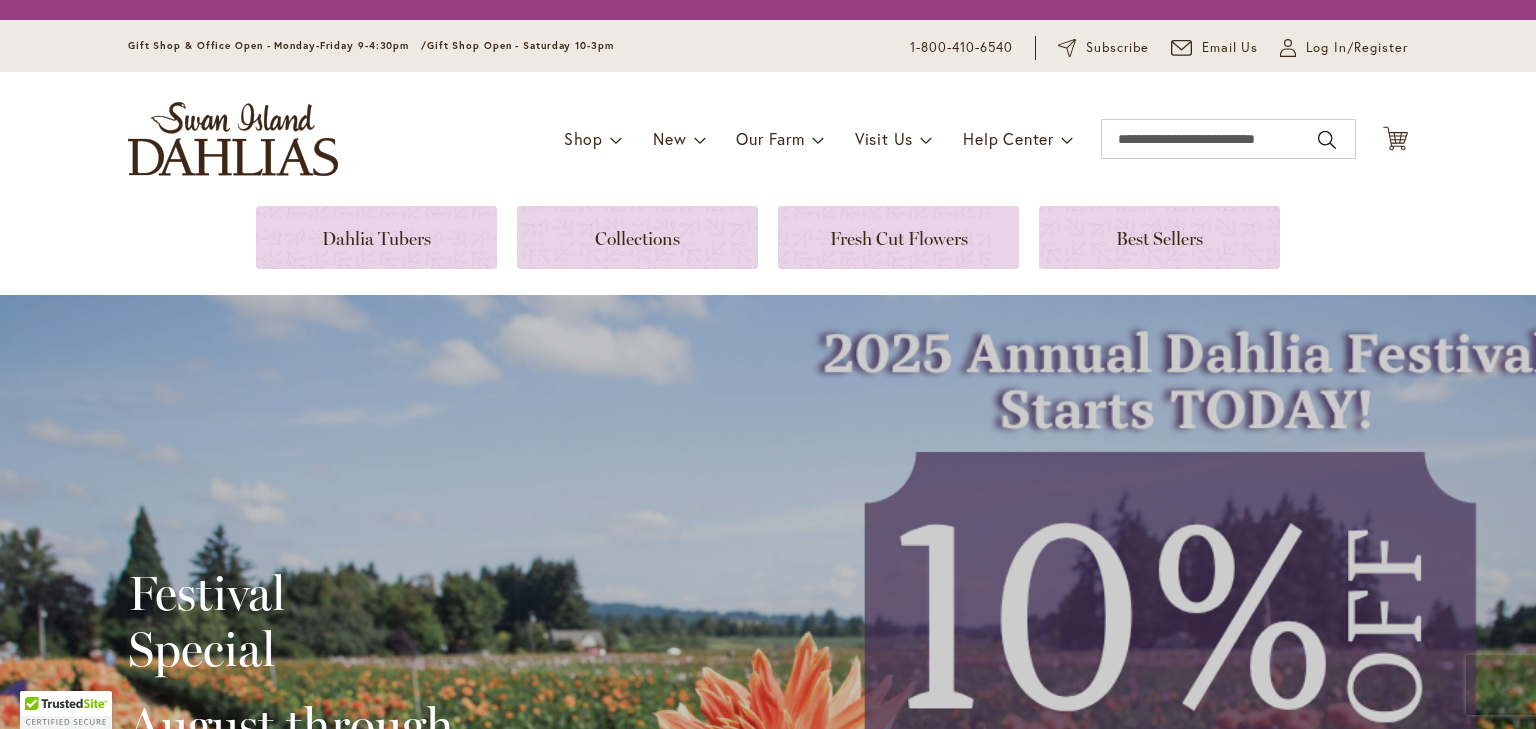 scroll, scrollTop: 0, scrollLeft: 0, axis: both 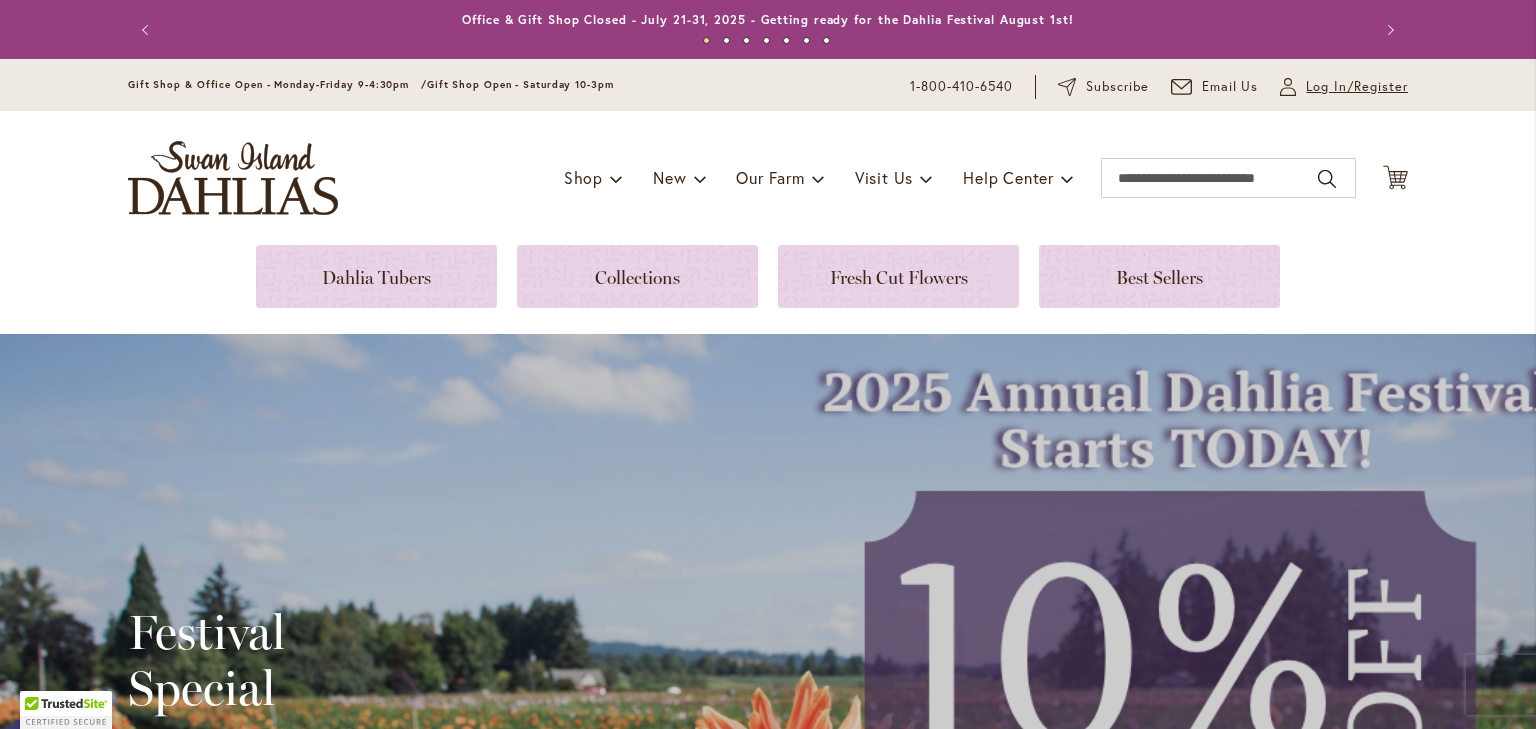 type on "**********" 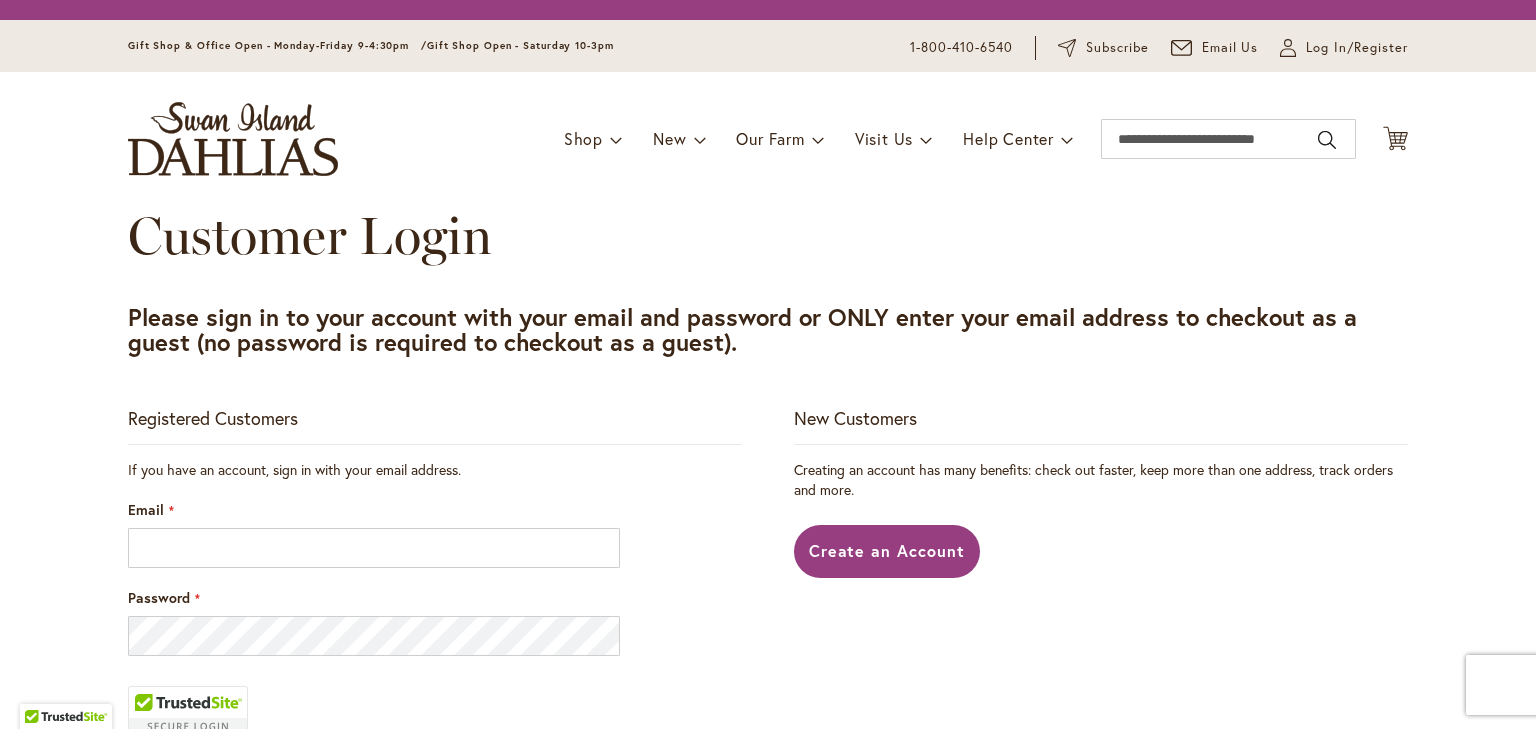 scroll, scrollTop: 0, scrollLeft: 0, axis: both 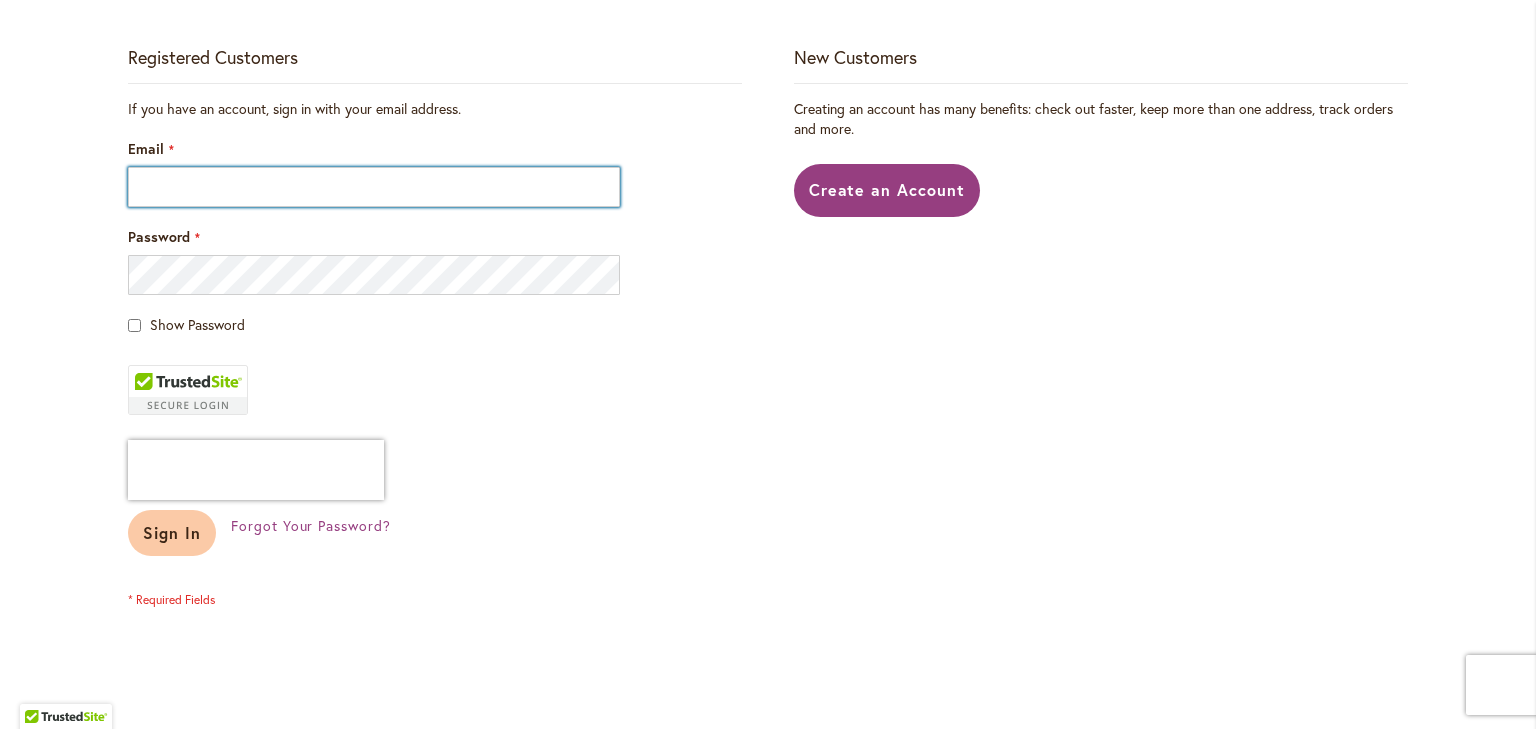 type on "**********" 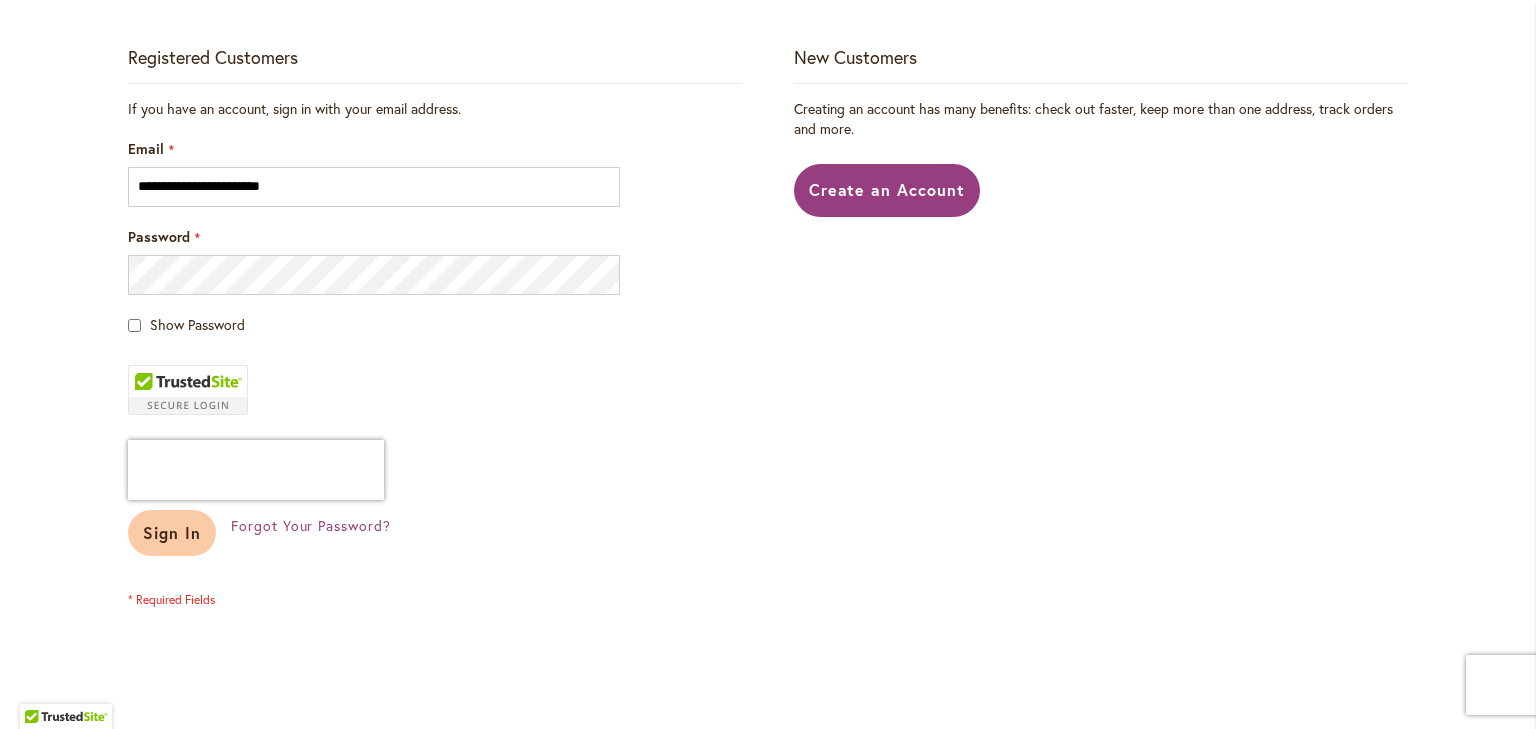 type on "**********" 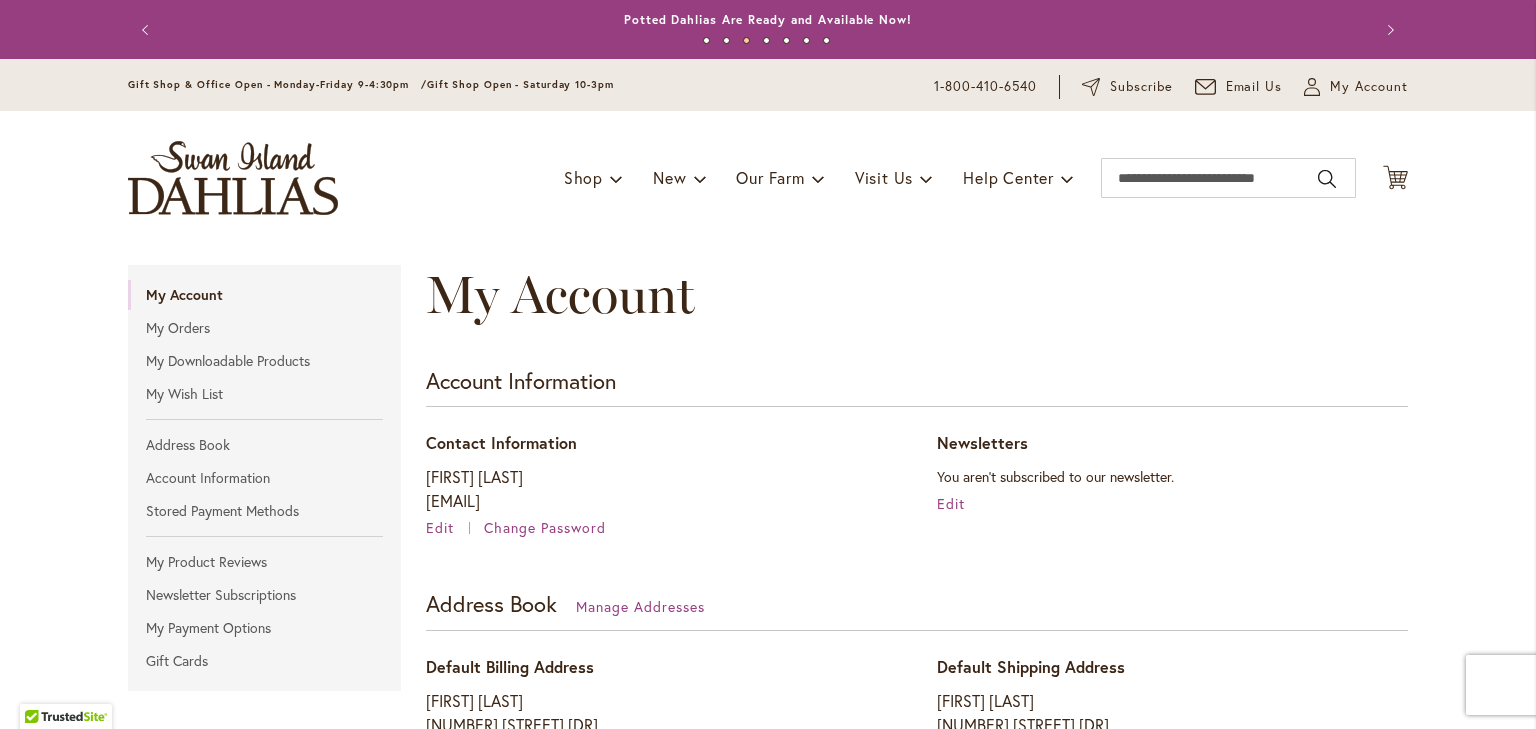 scroll, scrollTop: 0, scrollLeft: 0, axis: both 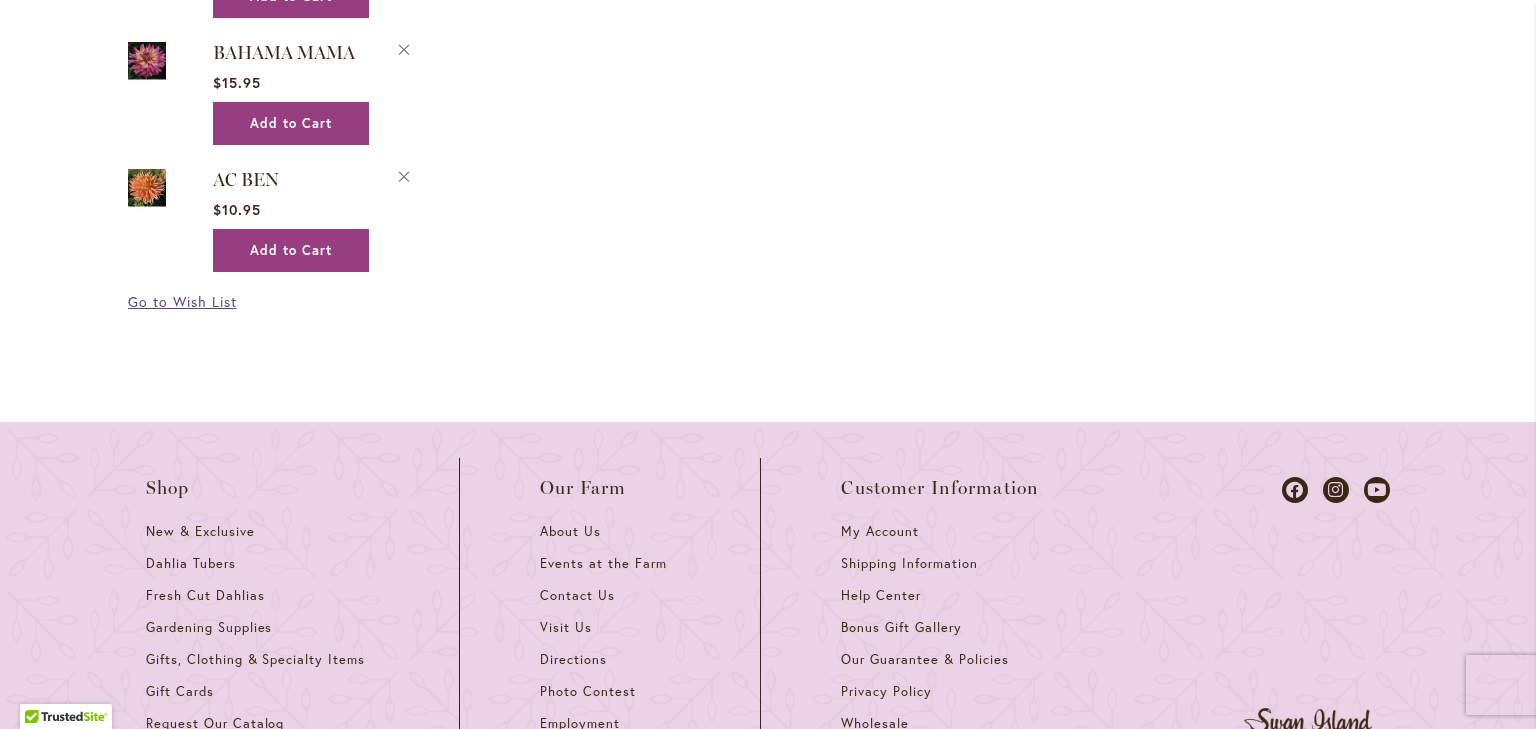 type on "**********" 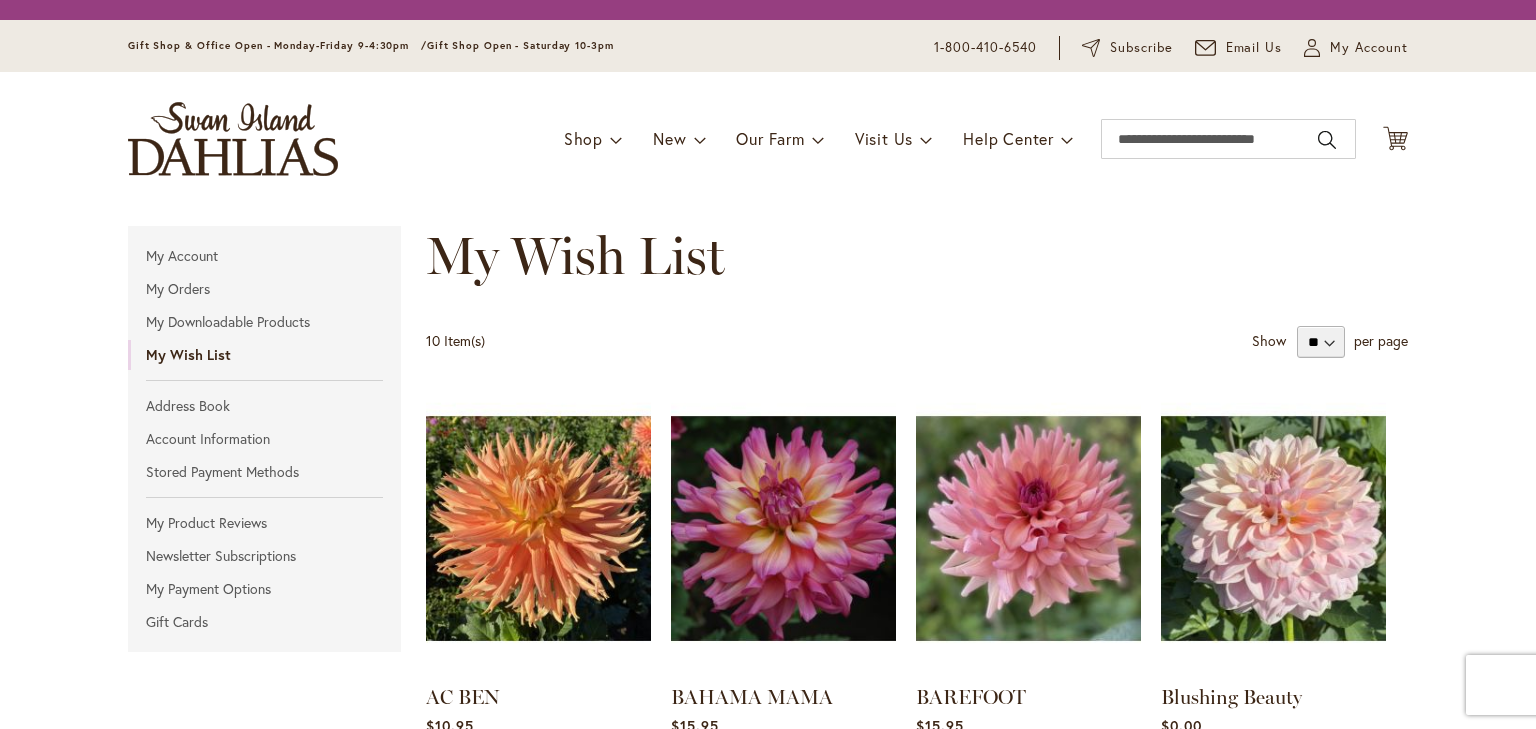 scroll, scrollTop: 0, scrollLeft: 0, axis: both 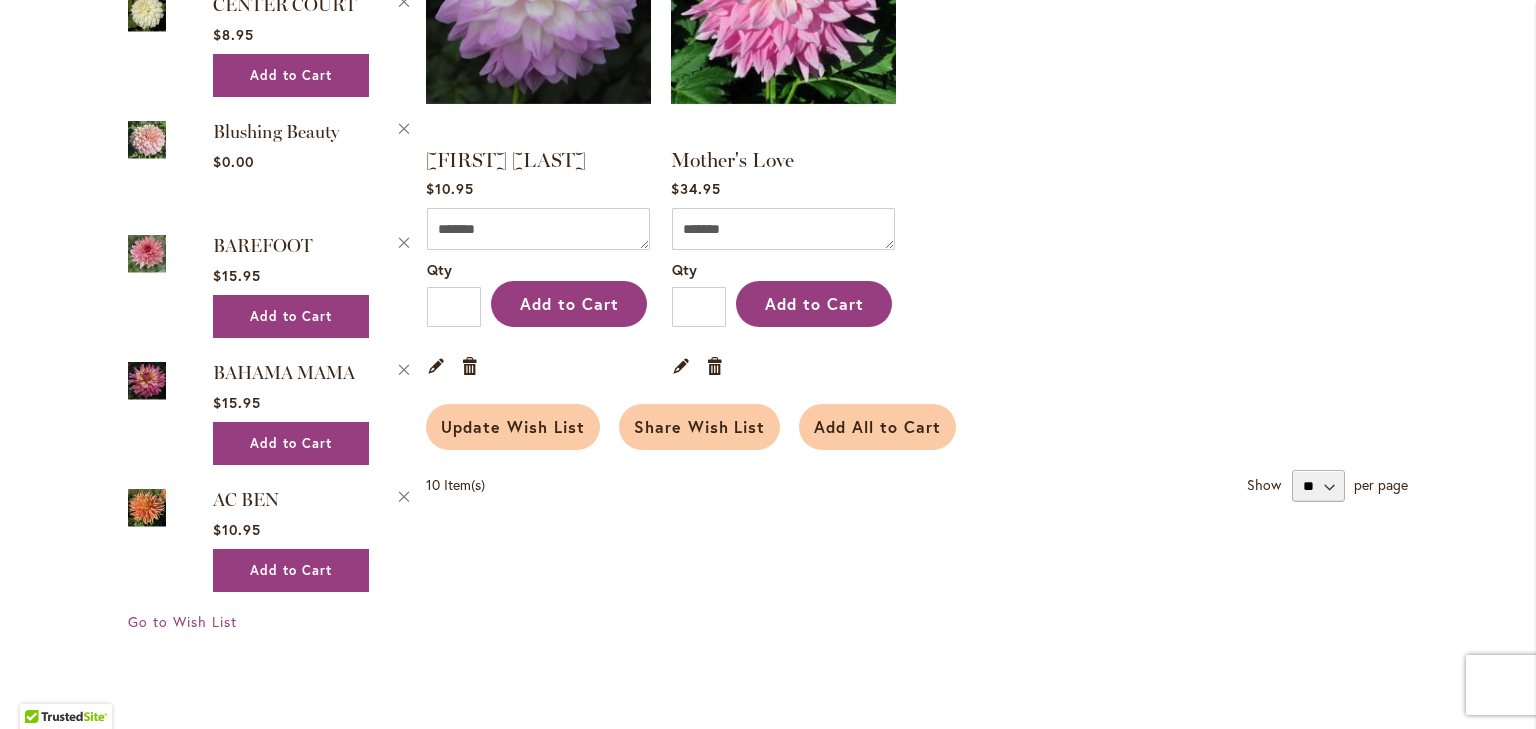 type on "**********" 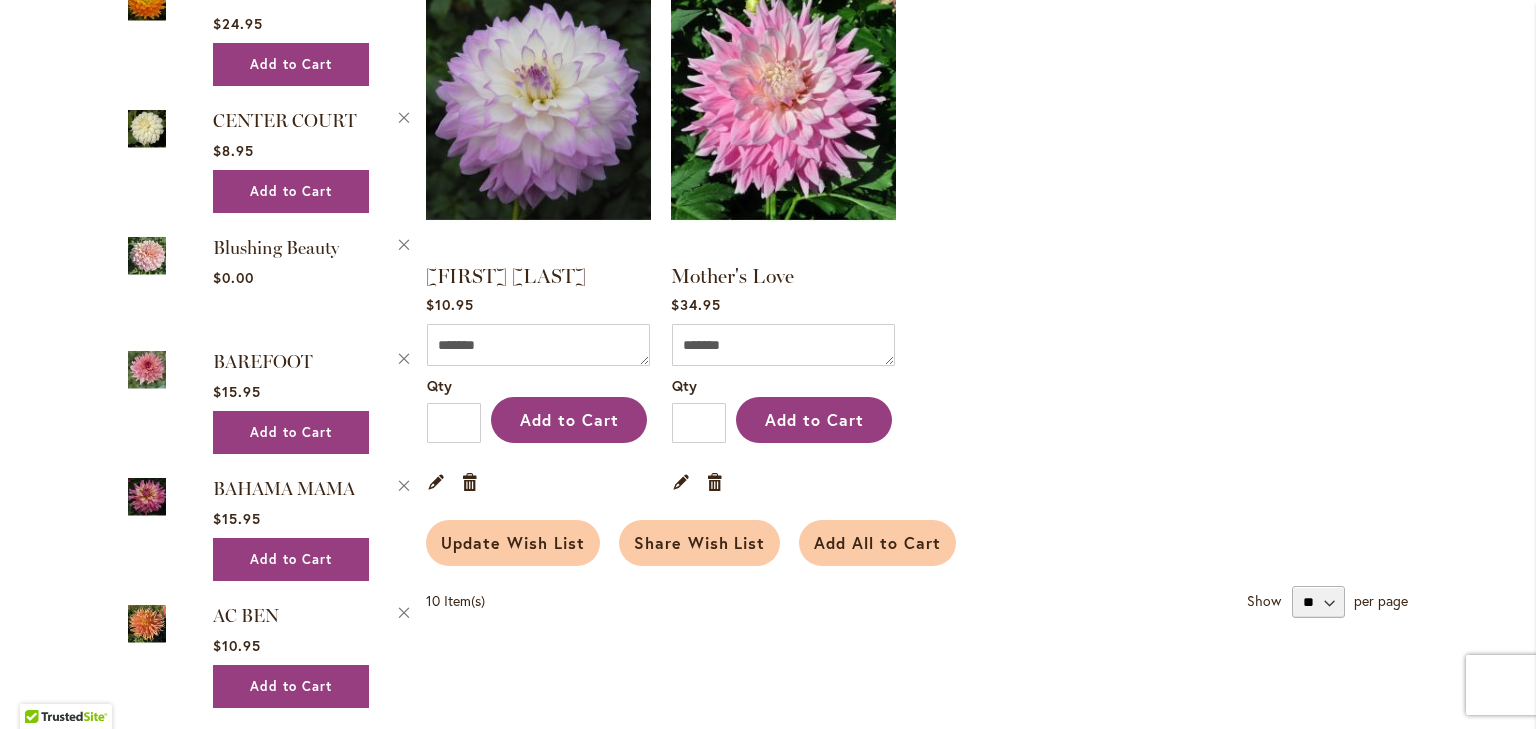 drag, startPoint x: 844, startPoint y: 652, endPoint x: 852, endPoint y: 575, distance: 77.41447 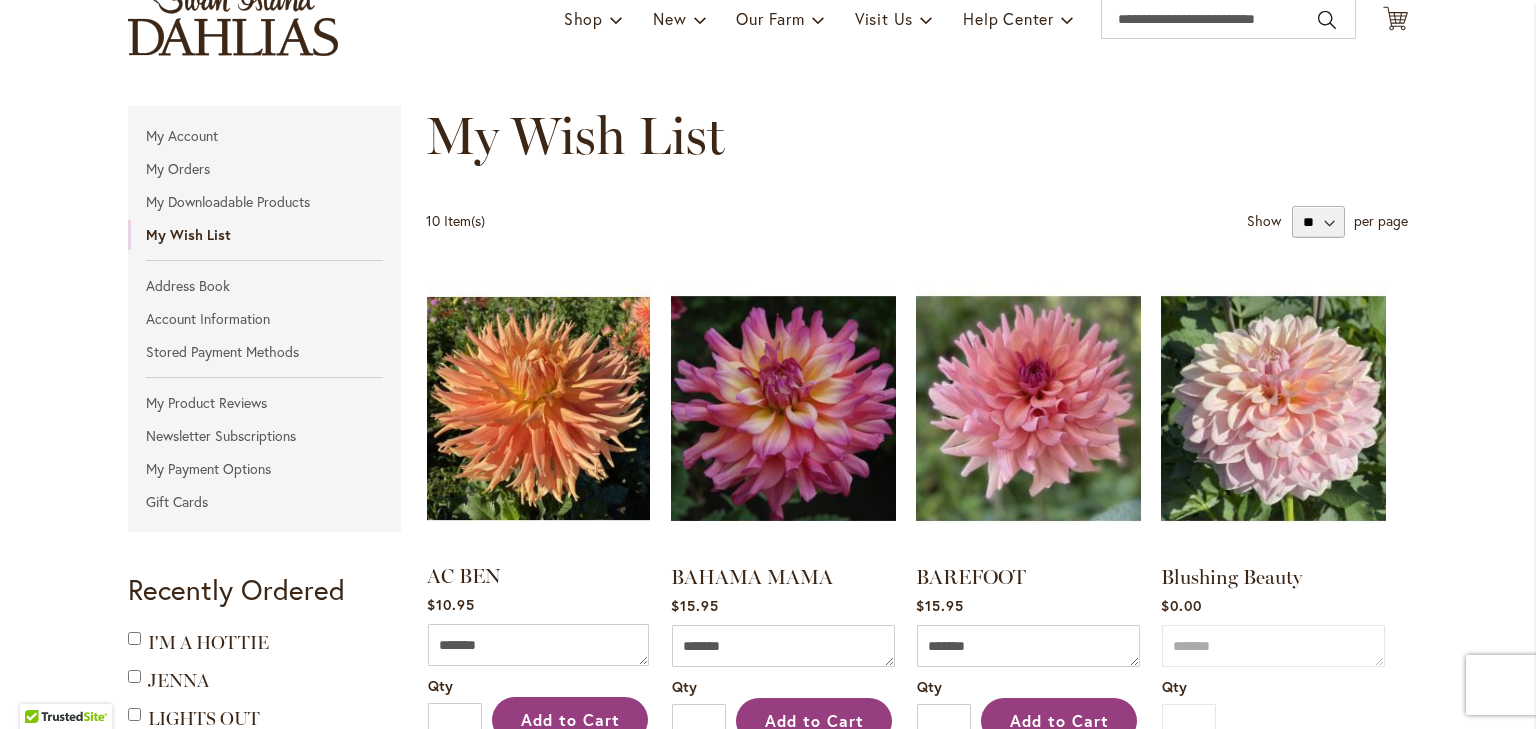 scroll, scrollTop: 0, scrollLeft: 0, axis: both 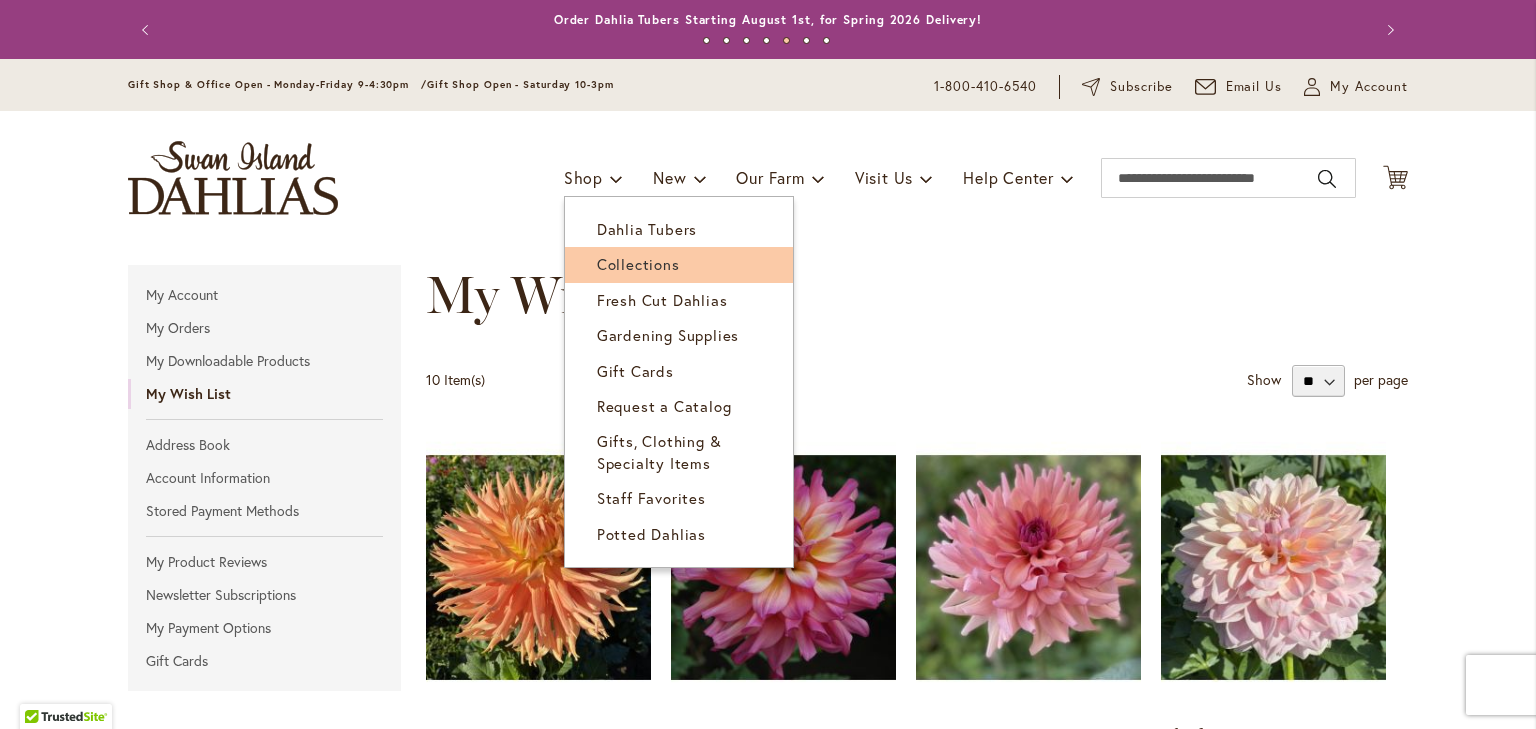 click on "Collections" at bounding box center (638, 264) 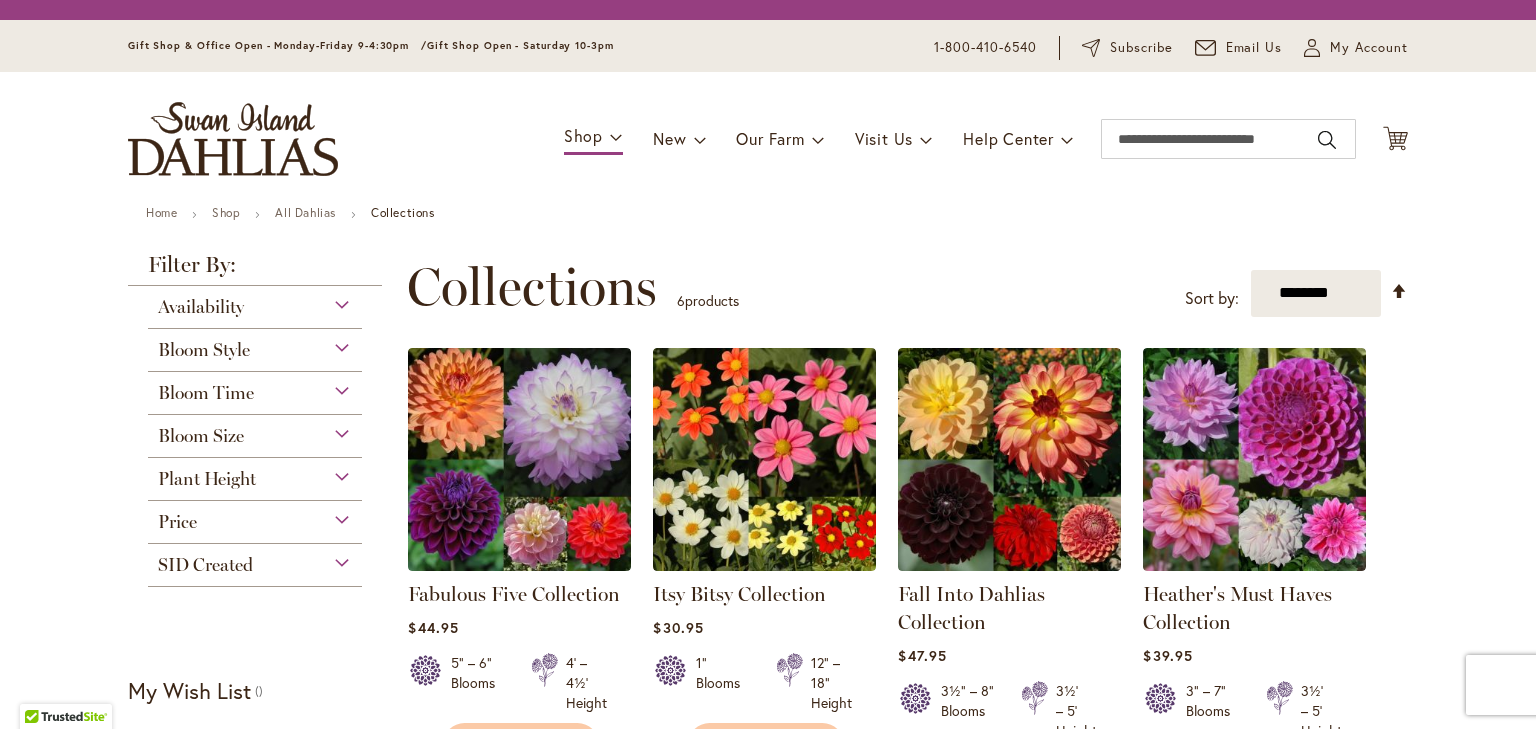 scroll, scrollTop: 0, scrollLeft: 0, axis: both 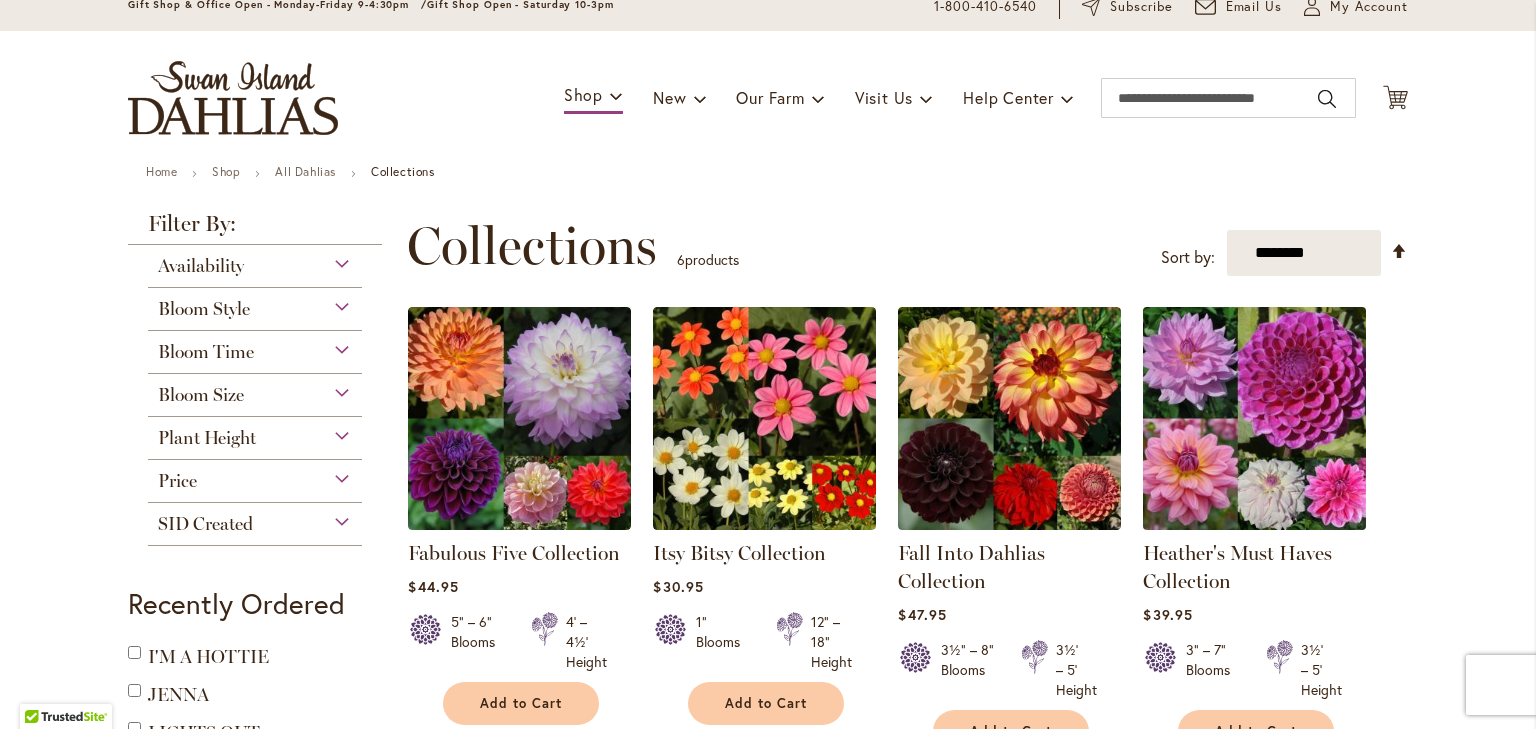 type on "**********" 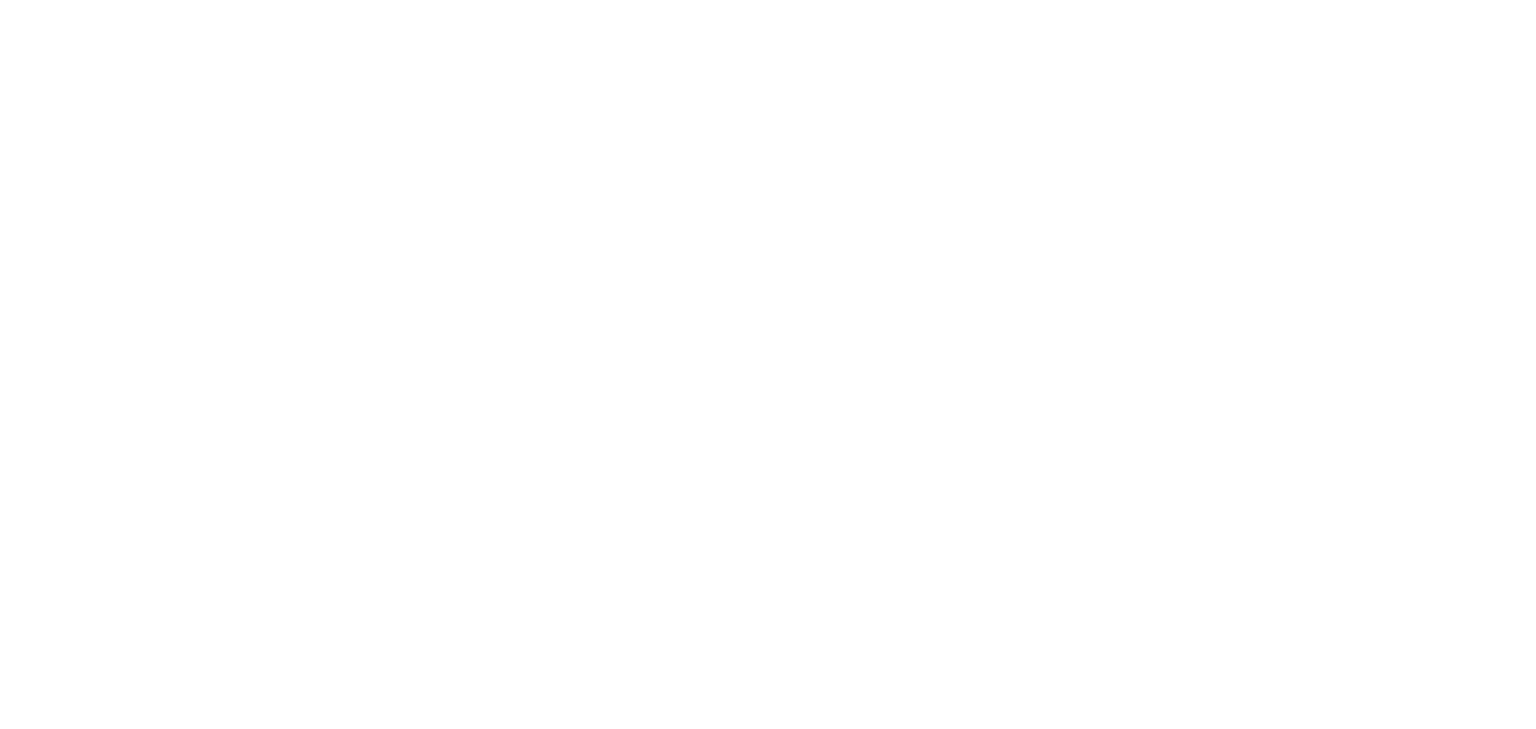 scroll, scrollTop: 0, scrollLeft: 0, axis: both 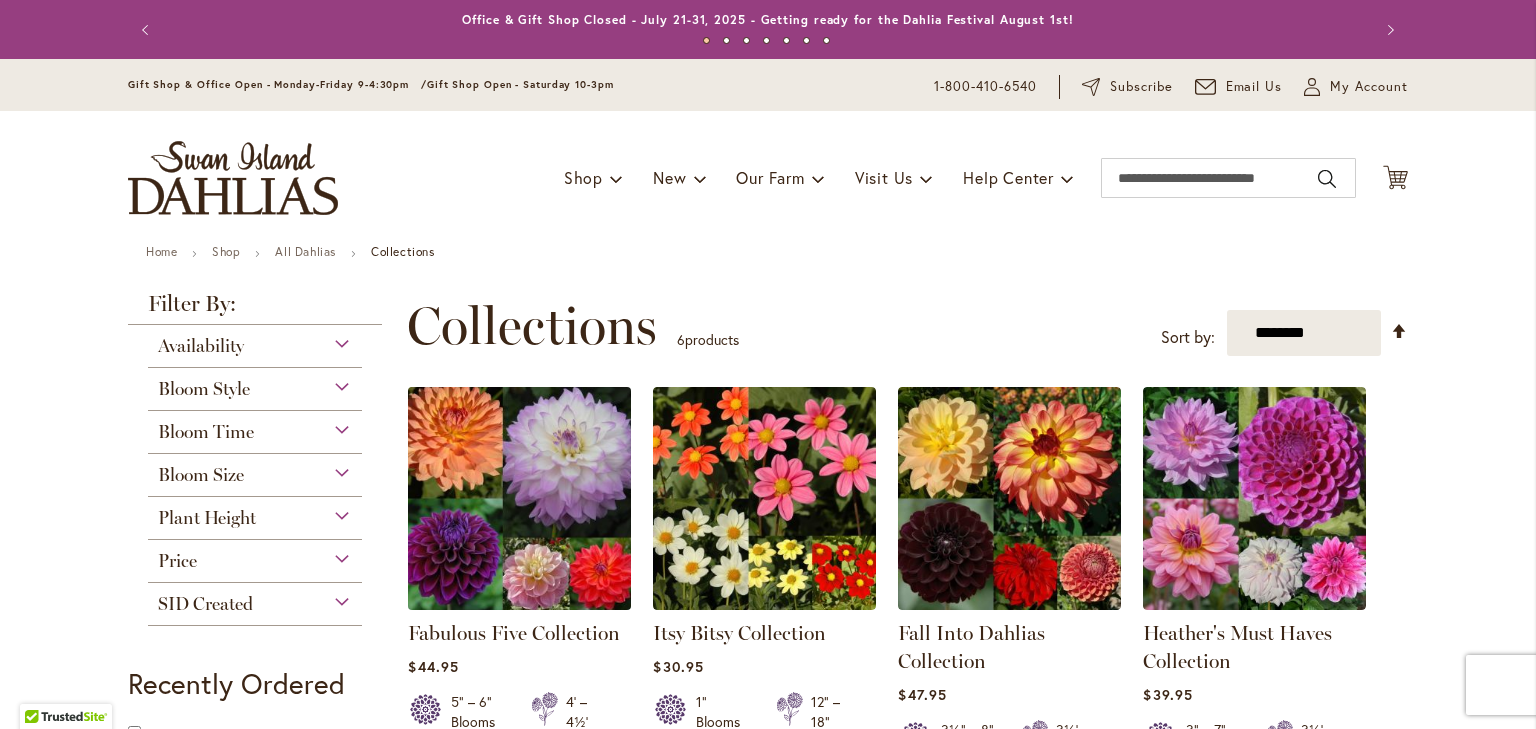type on "**********" 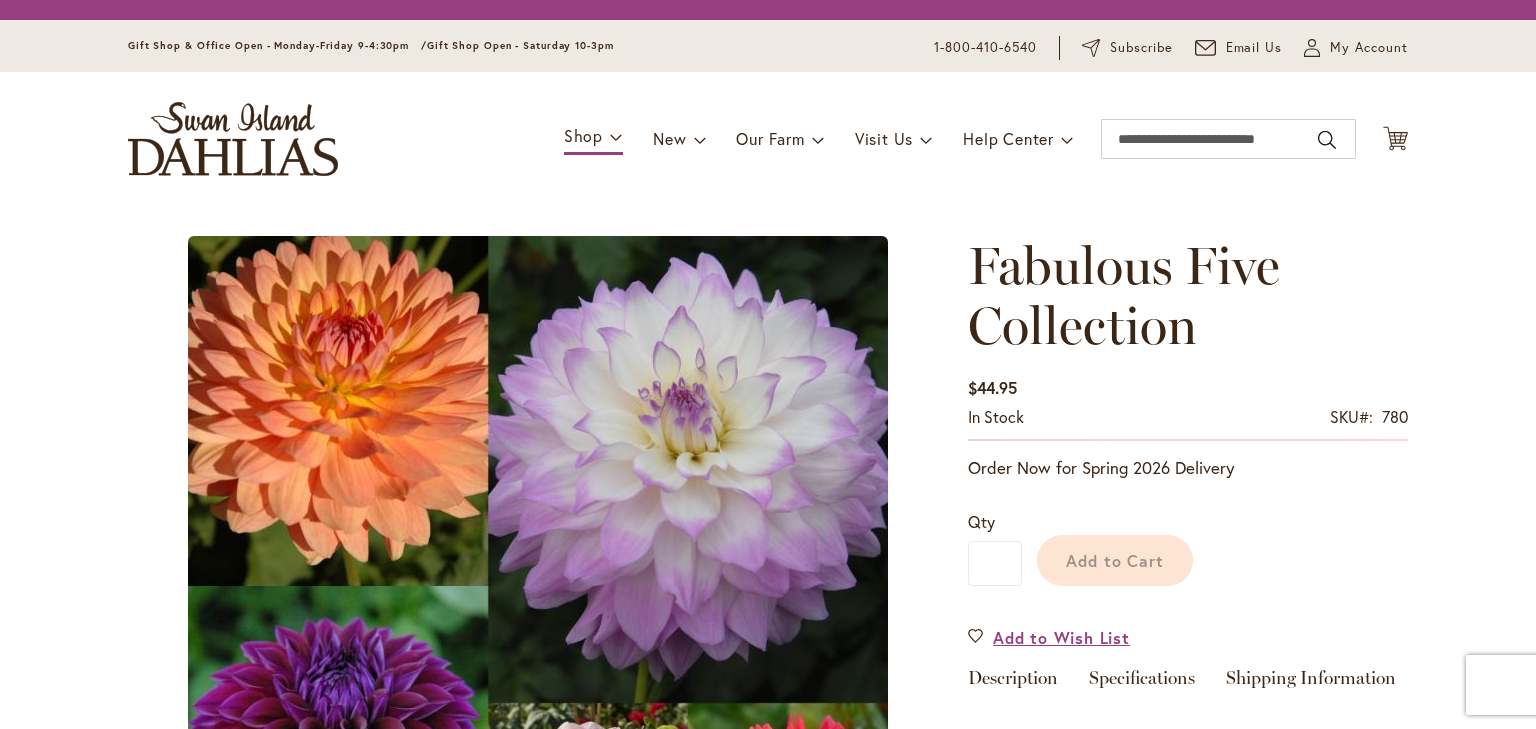 scroll, scrollTop: 0, scrollLeft: 0, axis: both 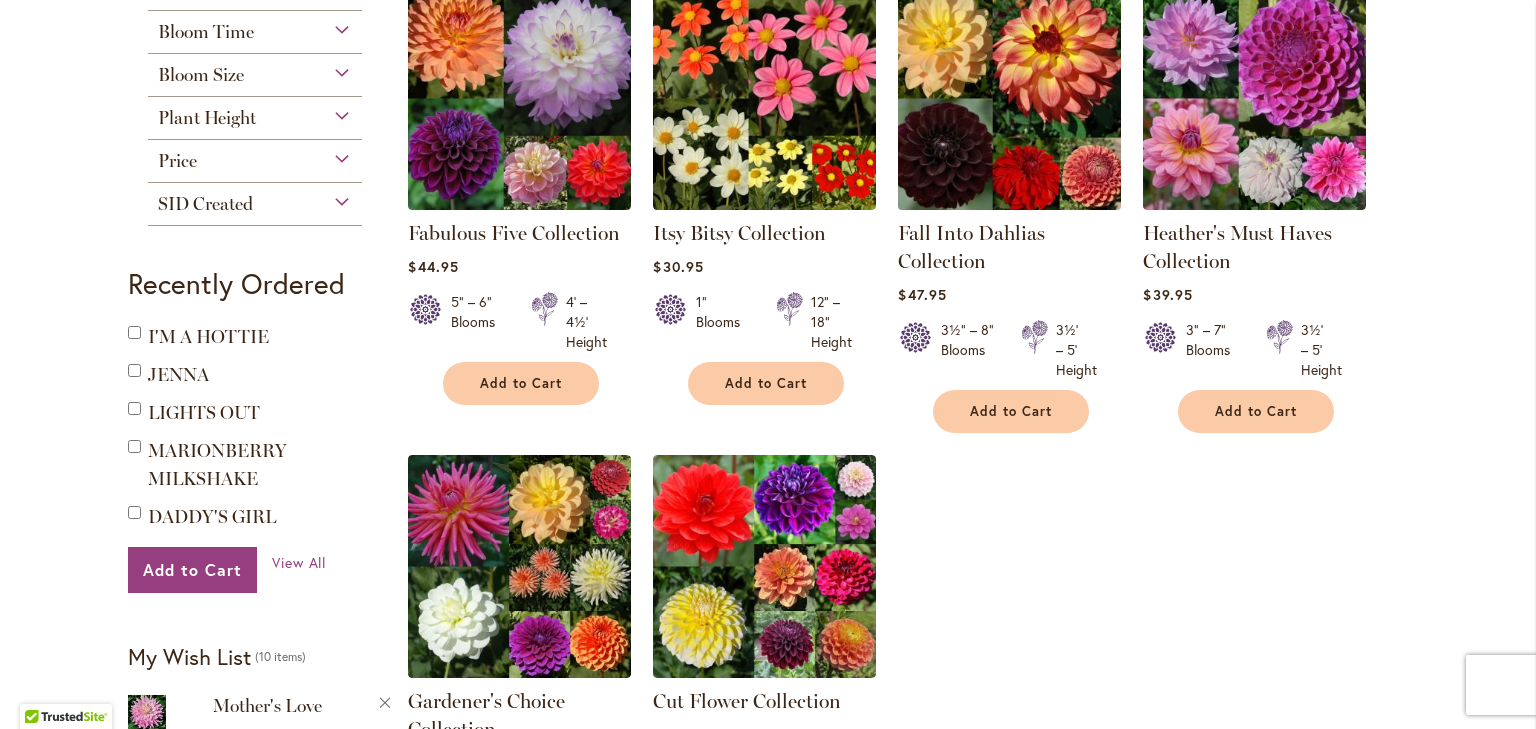 type on "**********" 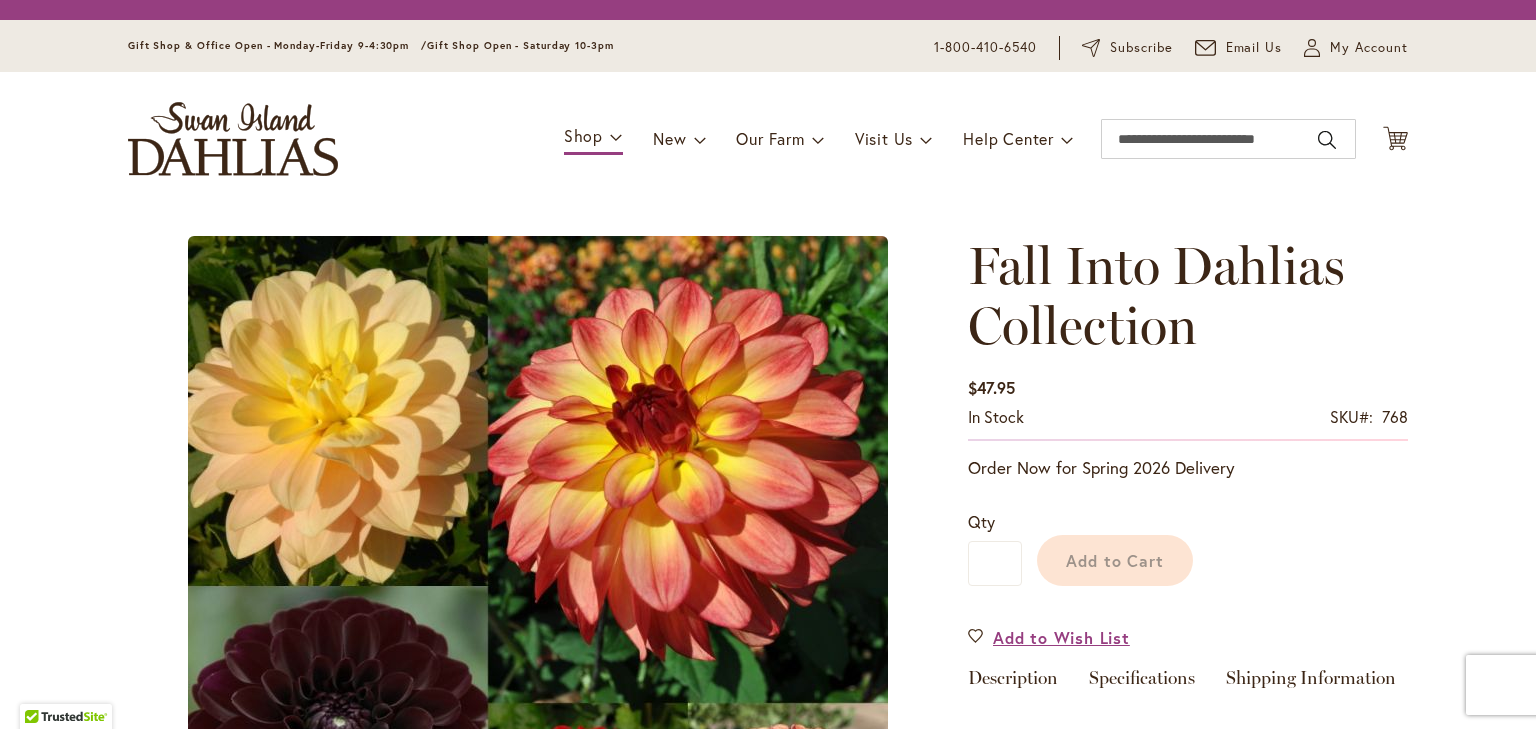 scroll, scrollTop: 0, scrollLeft: 0, axis: both 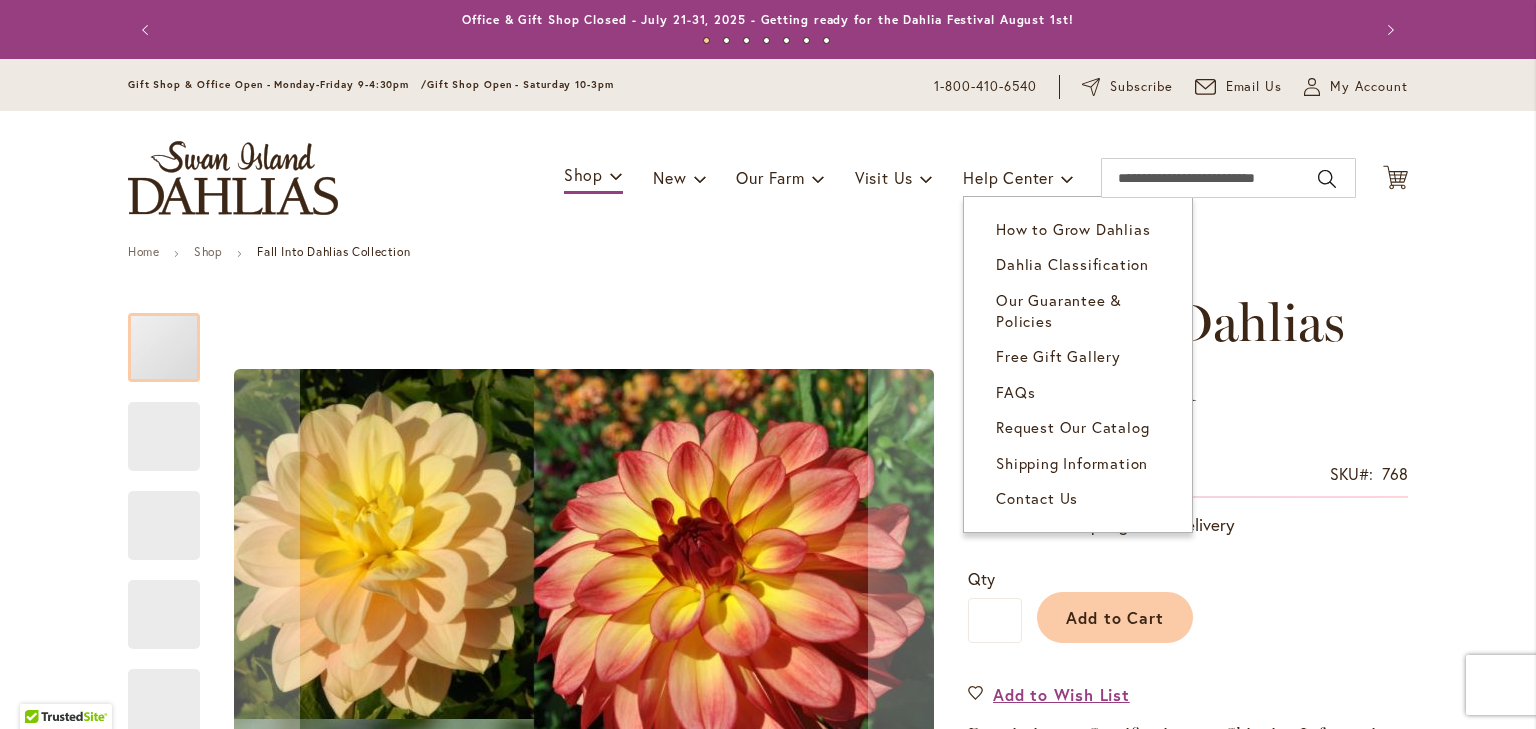 type on "****" 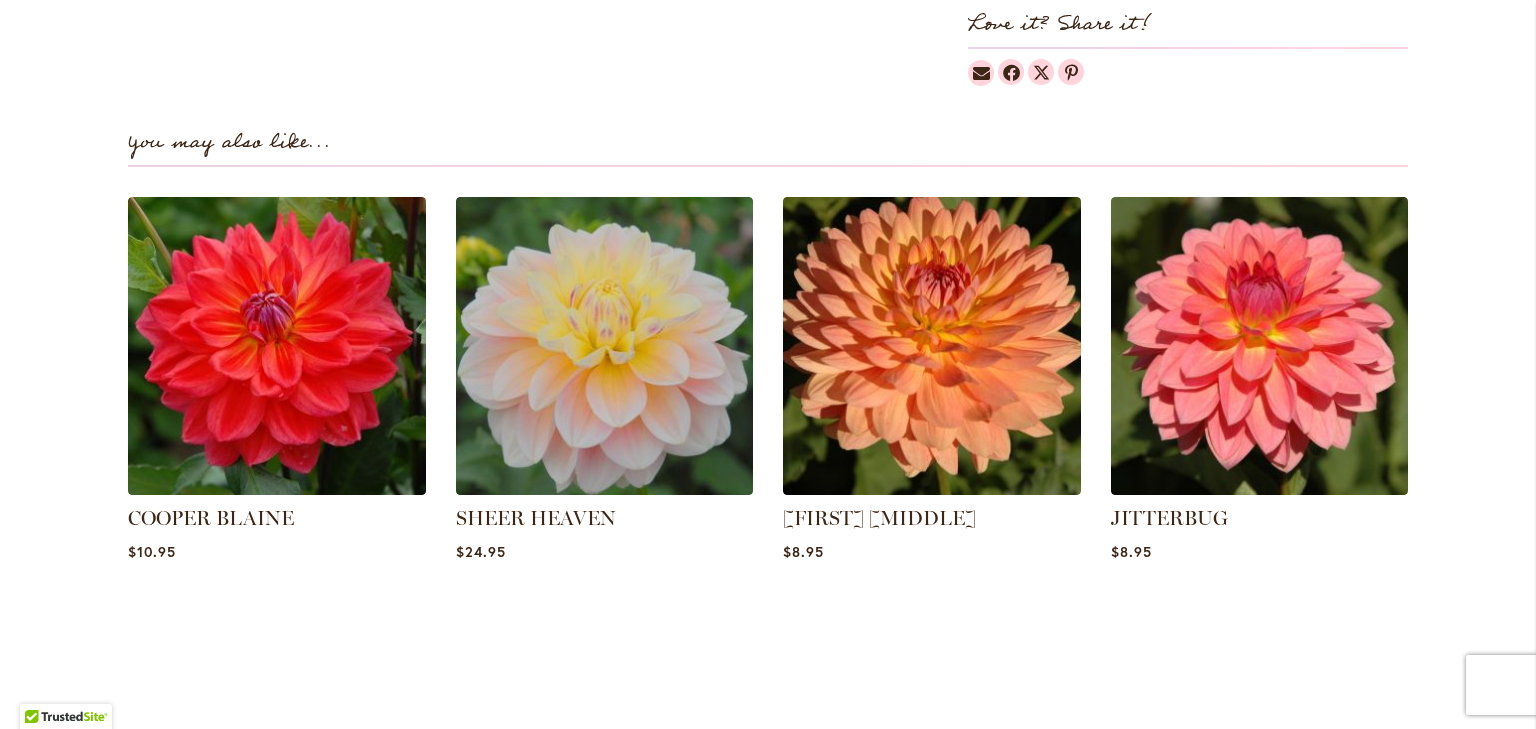 scroll, scrollTop: 2160, scrollLeft: 0, axis: vertical 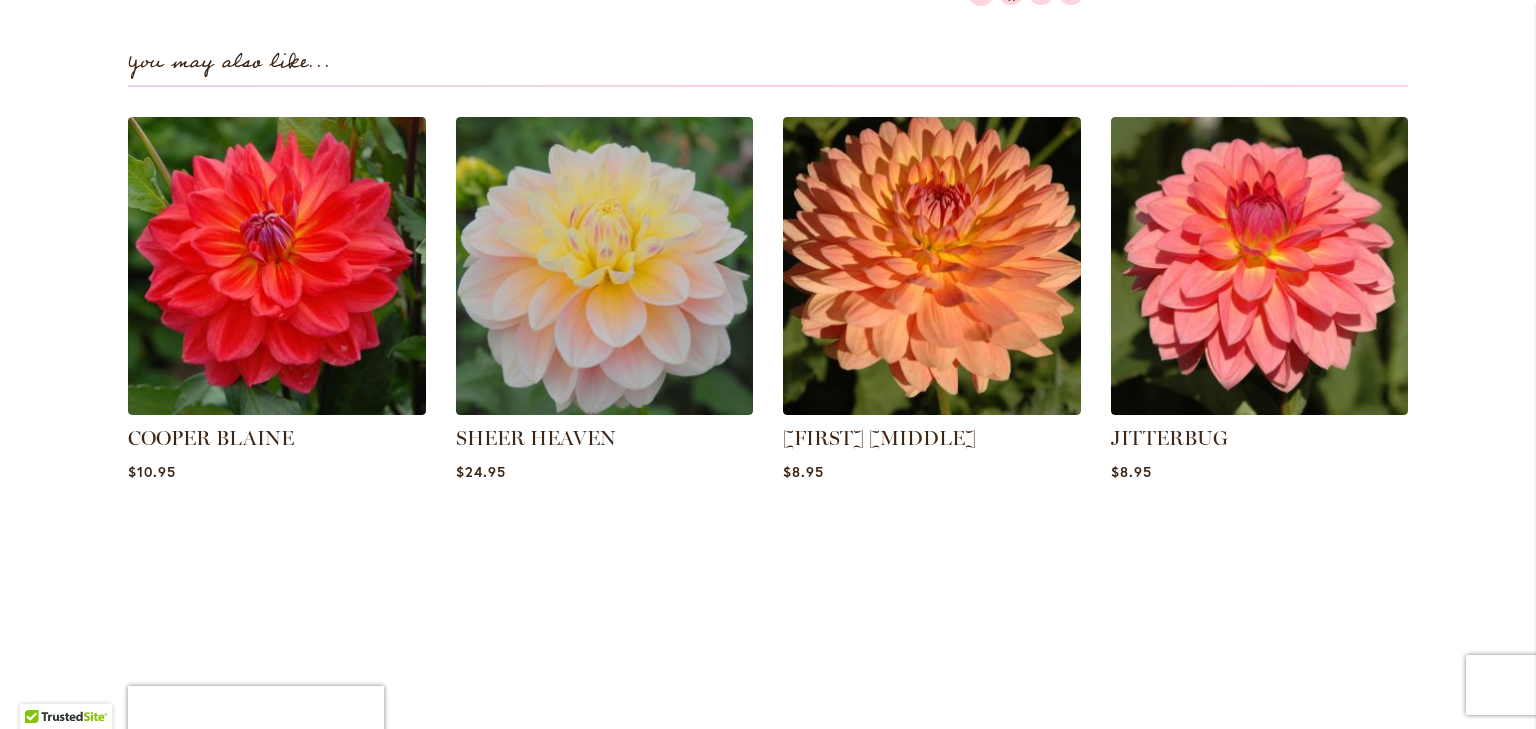 type on "**********" 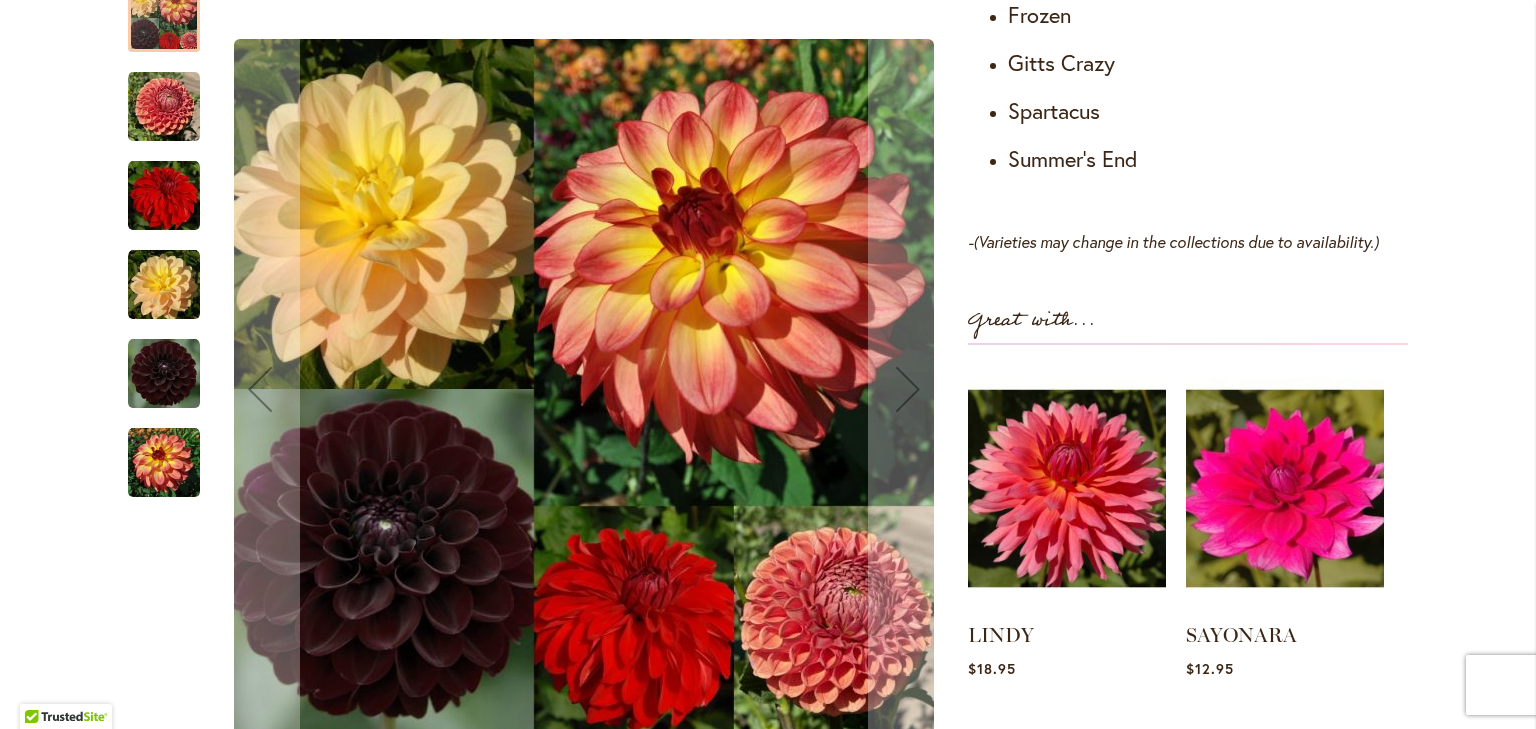 scroll, scrollTop: 0, scrollLeft: 0, axis: both 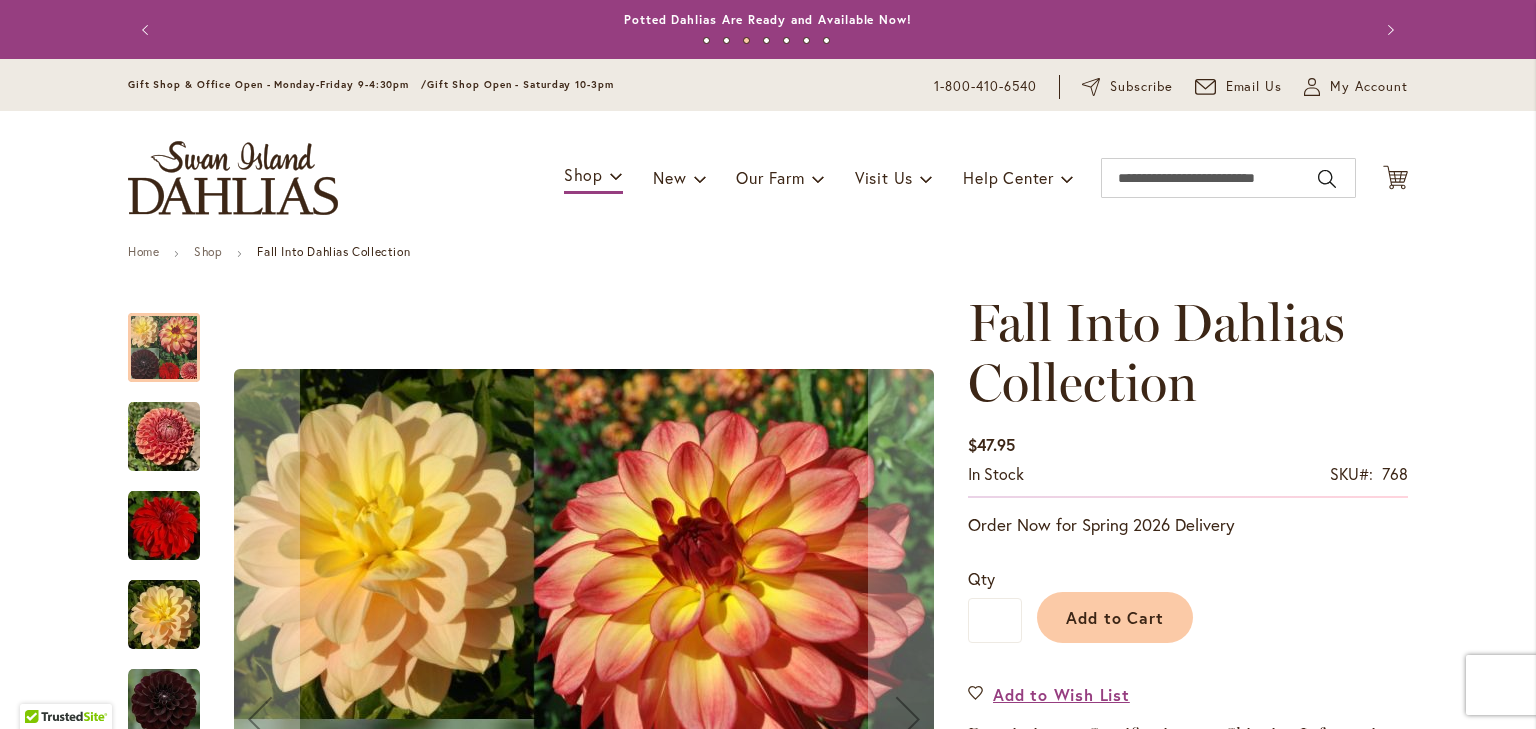 drag, startPoint x: 495, startPoint y: 635, endPoint x: 220, endPoint y: 271, distance: 456.20282 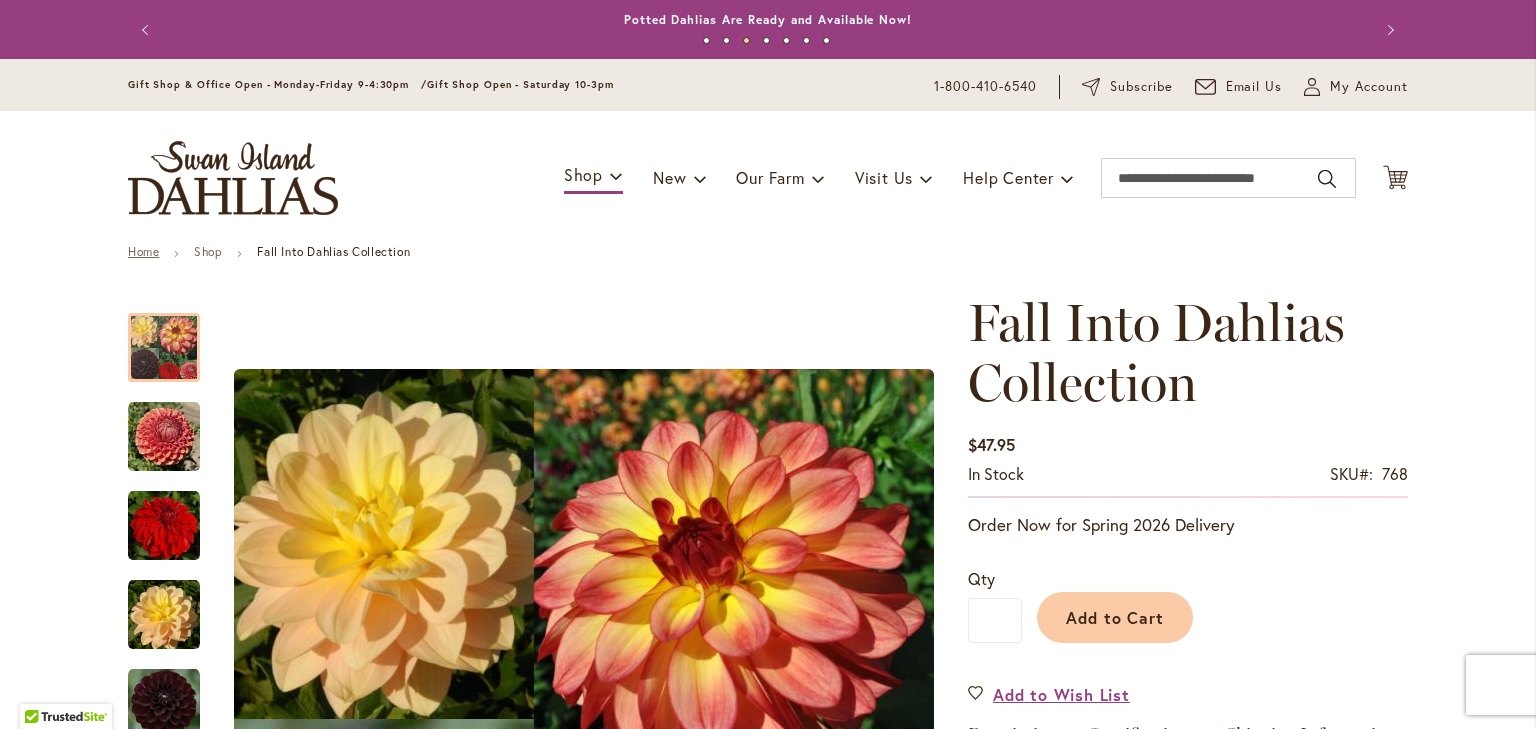 click on "Home" at bounding box center [143, 251] 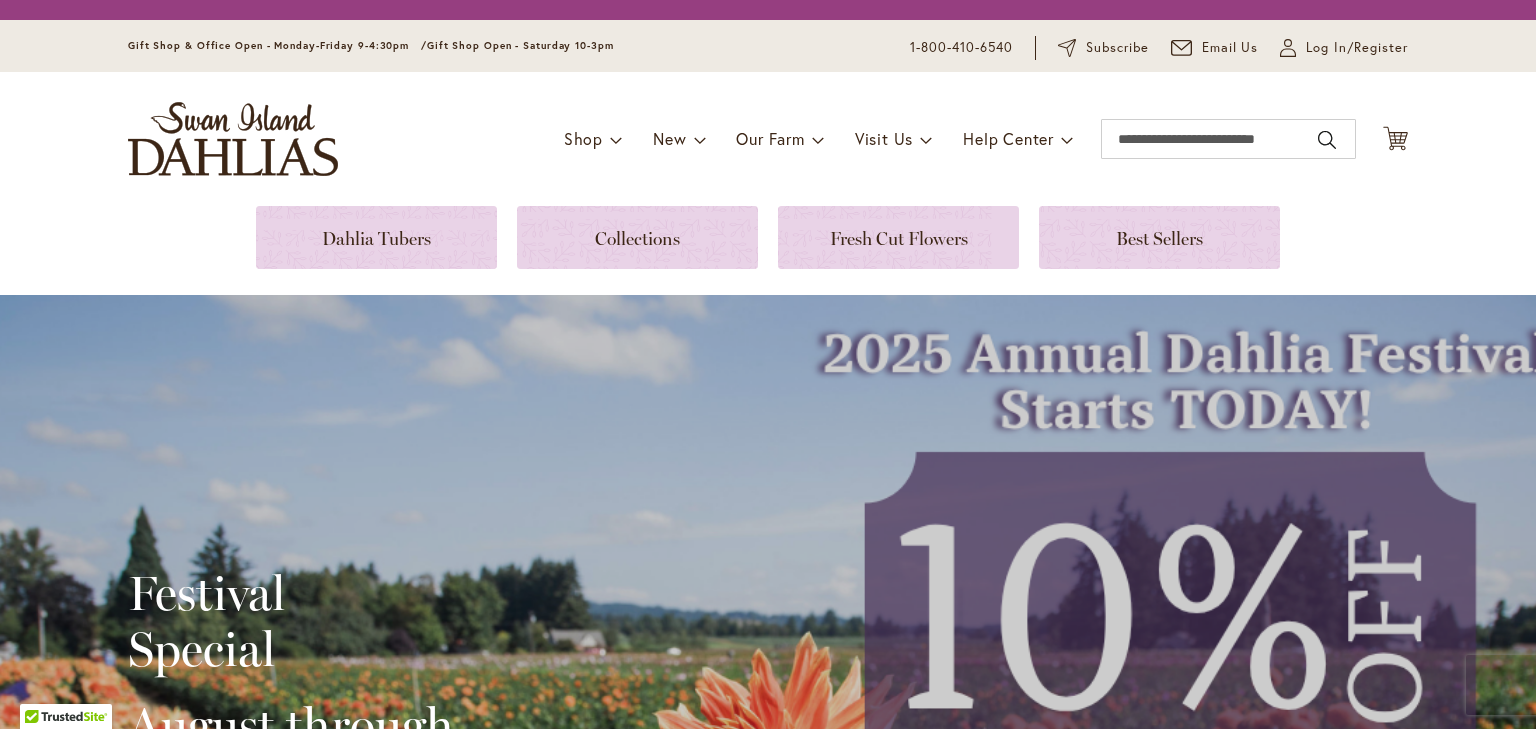 scroll, scrollTop: 0, scrollLeft: 0, axis: both 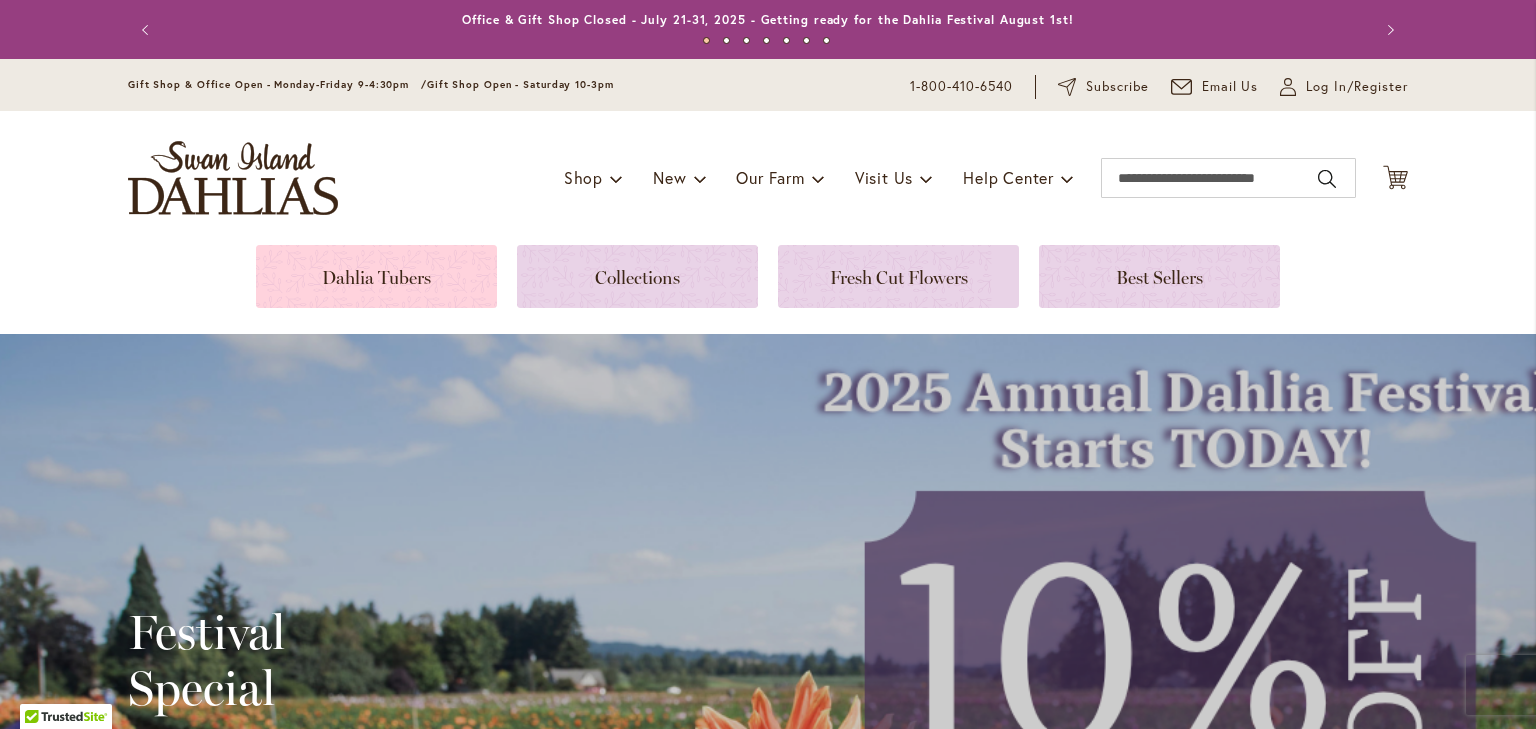 type on "**********" 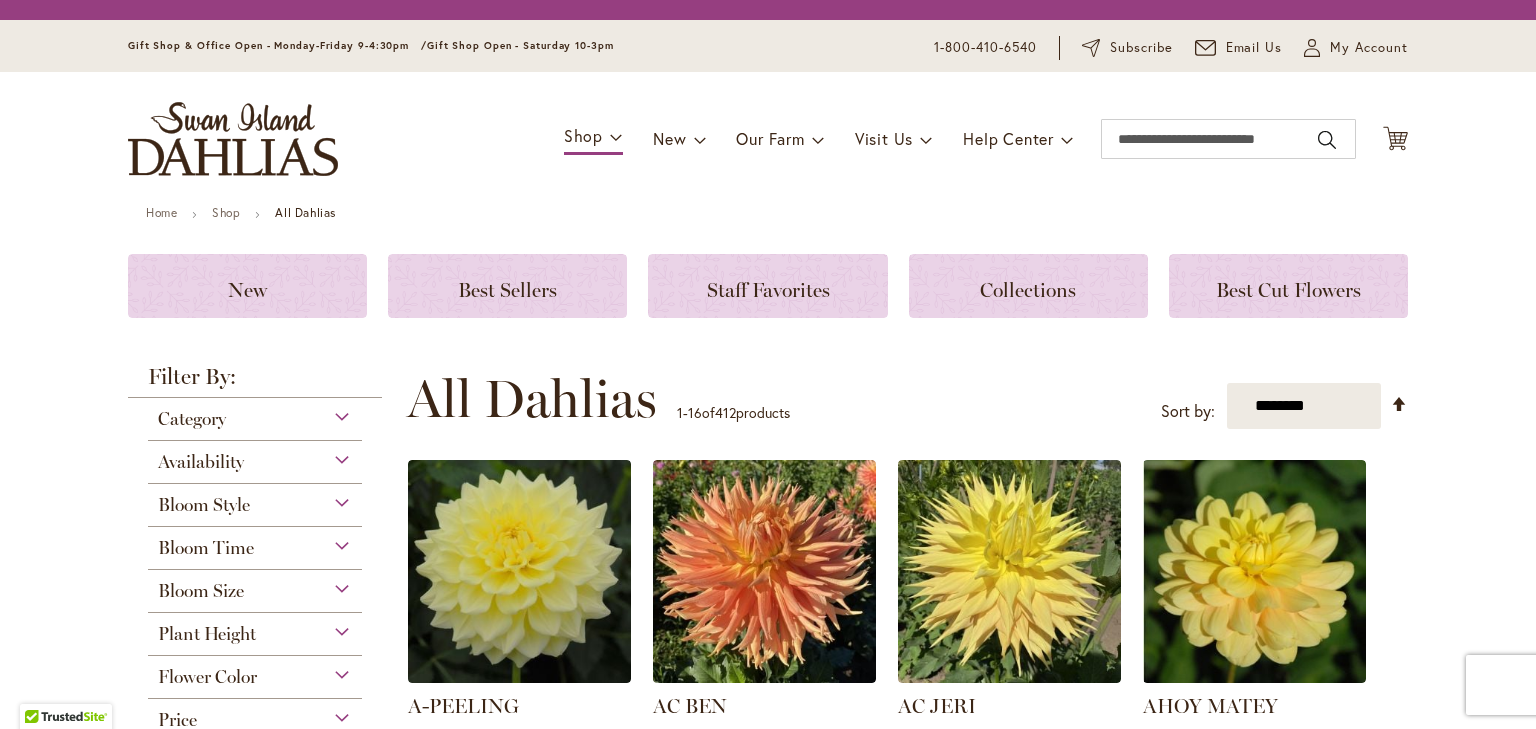 scroll, scrollTop: 0, scrollLeft: 0, axis: both 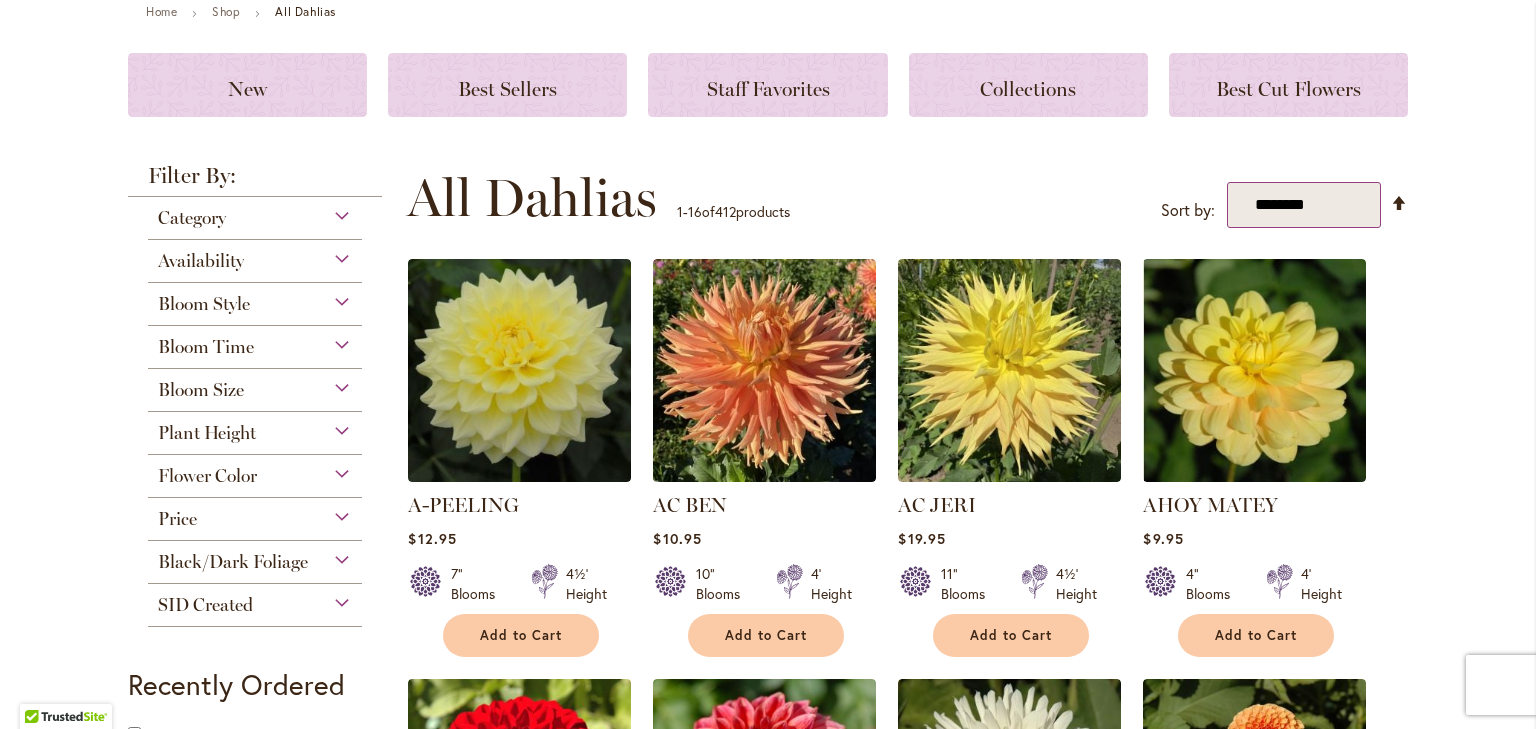 type on "**********" 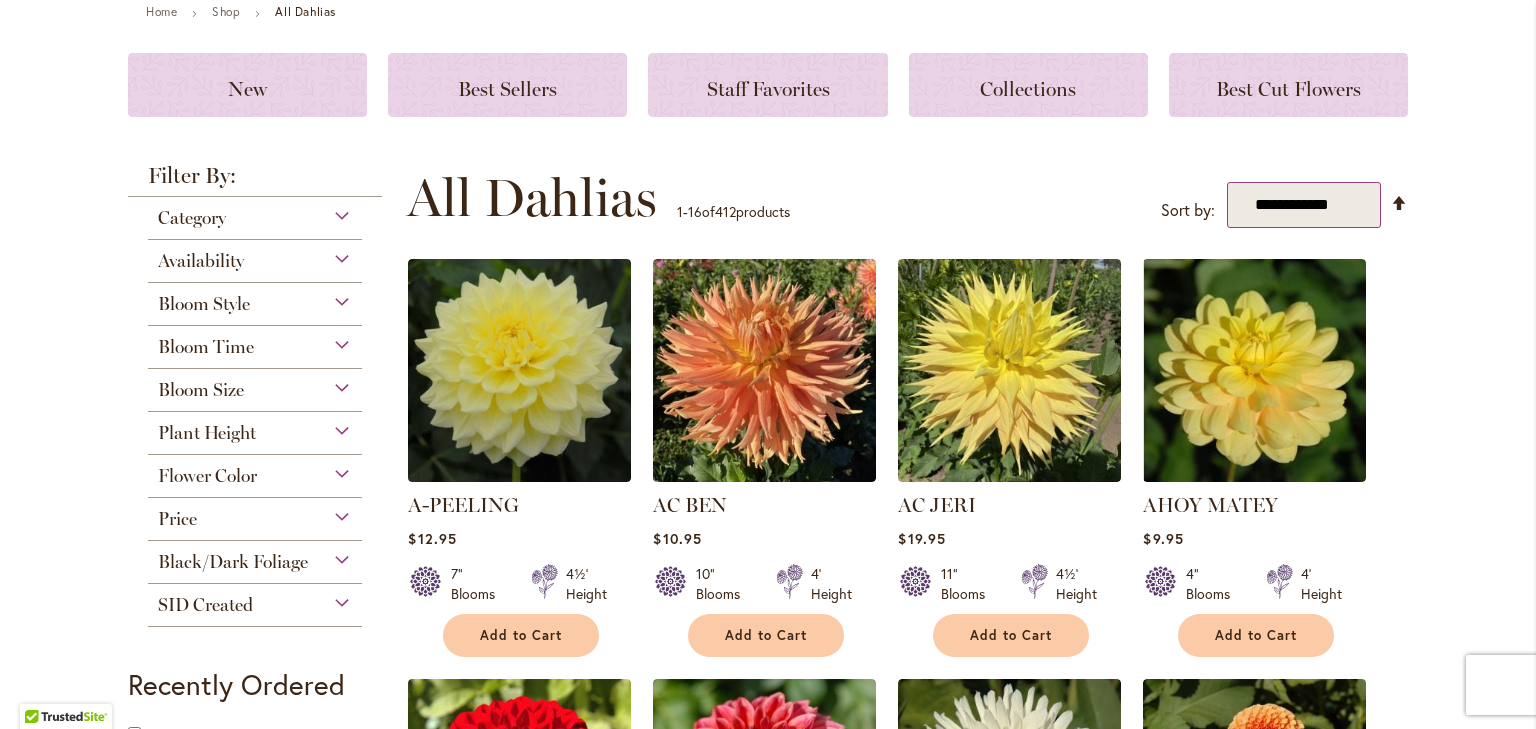 click on "**********" at bounding box center [1304, 205] 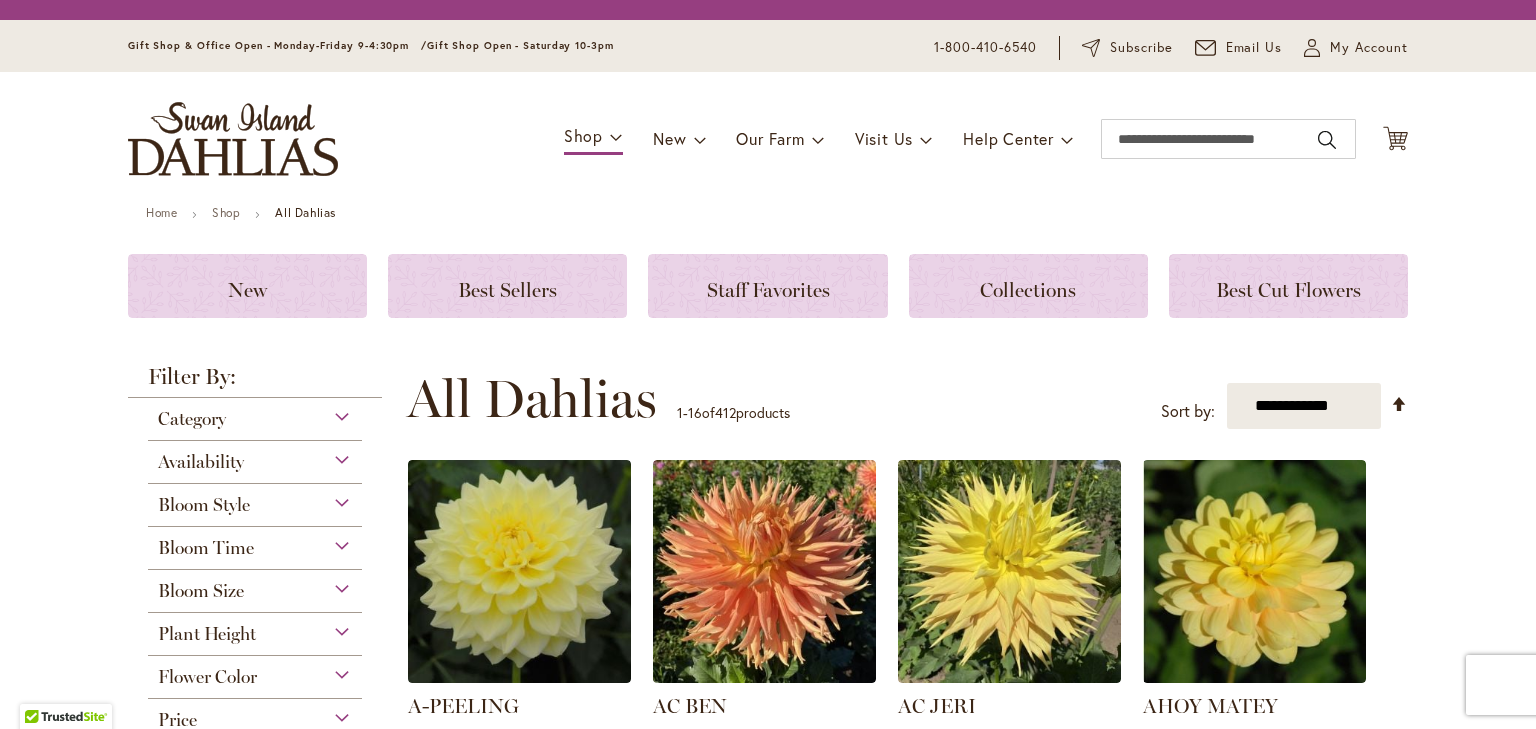 scroll, scrollTop: 0, scrollLeft: 0, axis: both 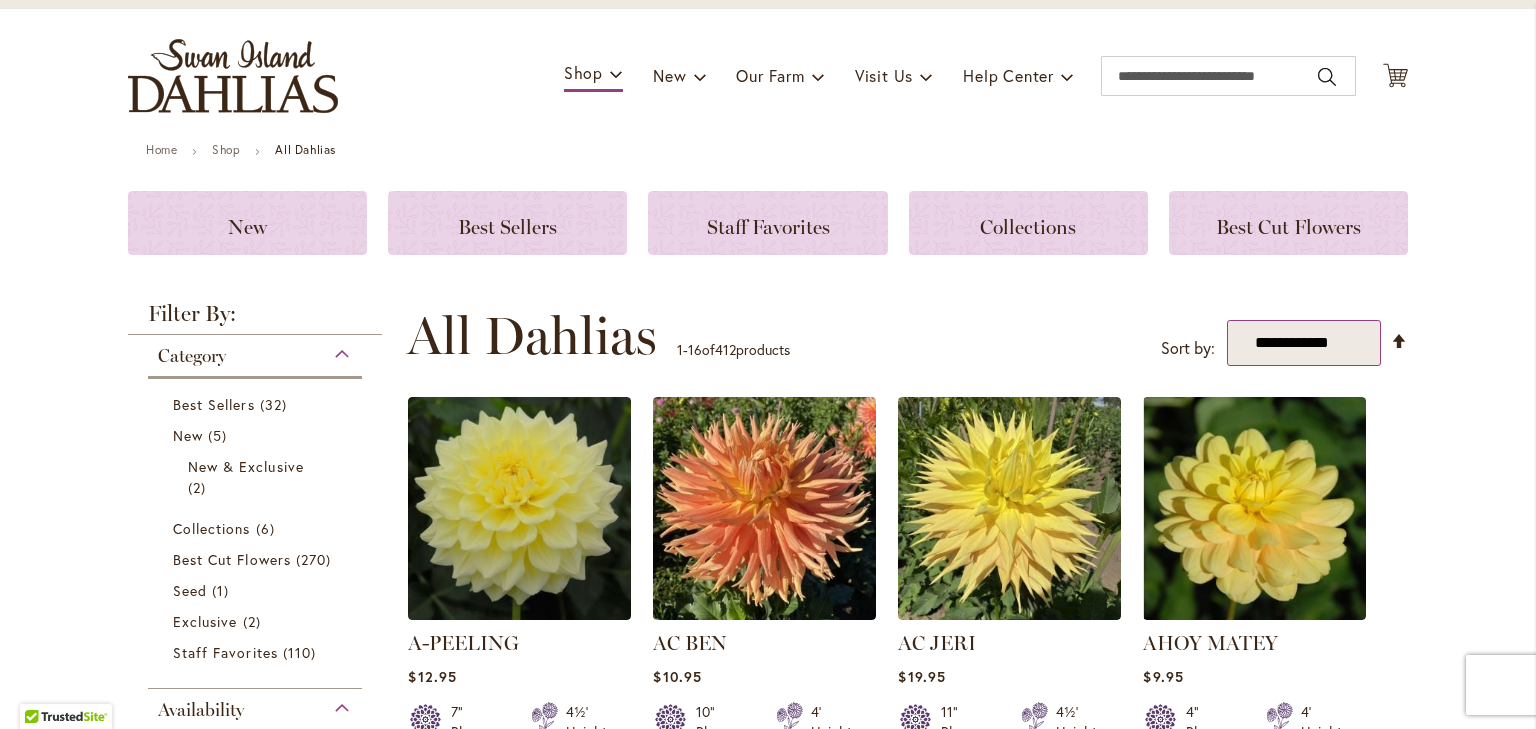 type on "**********" 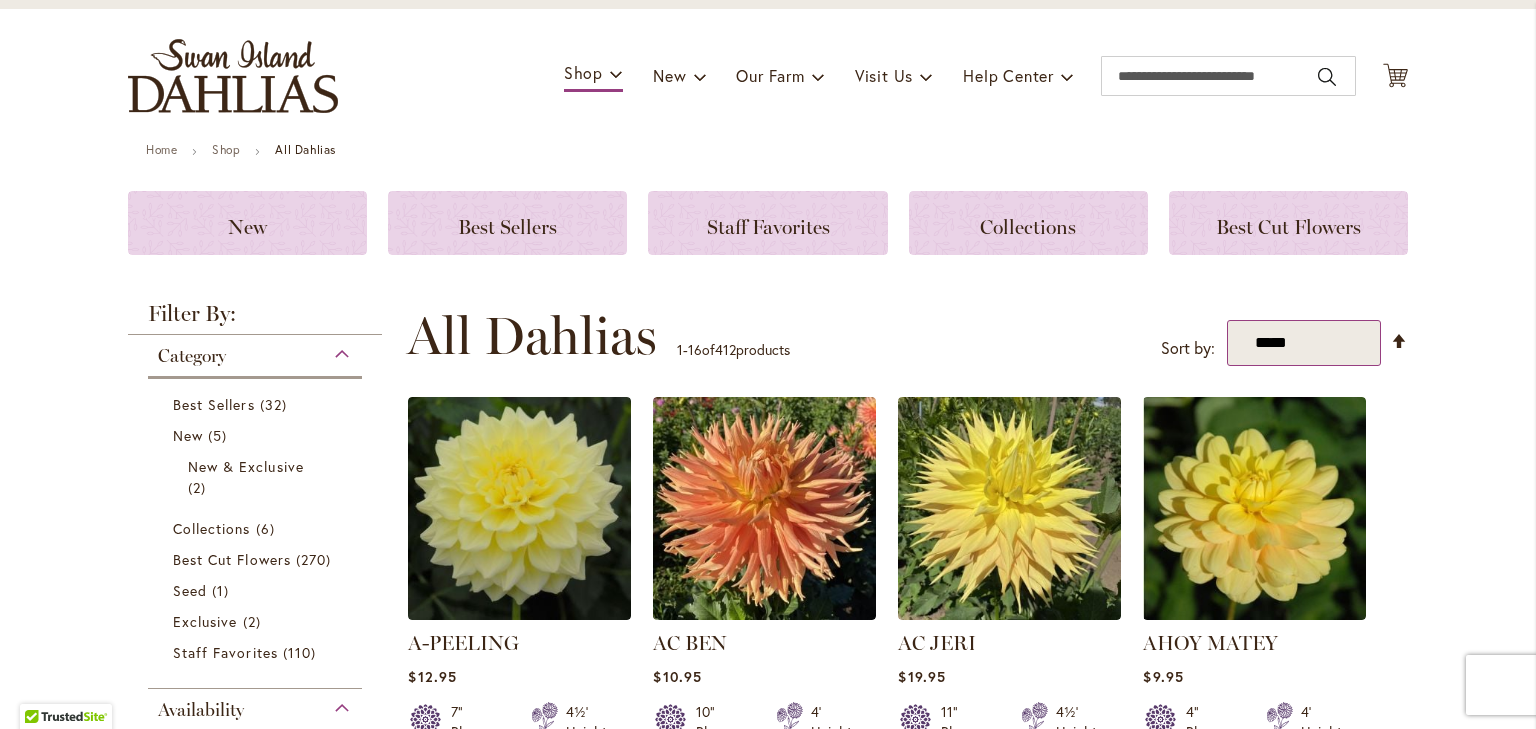 click on "**********" at bounding box center [1304, 343] 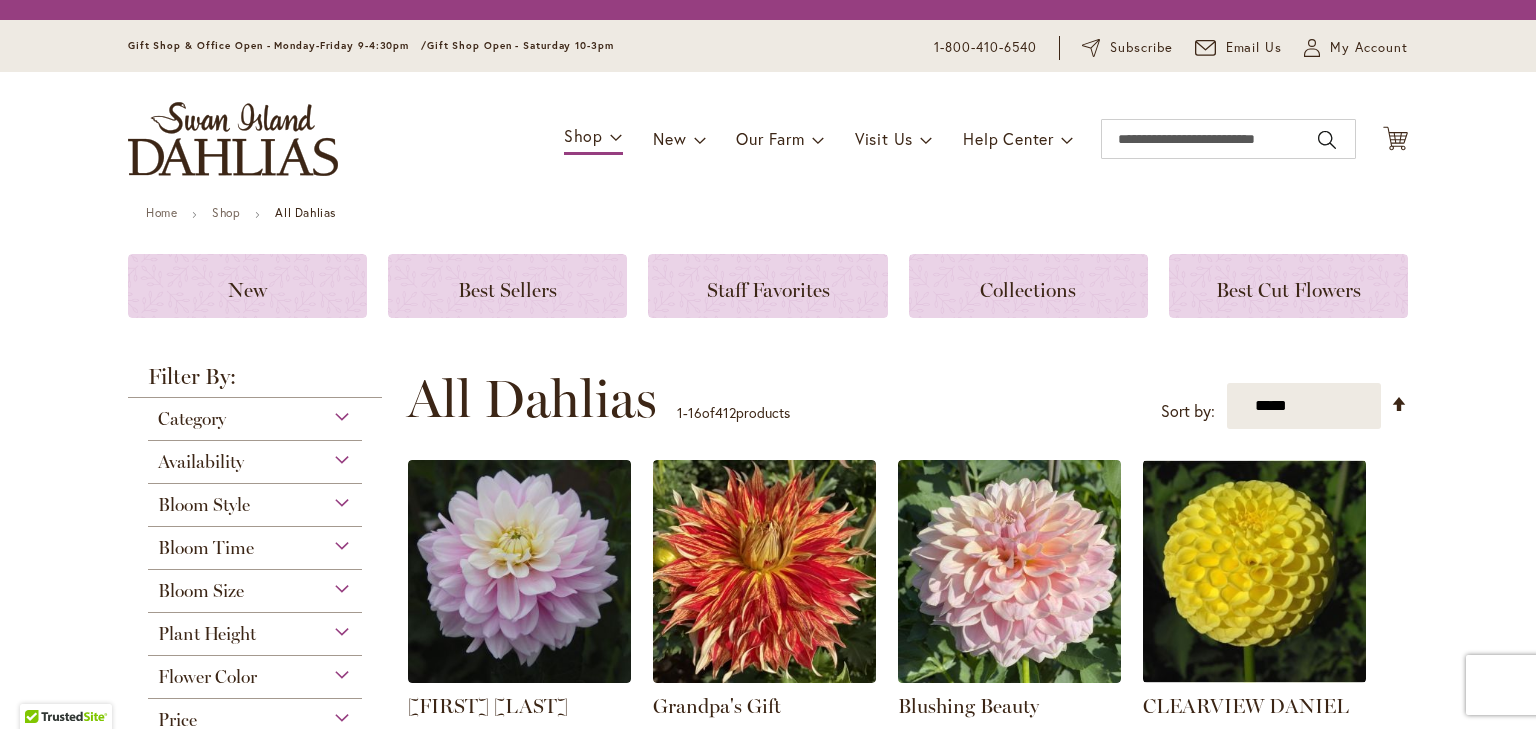 scroll, scrollTop: 0, scrollLeft: 0, axis: both 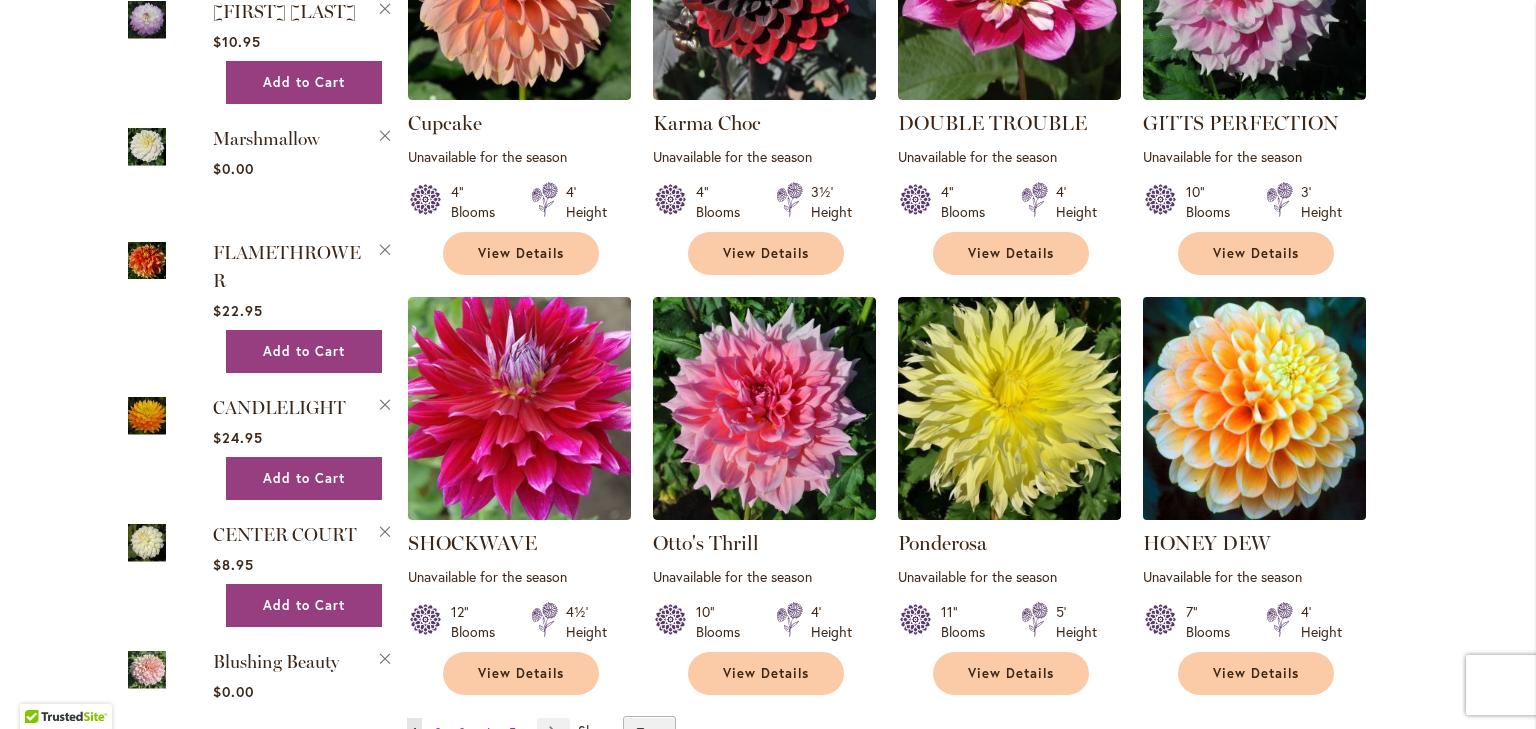 type on "**********" 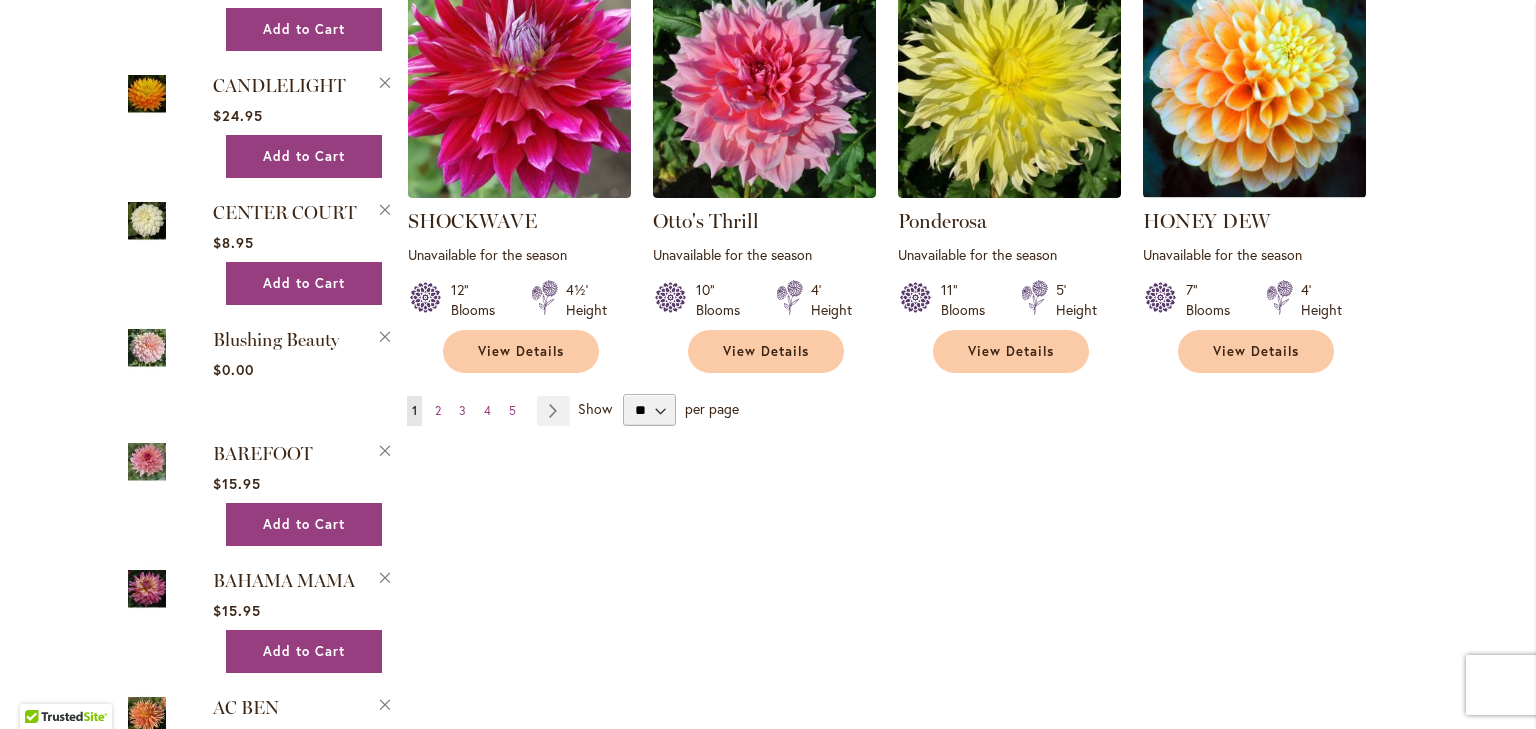 scroll, scrollTop: 1782, scrollLeft: 0, axis: vertical 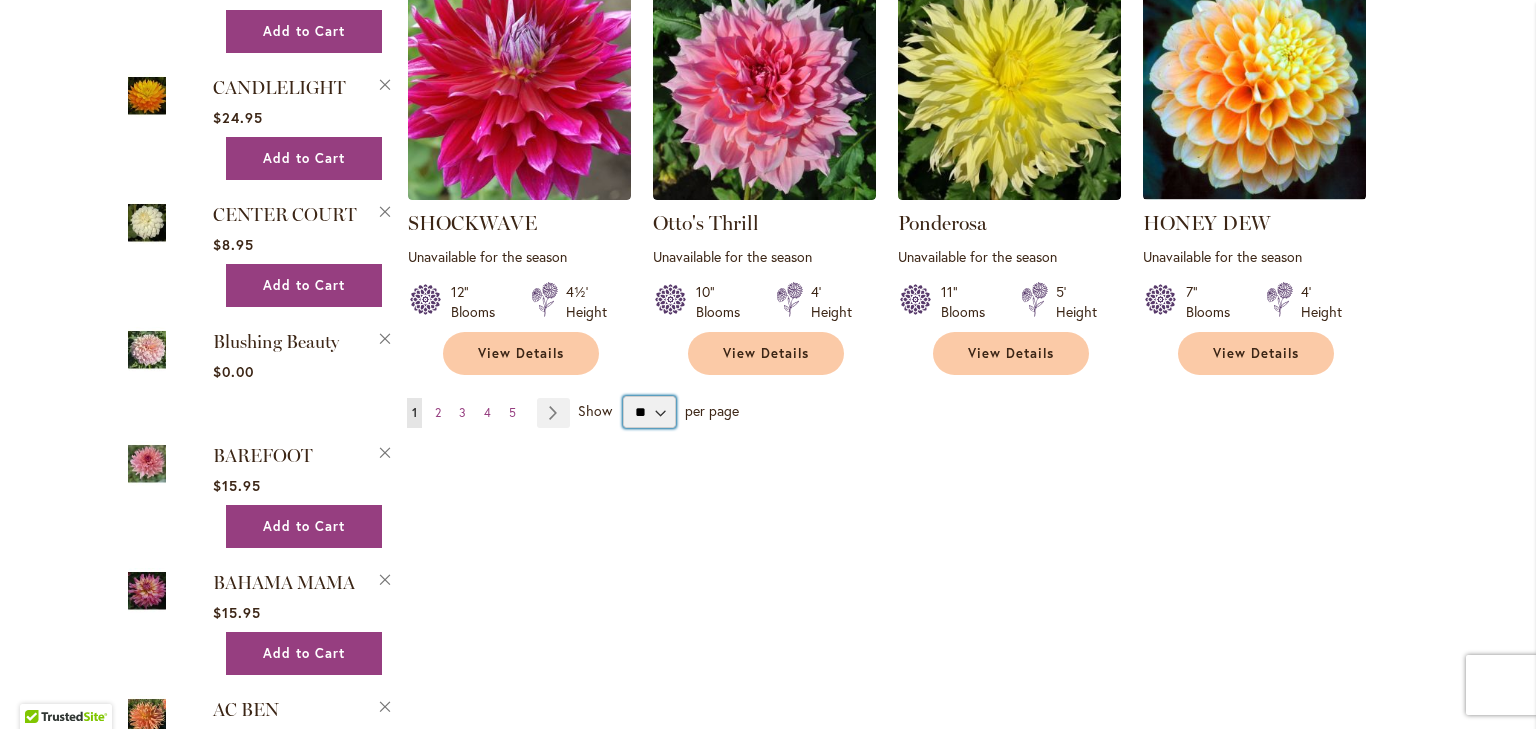 click on "**
**
**
**" at bounding box center (649, 412) 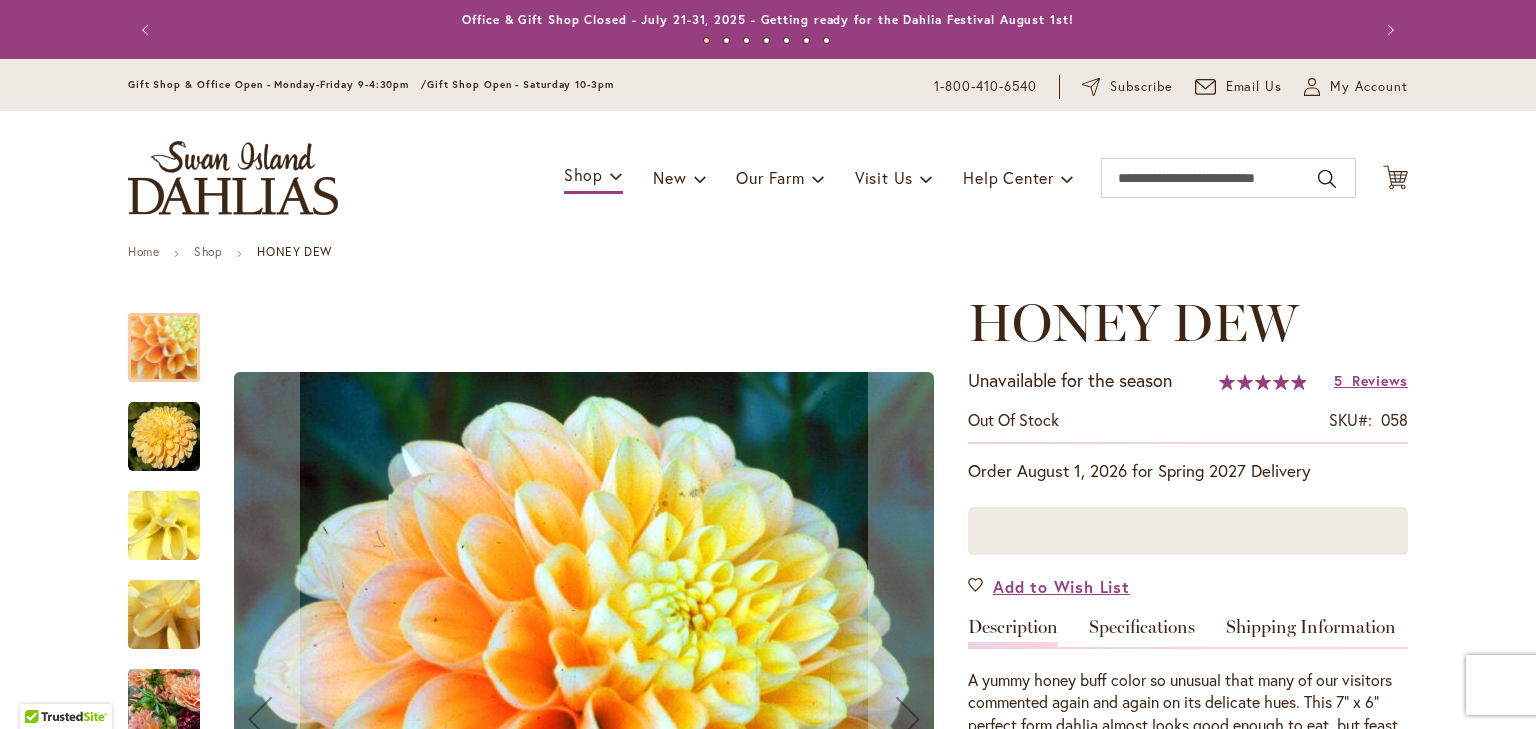 type on "****" 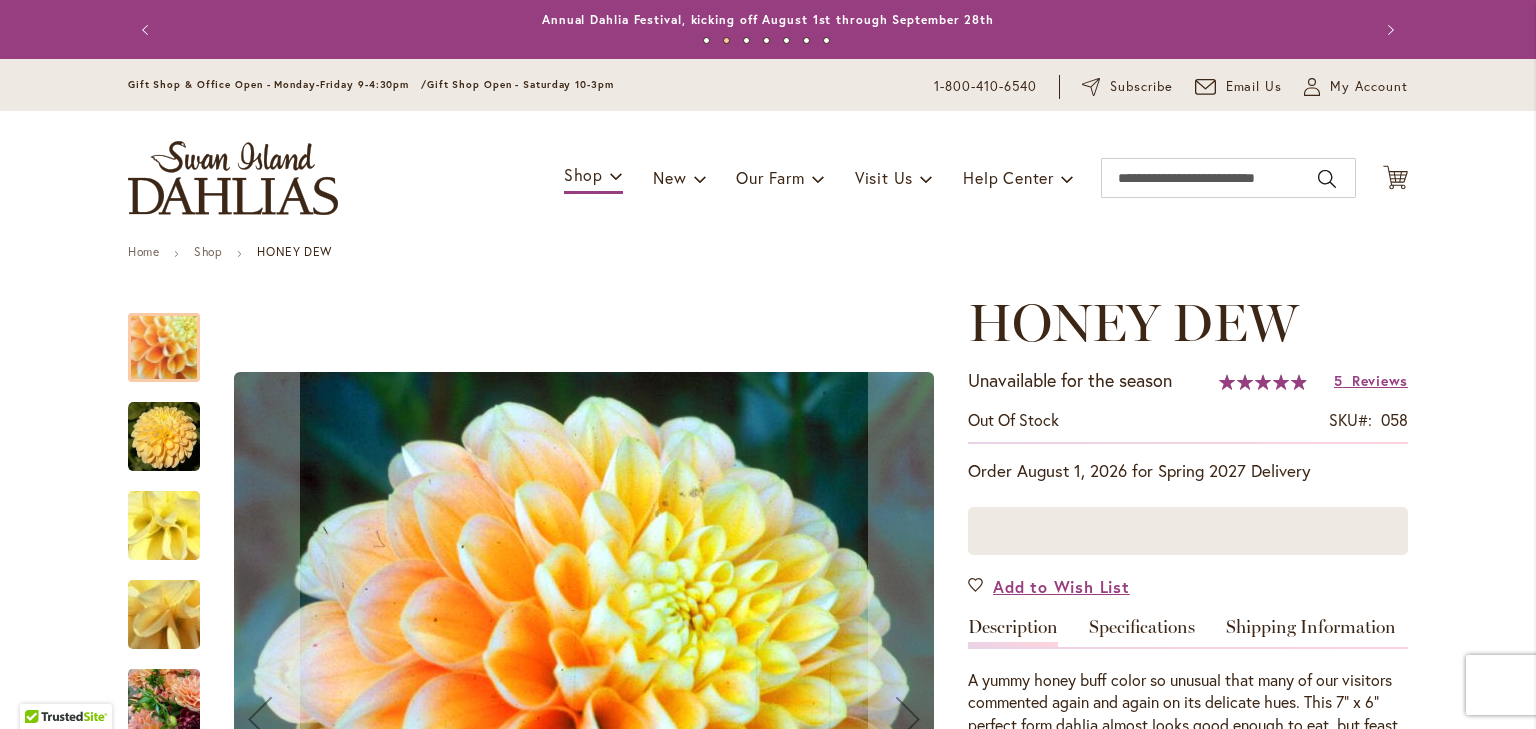 scroll, scrollTop: 0, scrollLeft: 0, axis: both 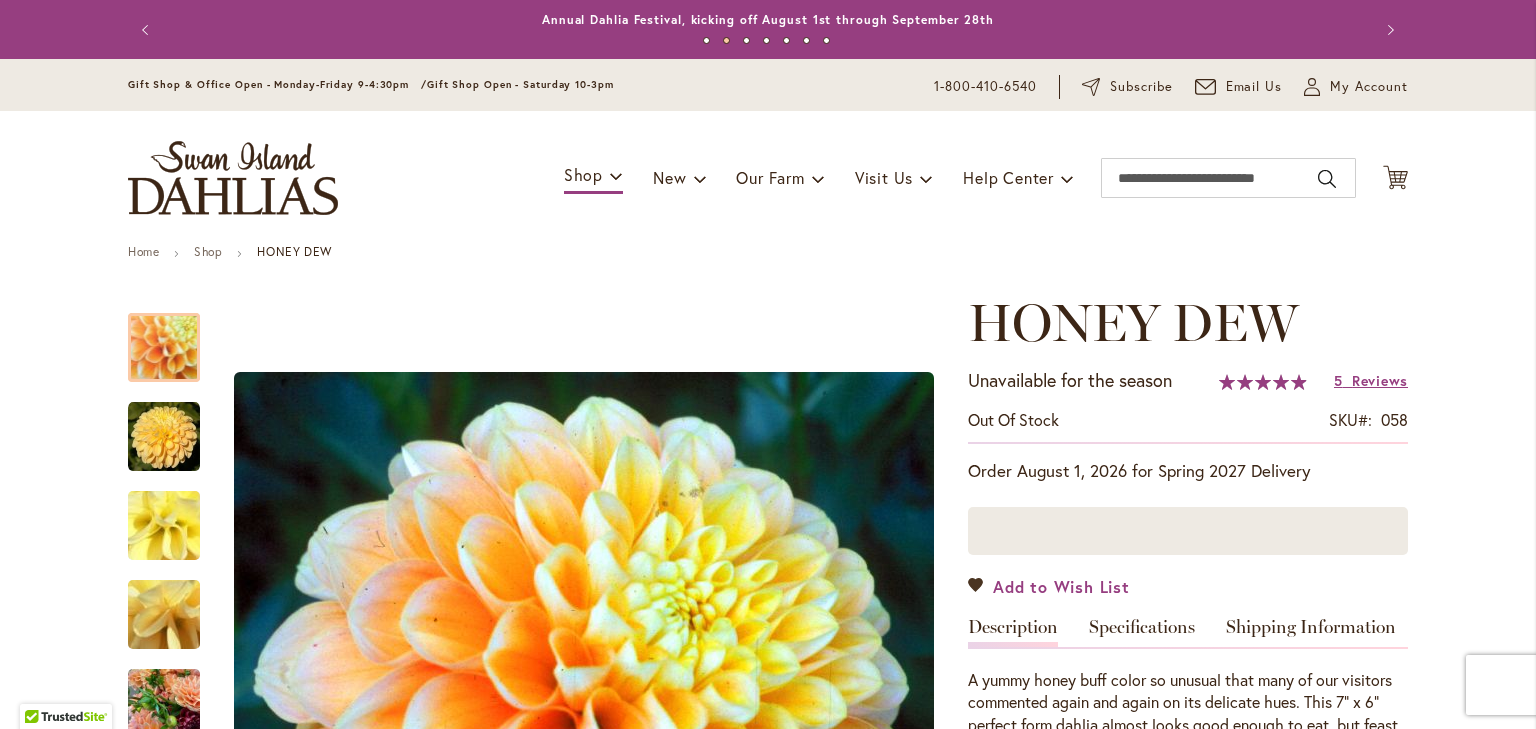 type on "**********" 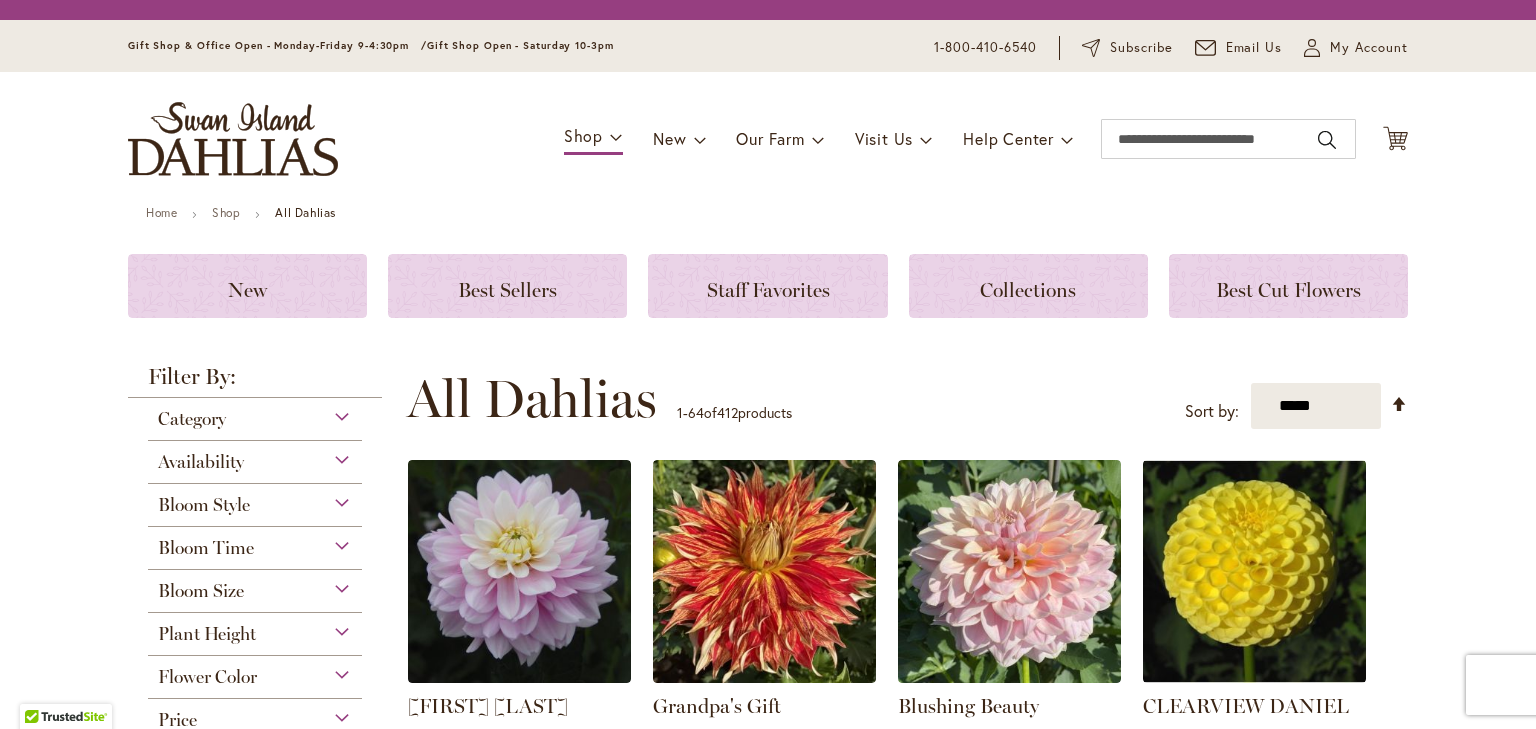 scroll, scrollTop: 0, scrollLeft: 0, axis: both 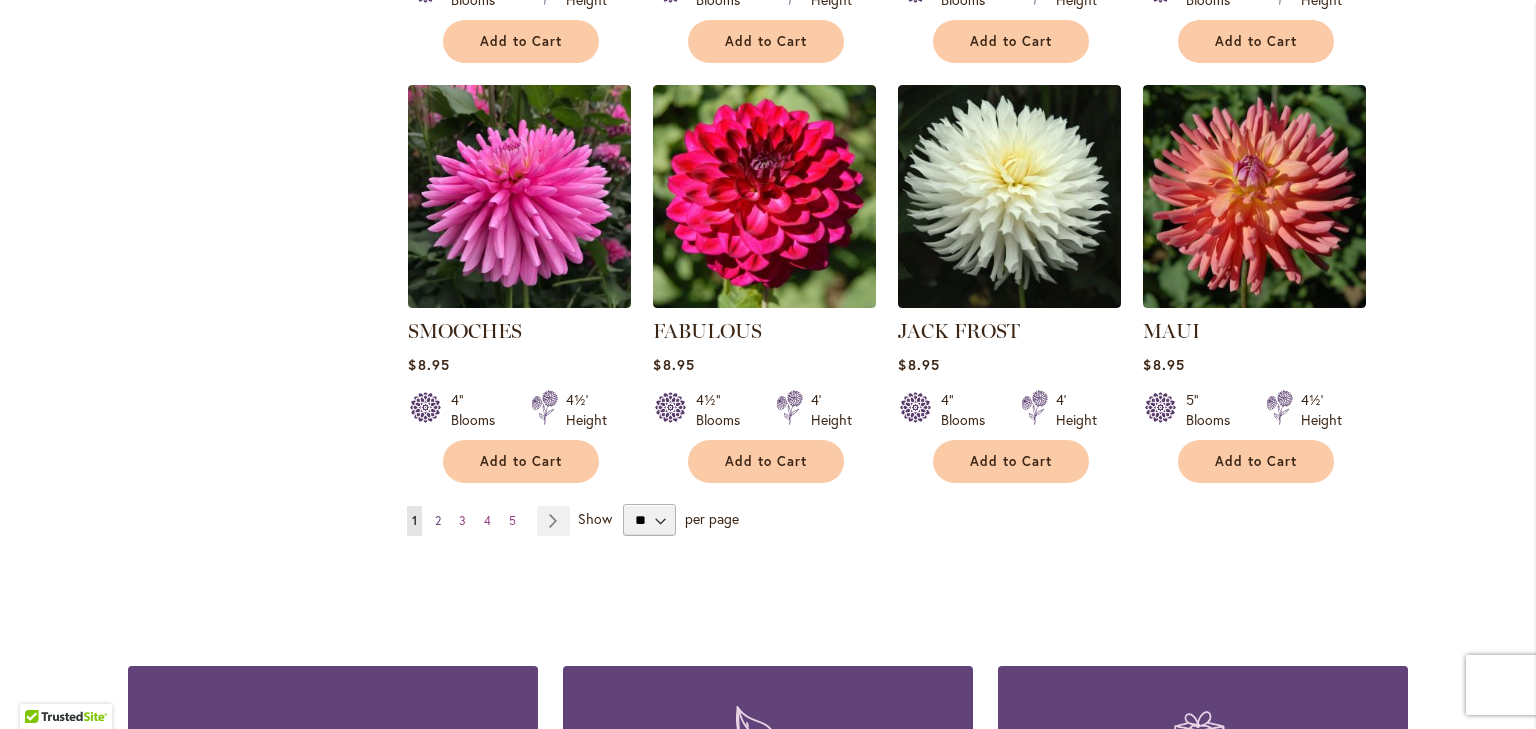 type on "**********" 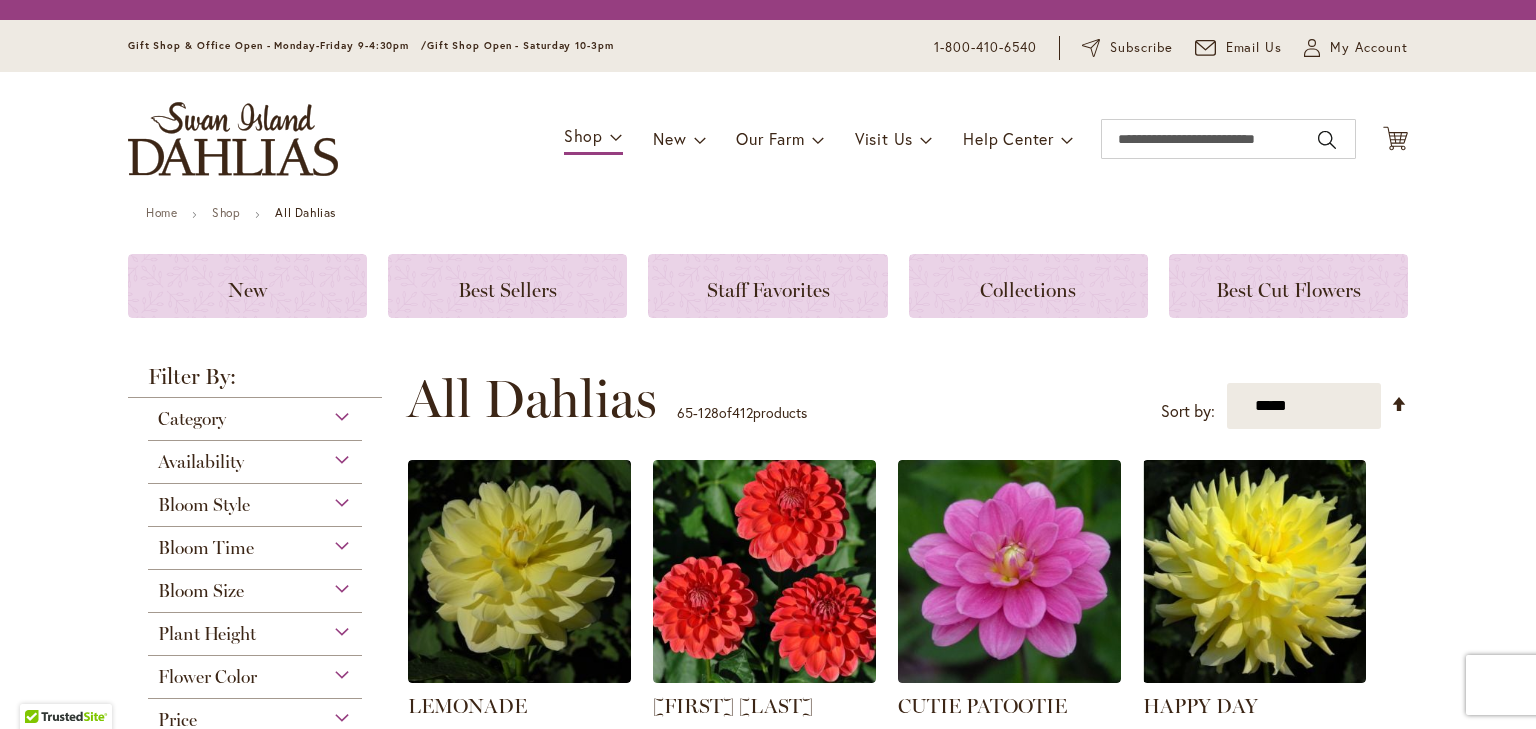 scroll, scrollTop: 0, scrollLeft: 0, axis: both 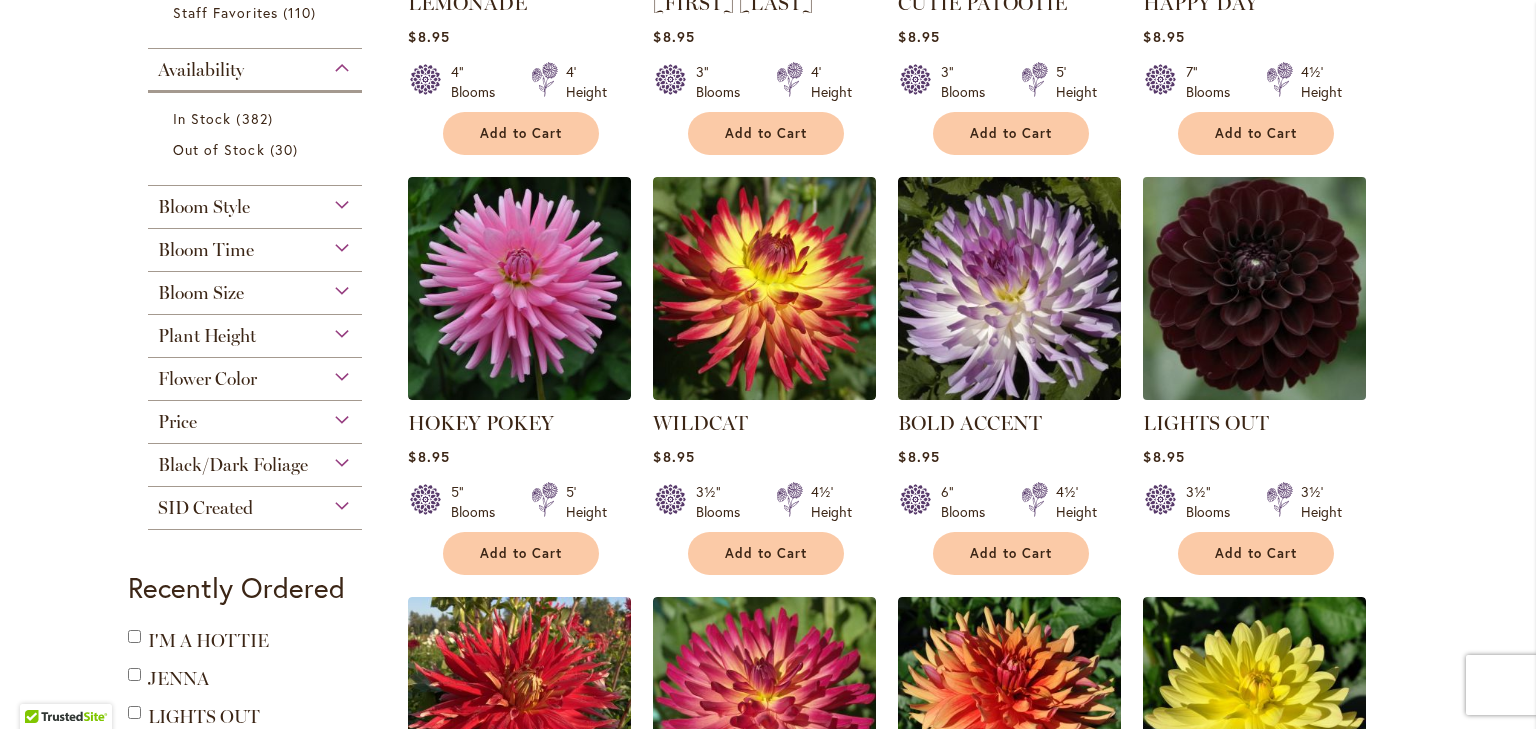 type on "**********" 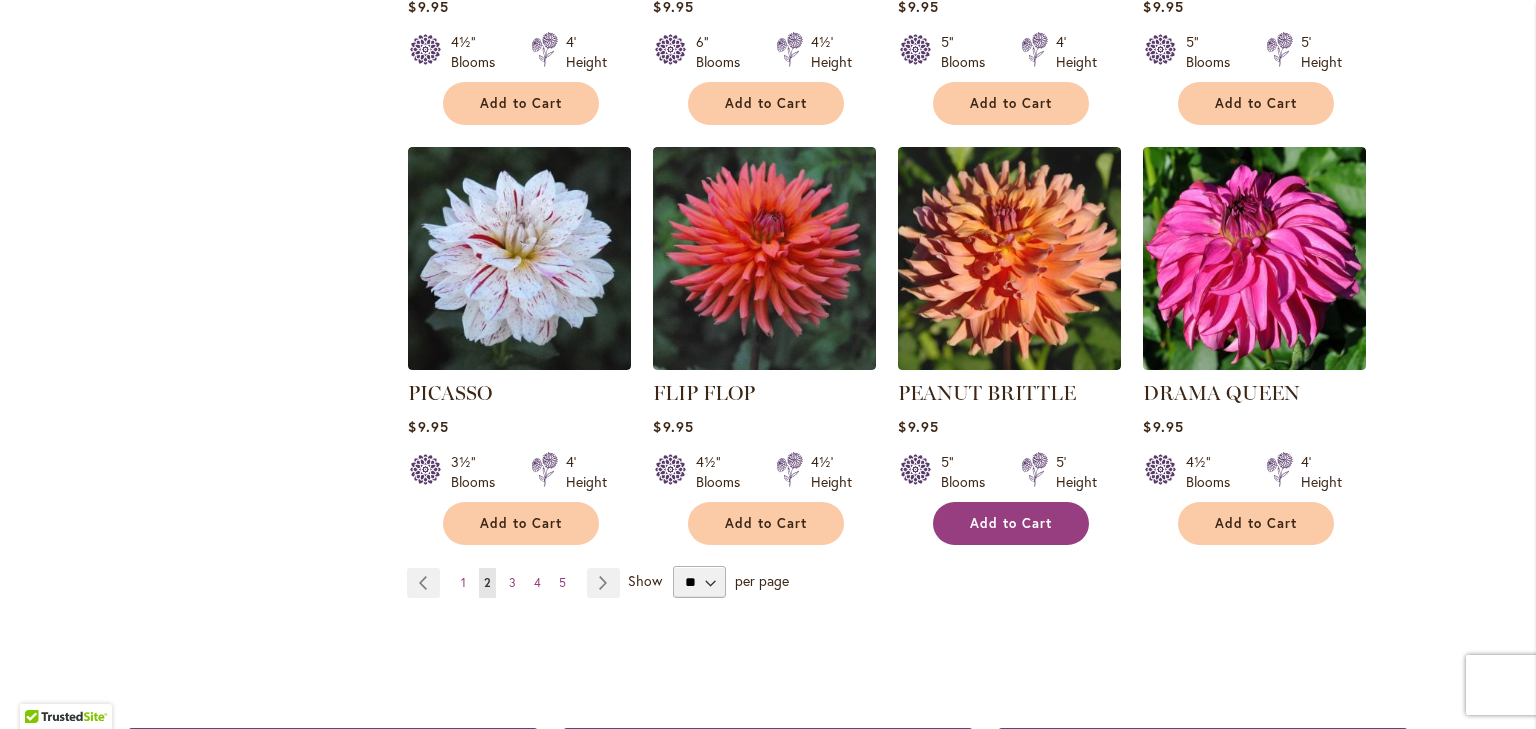 scroll, scrollTop: 6742, scrollLeft: 0, axis: vertical 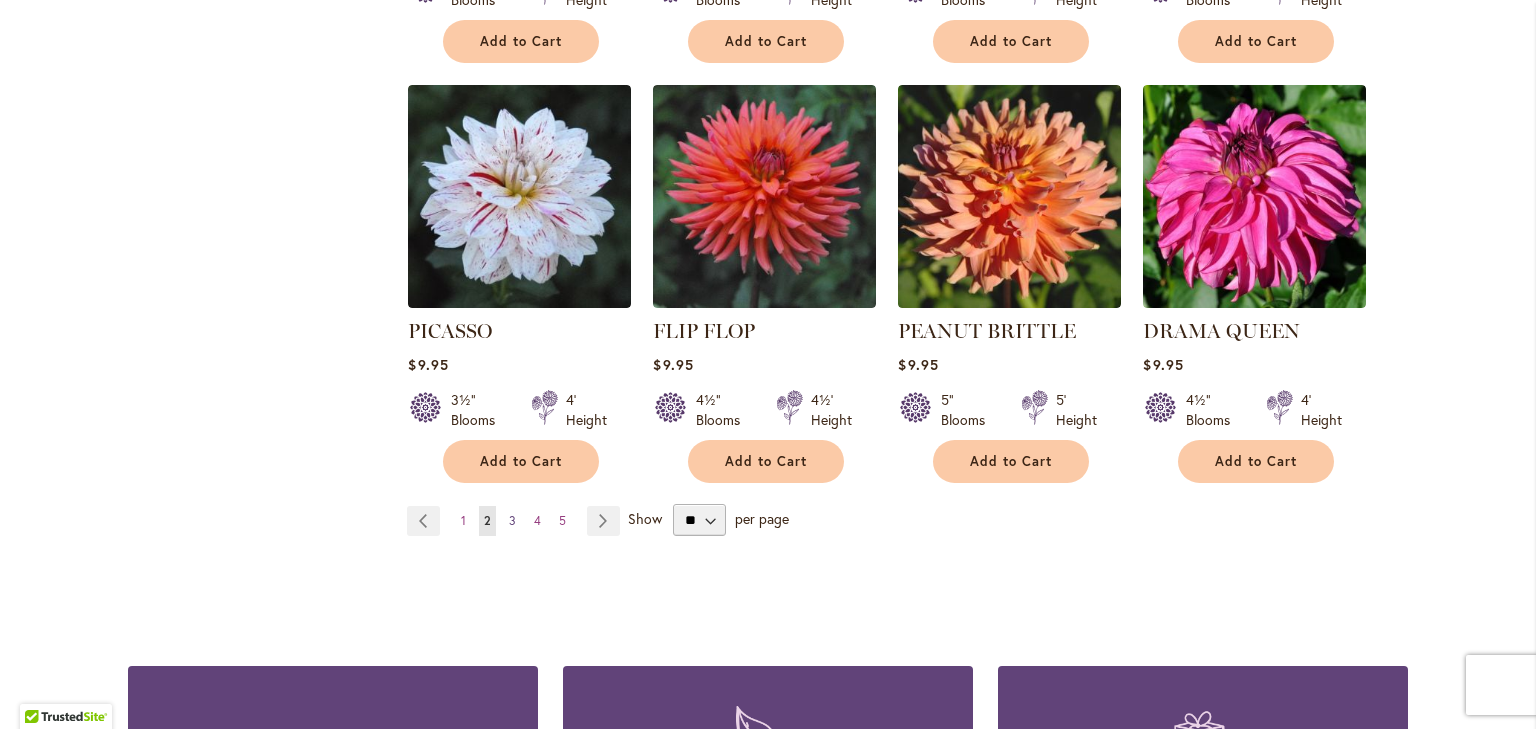 click on "Page
3" at bounding box center (512, 521) 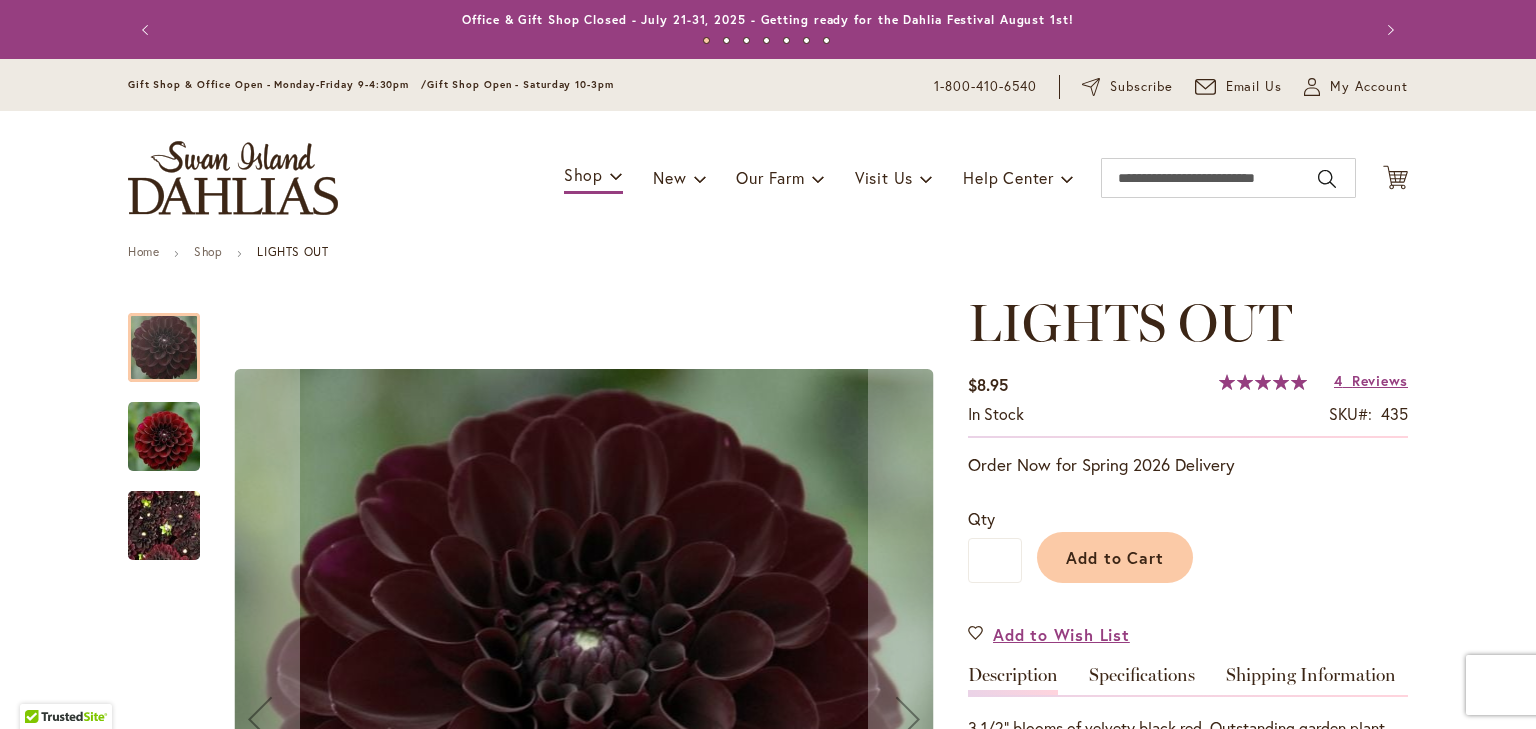 type on "****" 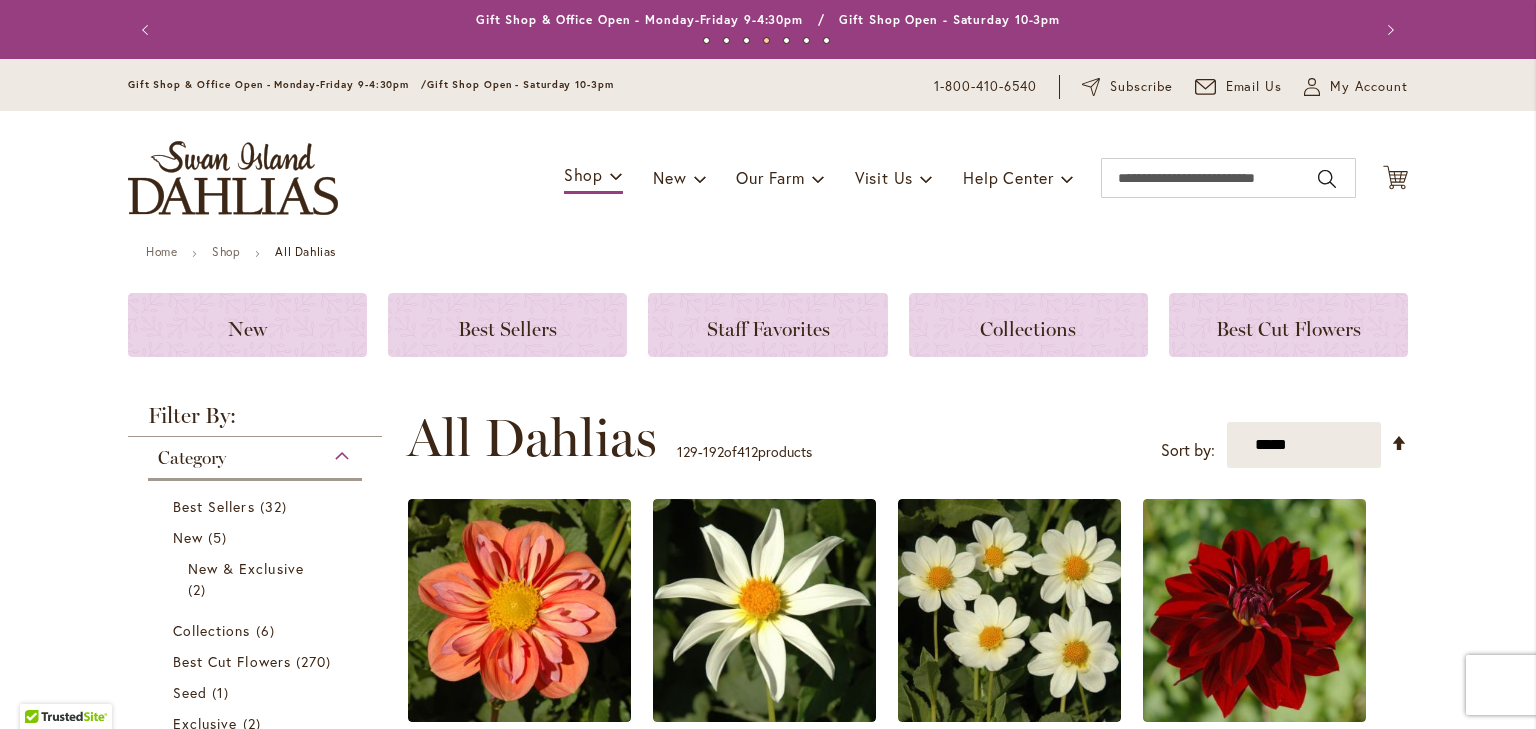 scroll, scrollTop: 0, scrollLeft: 0, axis: both 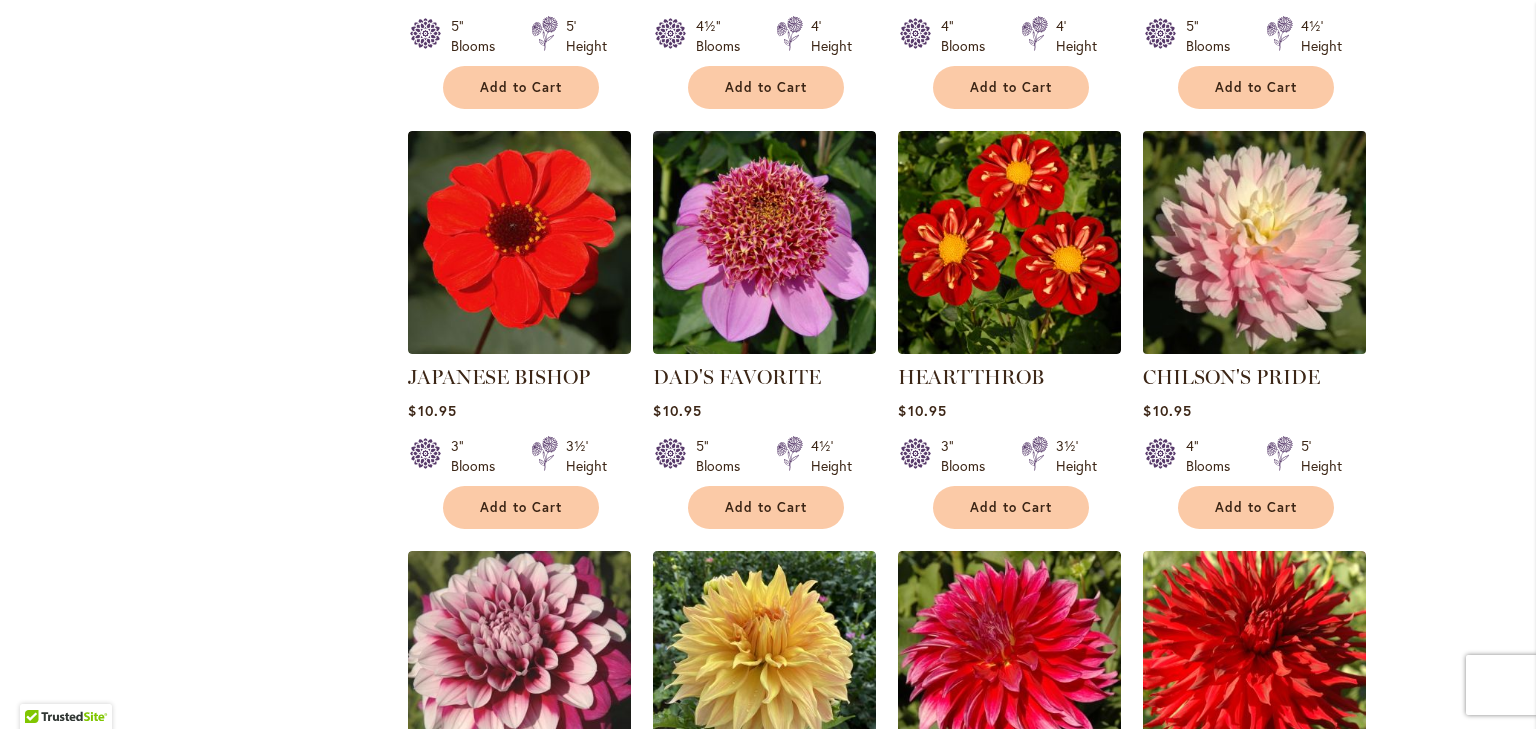 type on "**********" 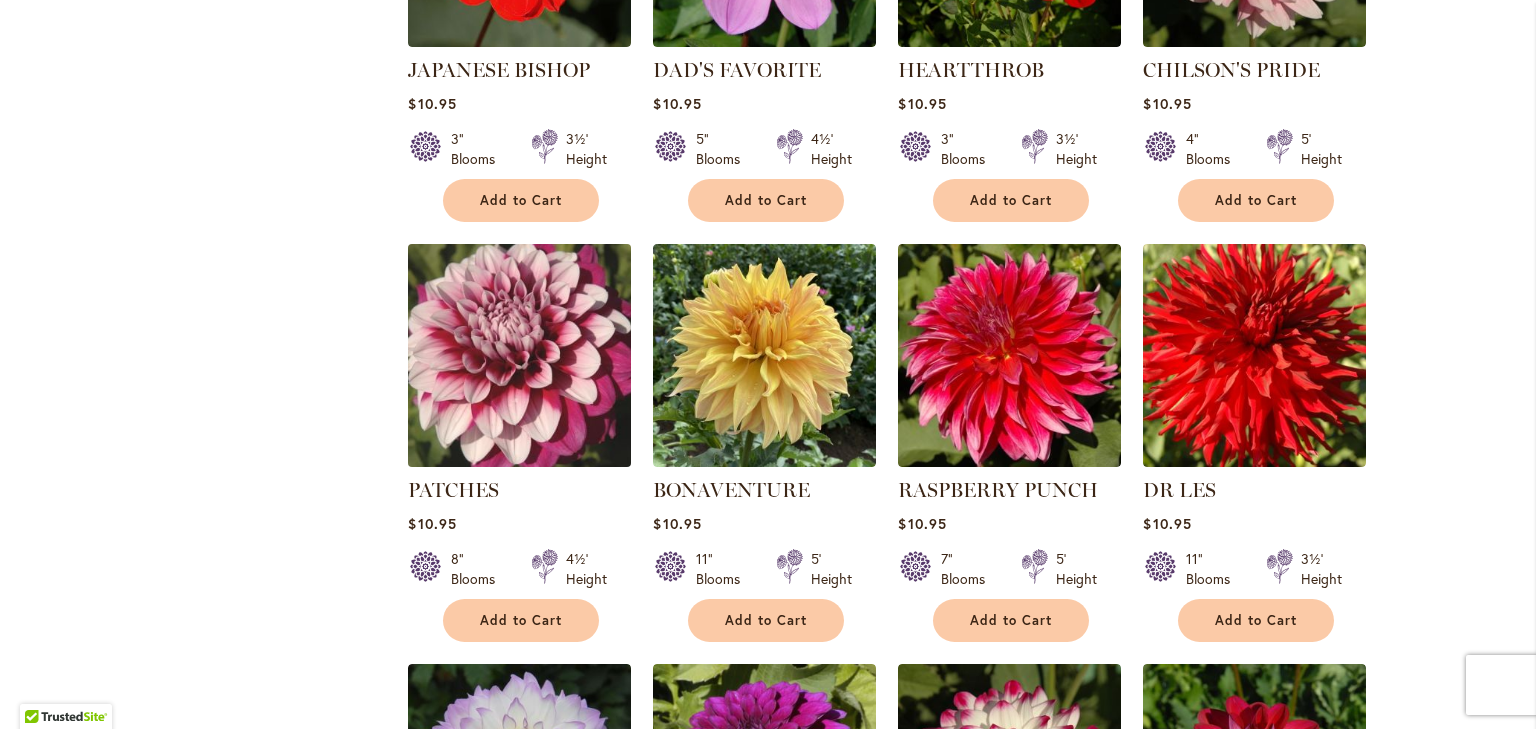 scroll, scrollTop: 5392, scrollLeft: 0, axis: vertical 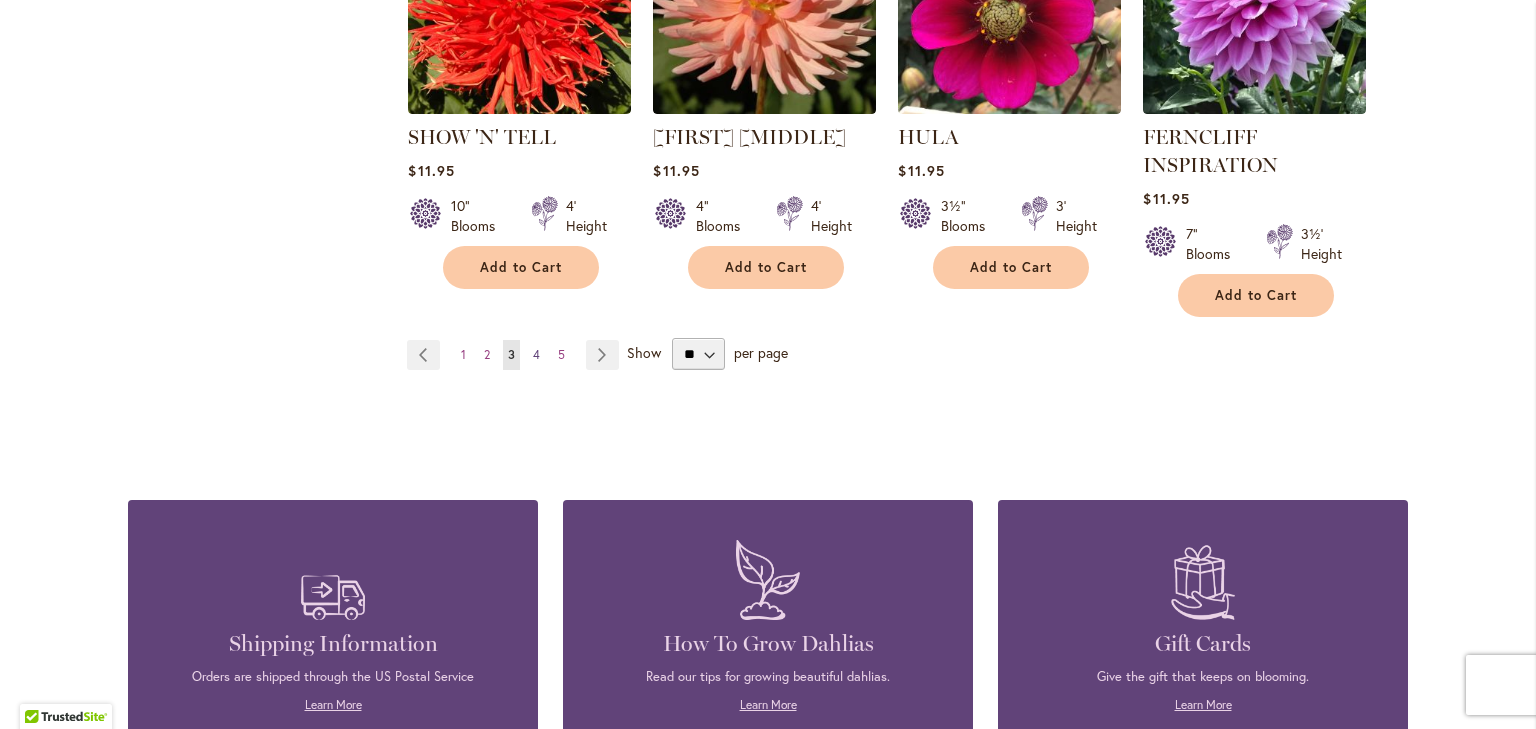 click on "Page
4" at bounding box center (536, 355) 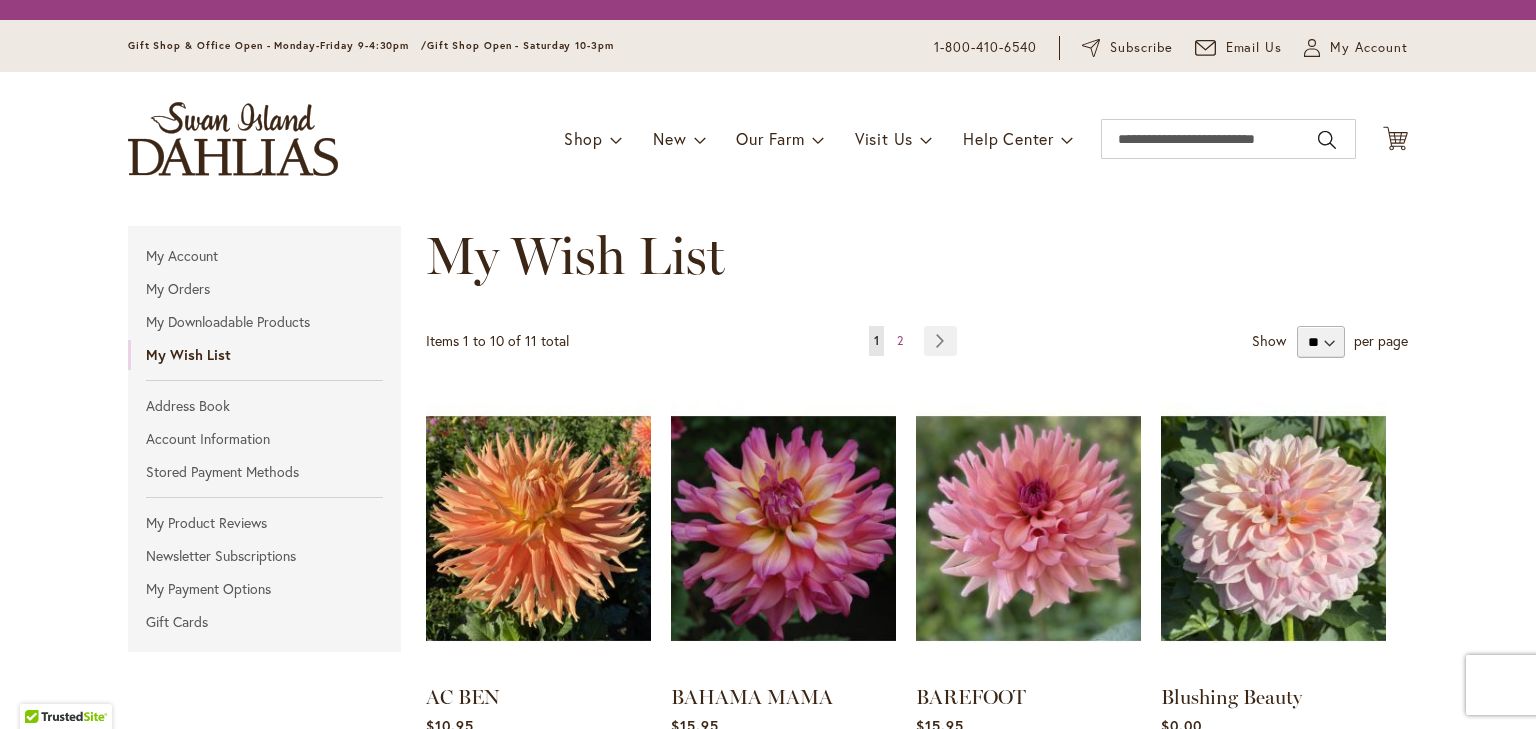 scroll, scrollTop: 0, scrollLeft: 0, axis: both 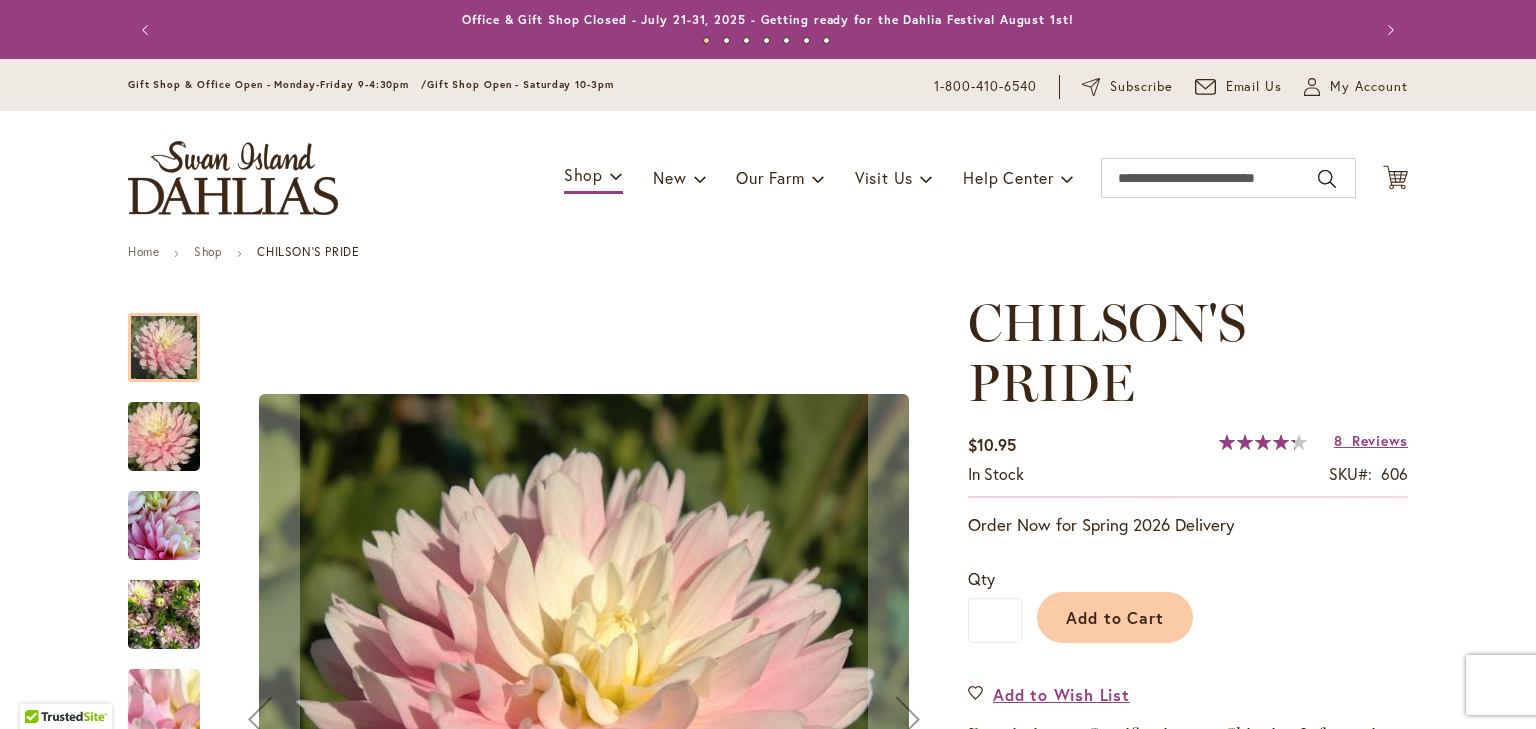 type on "****" 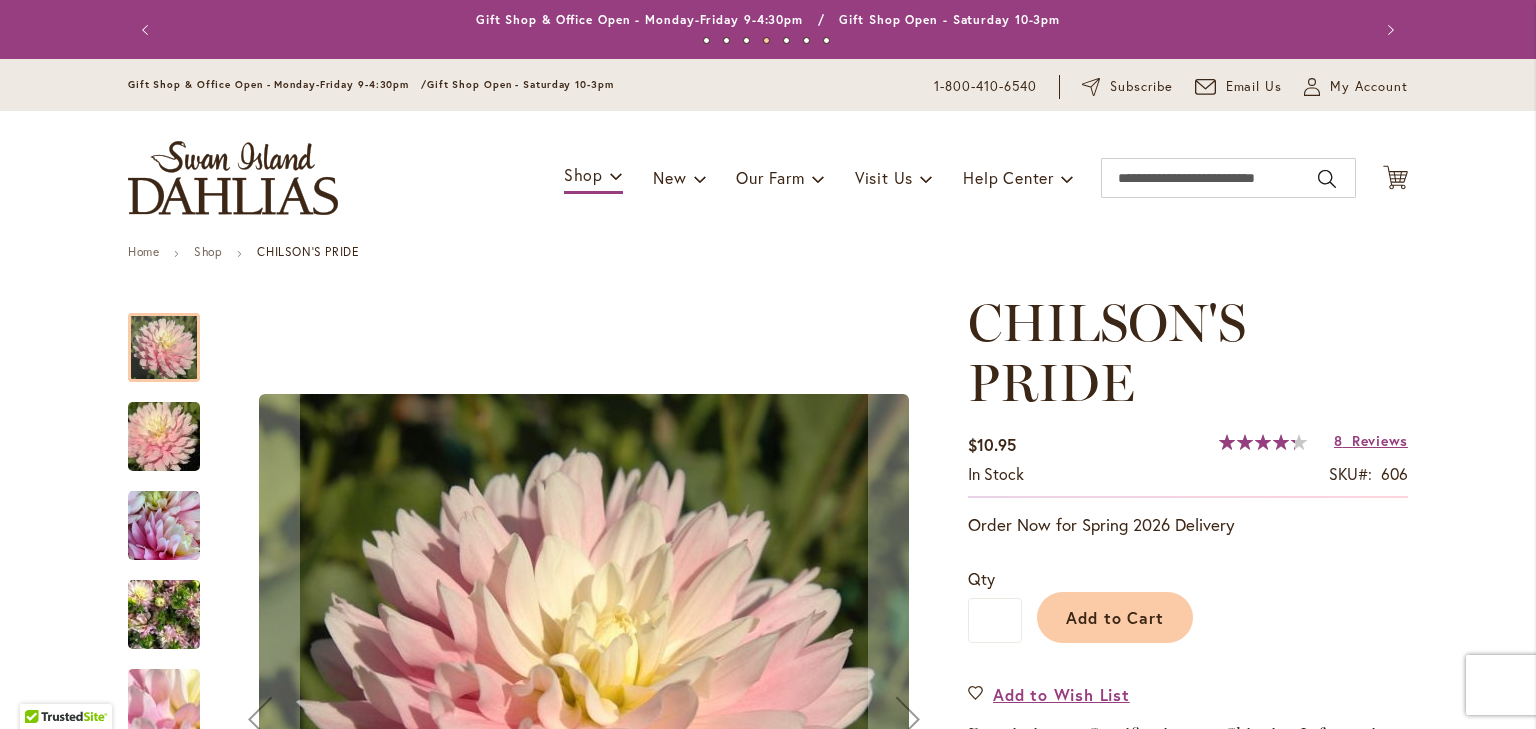 scroll, scrollTop: 0, scrollLeft: 0, axis: both 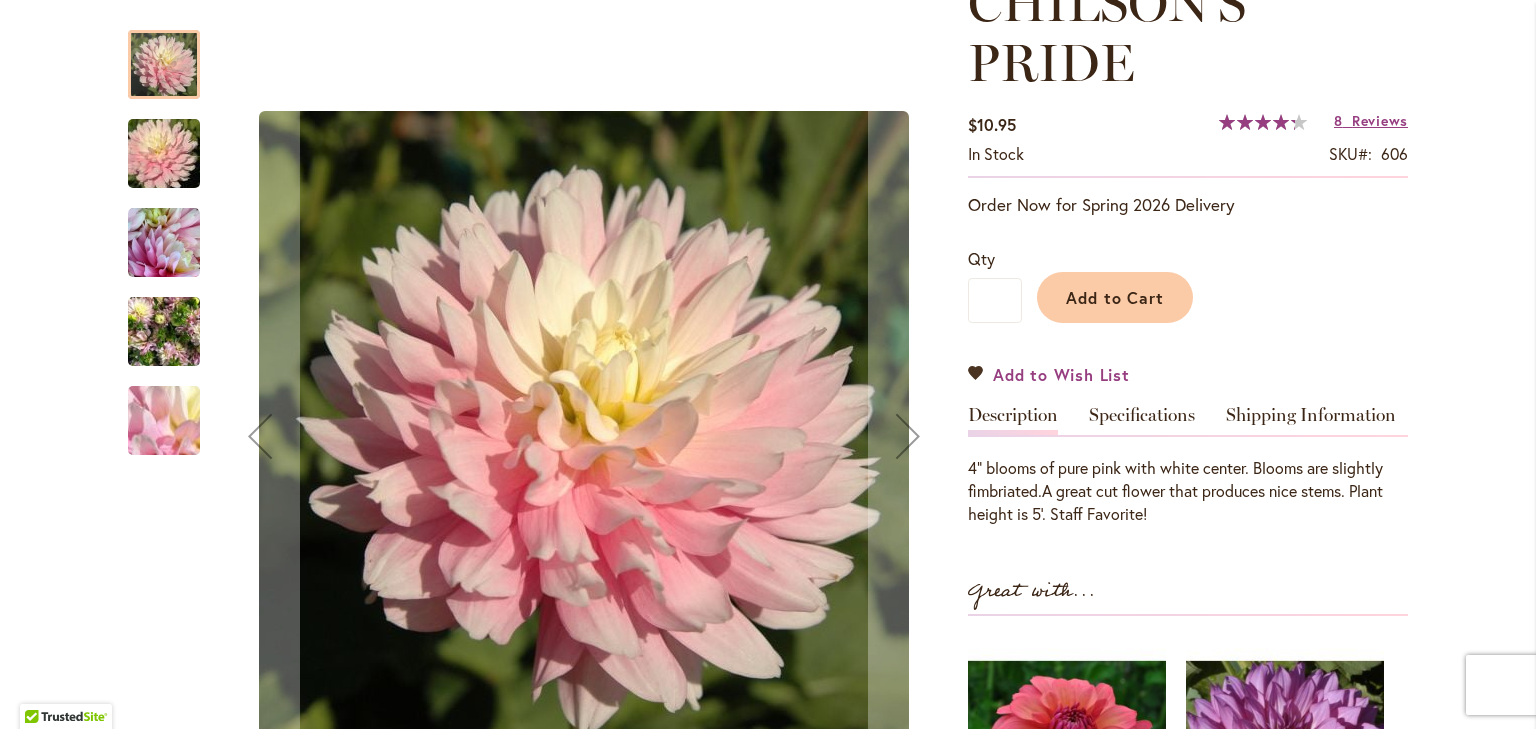 type on "**********" 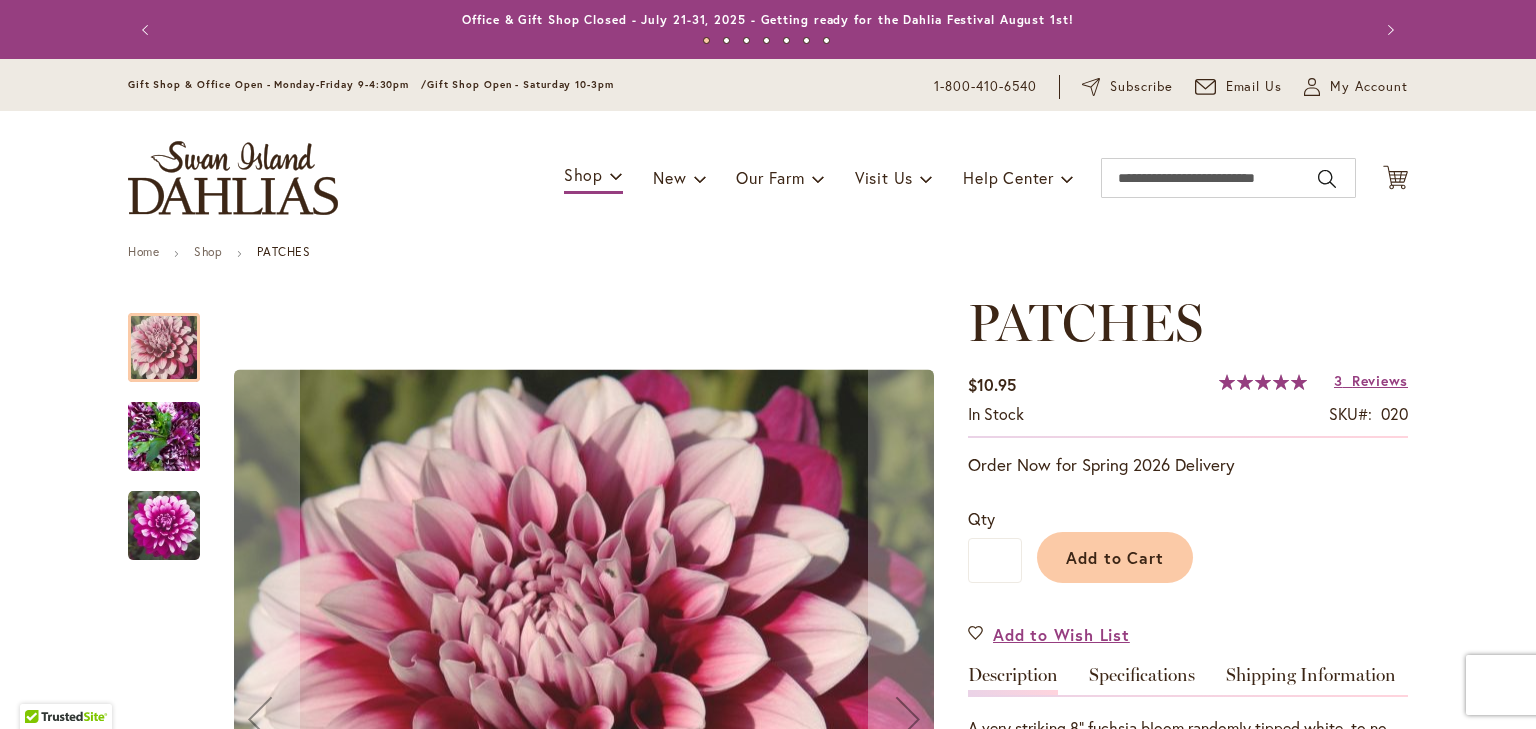 type on "****" 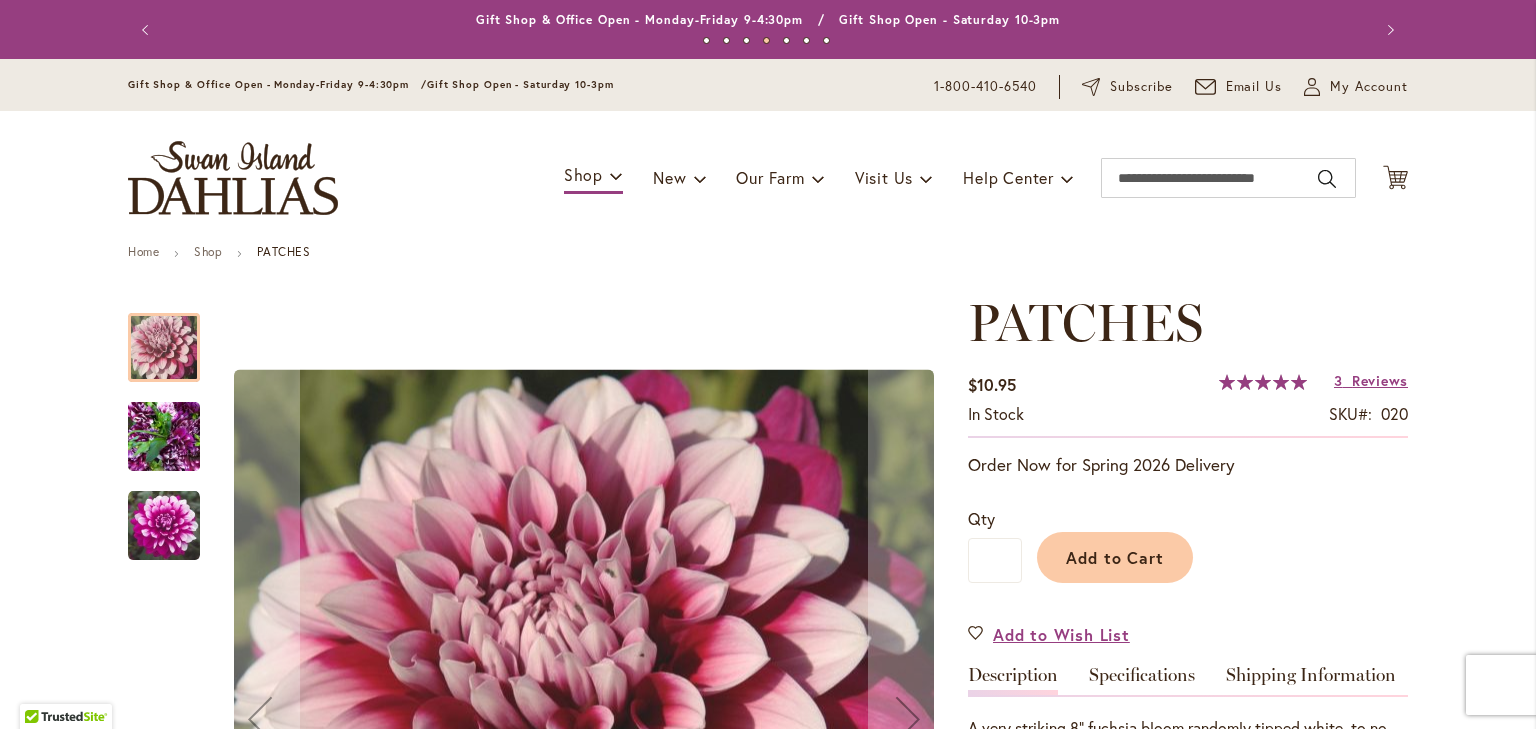 scroll, scrollTop: 0, scrollLeft: 0, axis: both 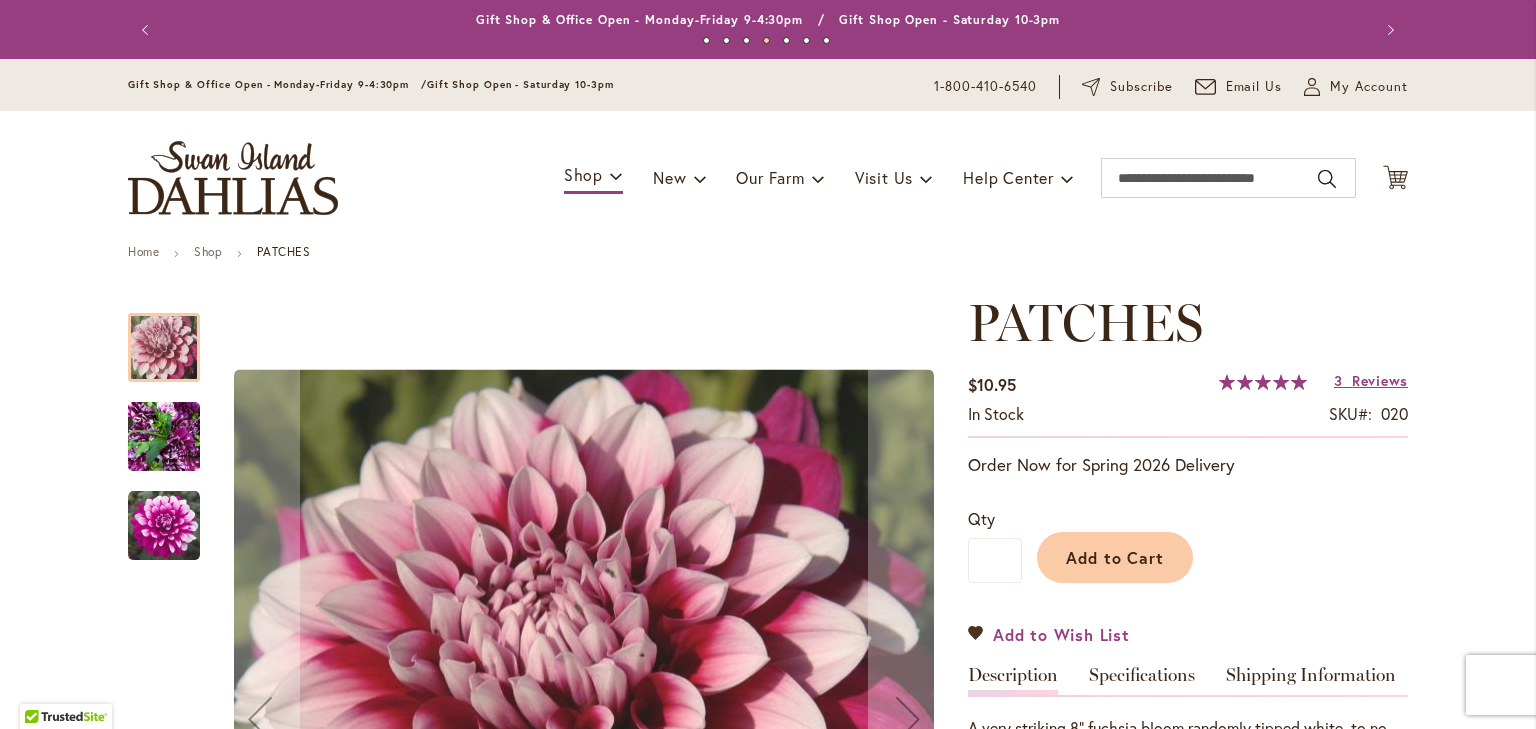 type on "**********" 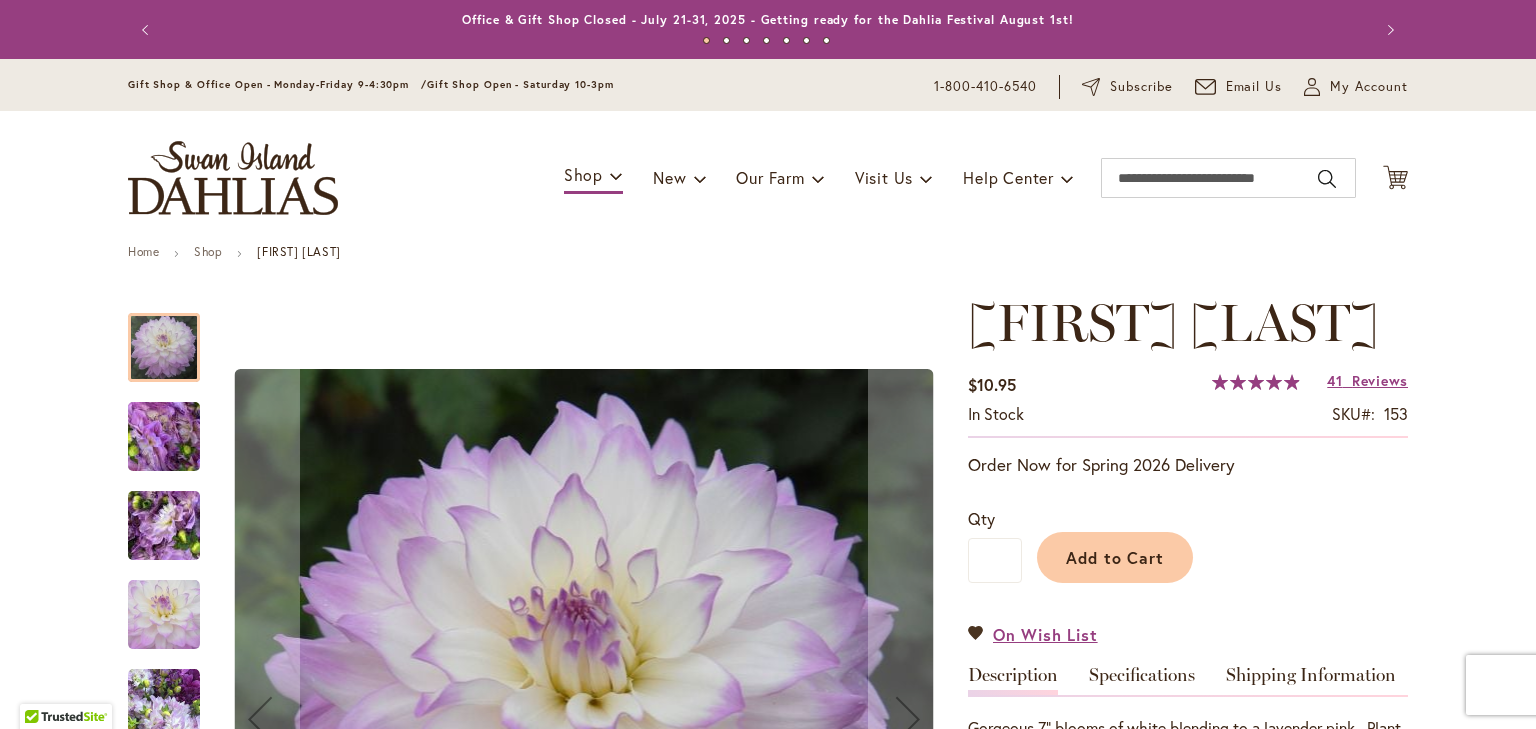 type on "****" 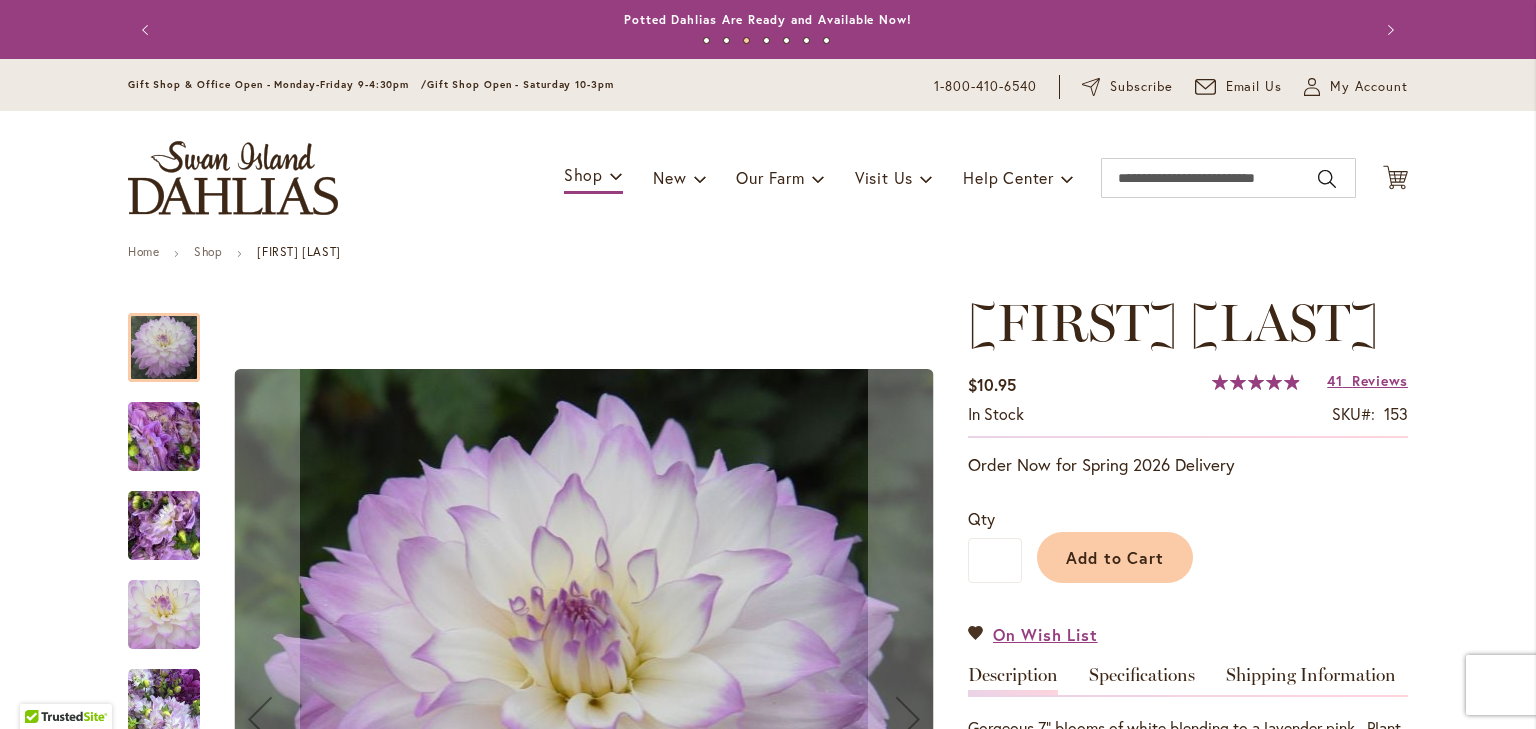 scroll, scrollTop: 0, scrollLeft: 0, axis: both 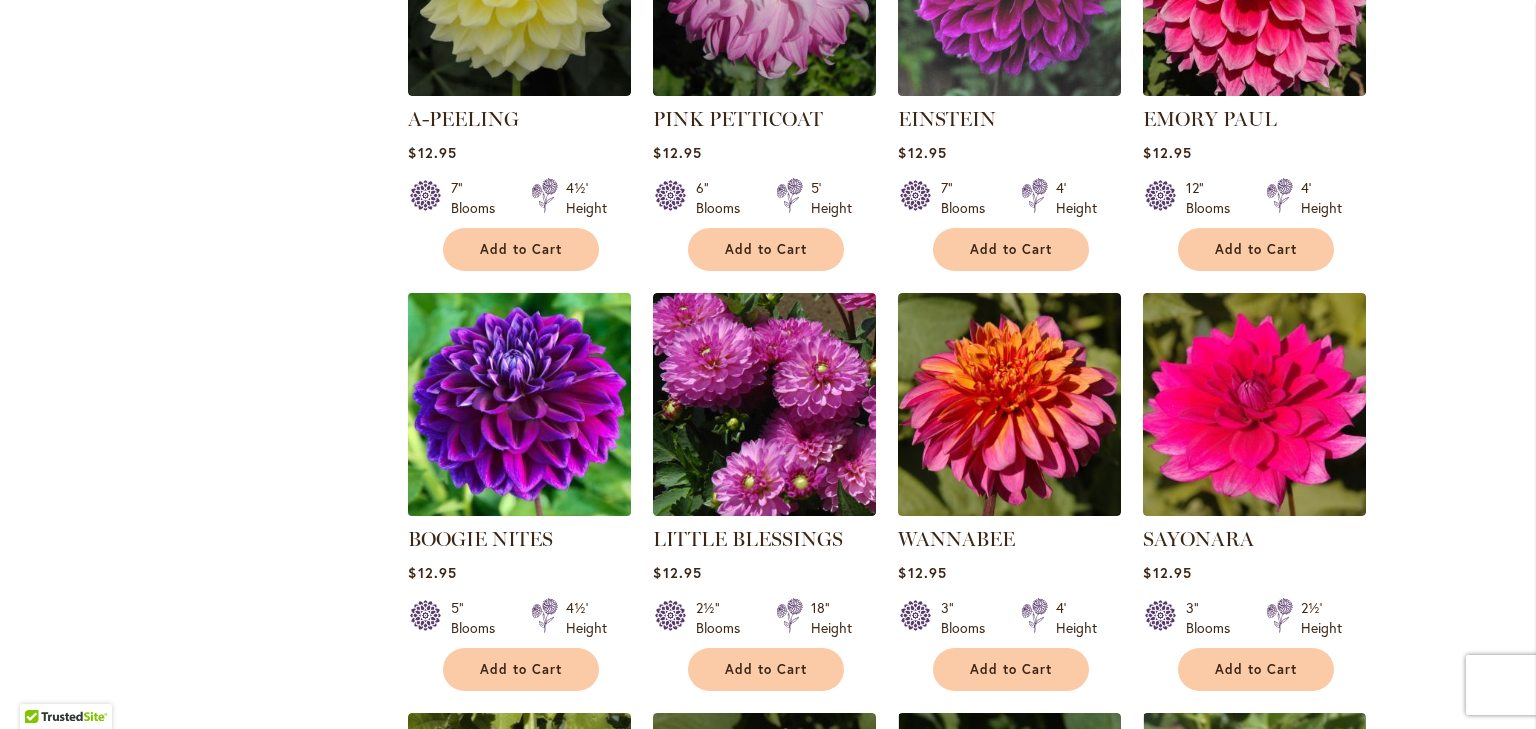 type on "**********" 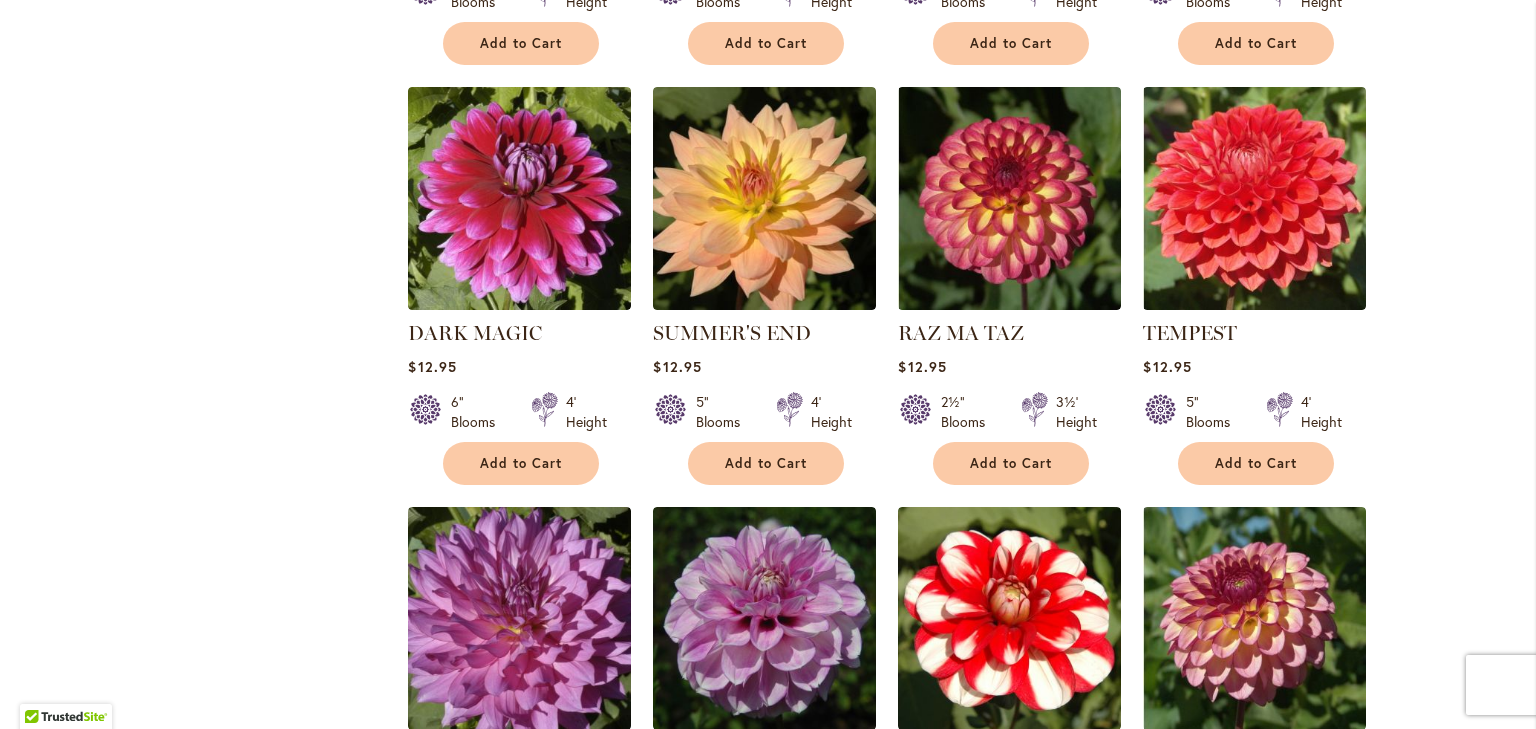 scroll, scrollTop: 6022, scrollLeft: 0, axis: vertical 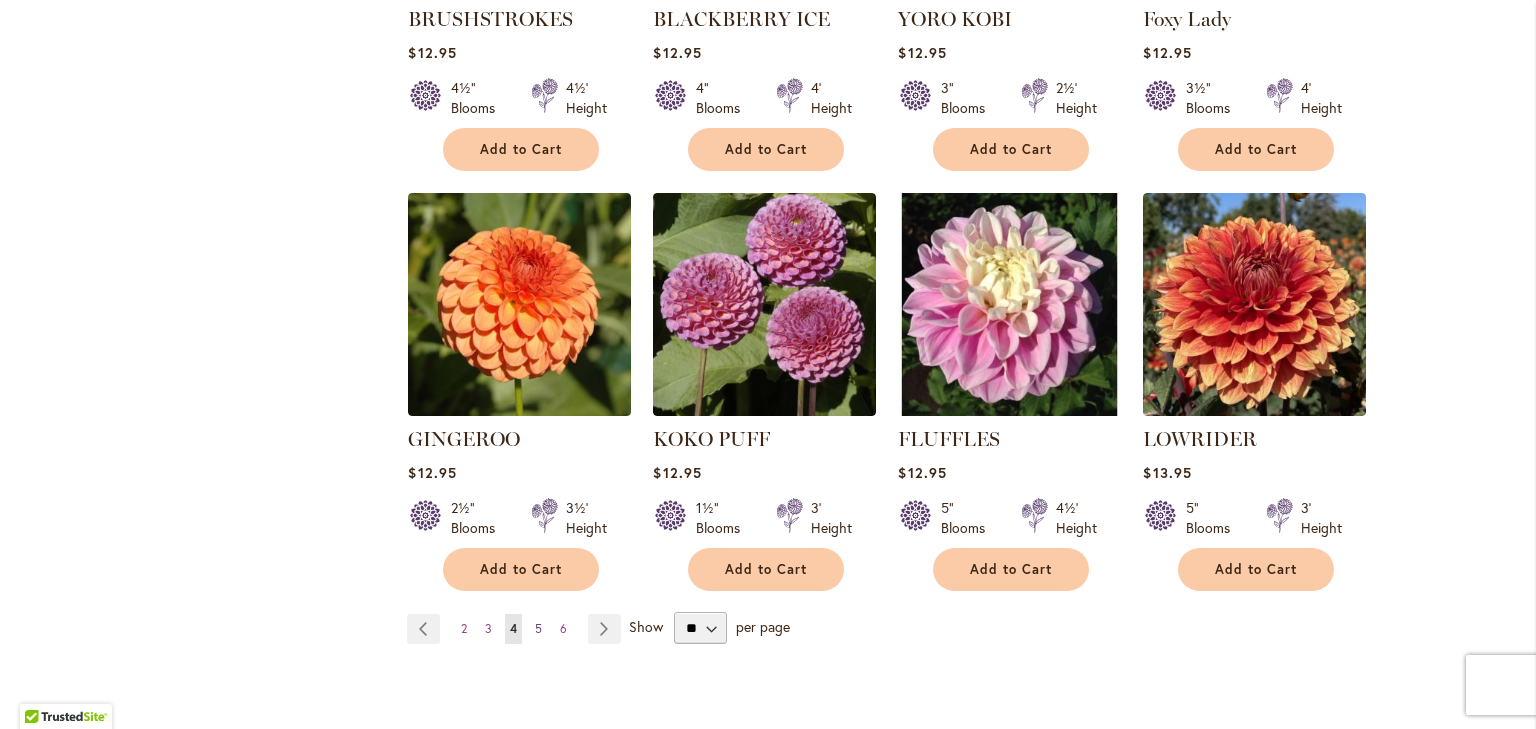 click on "5" at bounding box center (538, 628) 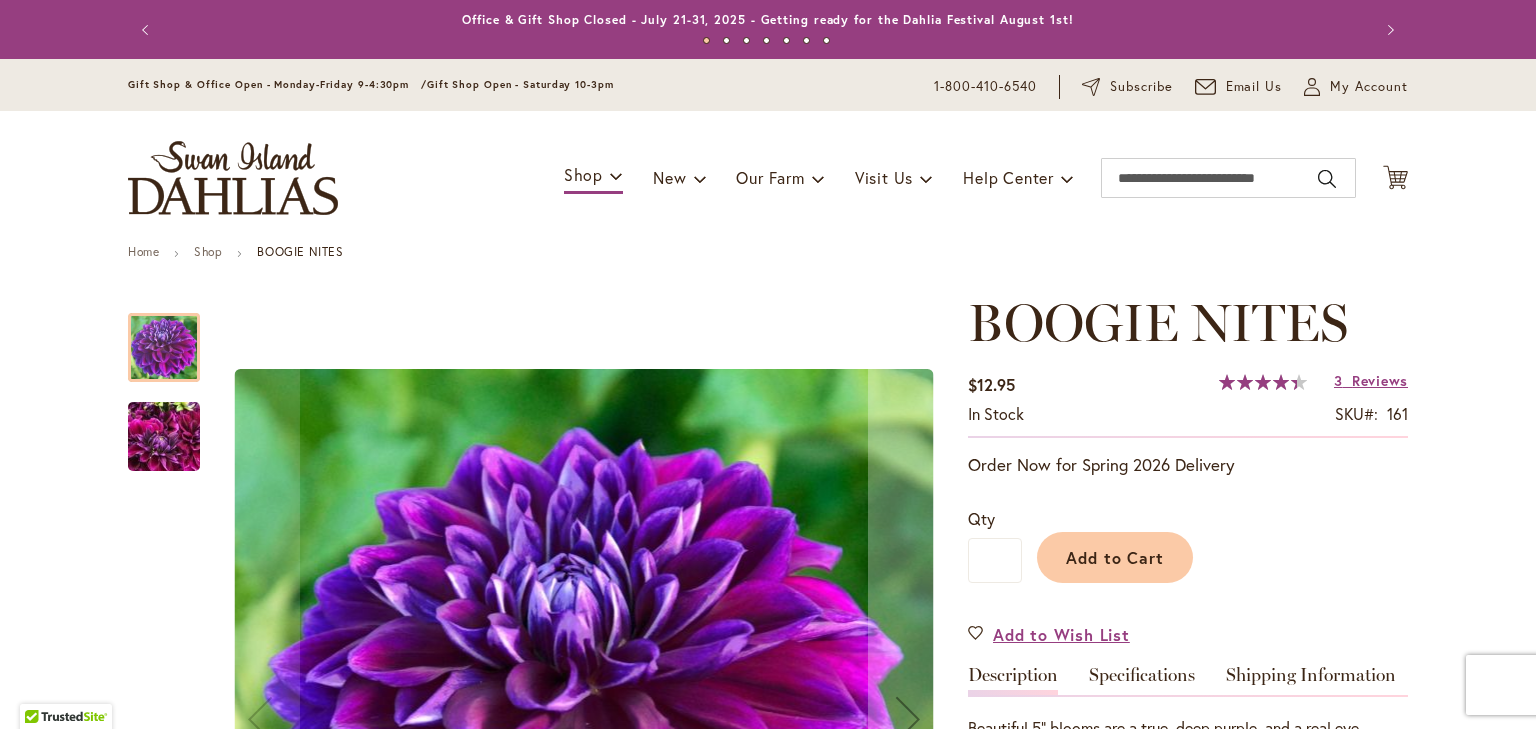 type on "****" 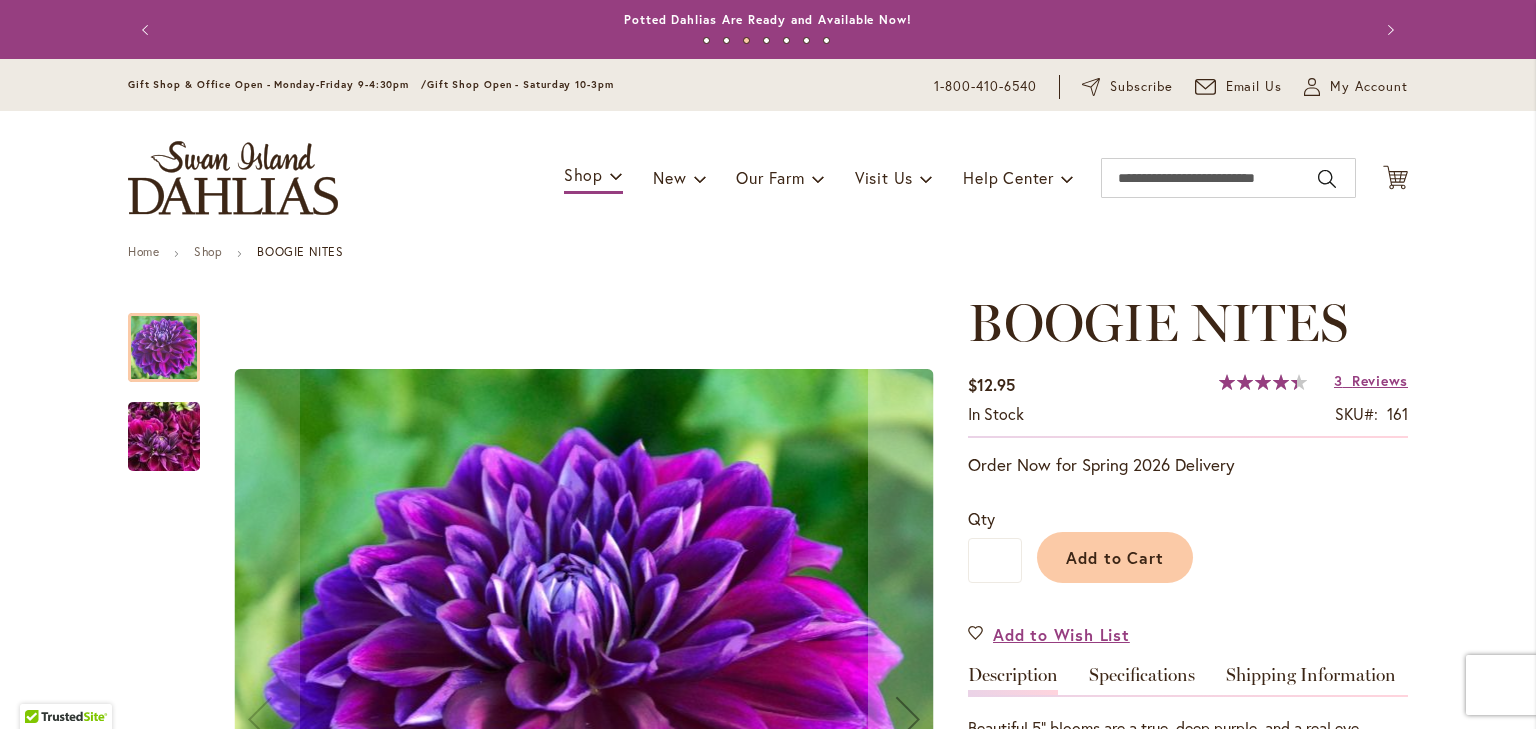 scroll, scrollTop: 0, scrollLeft: 0, axis: both 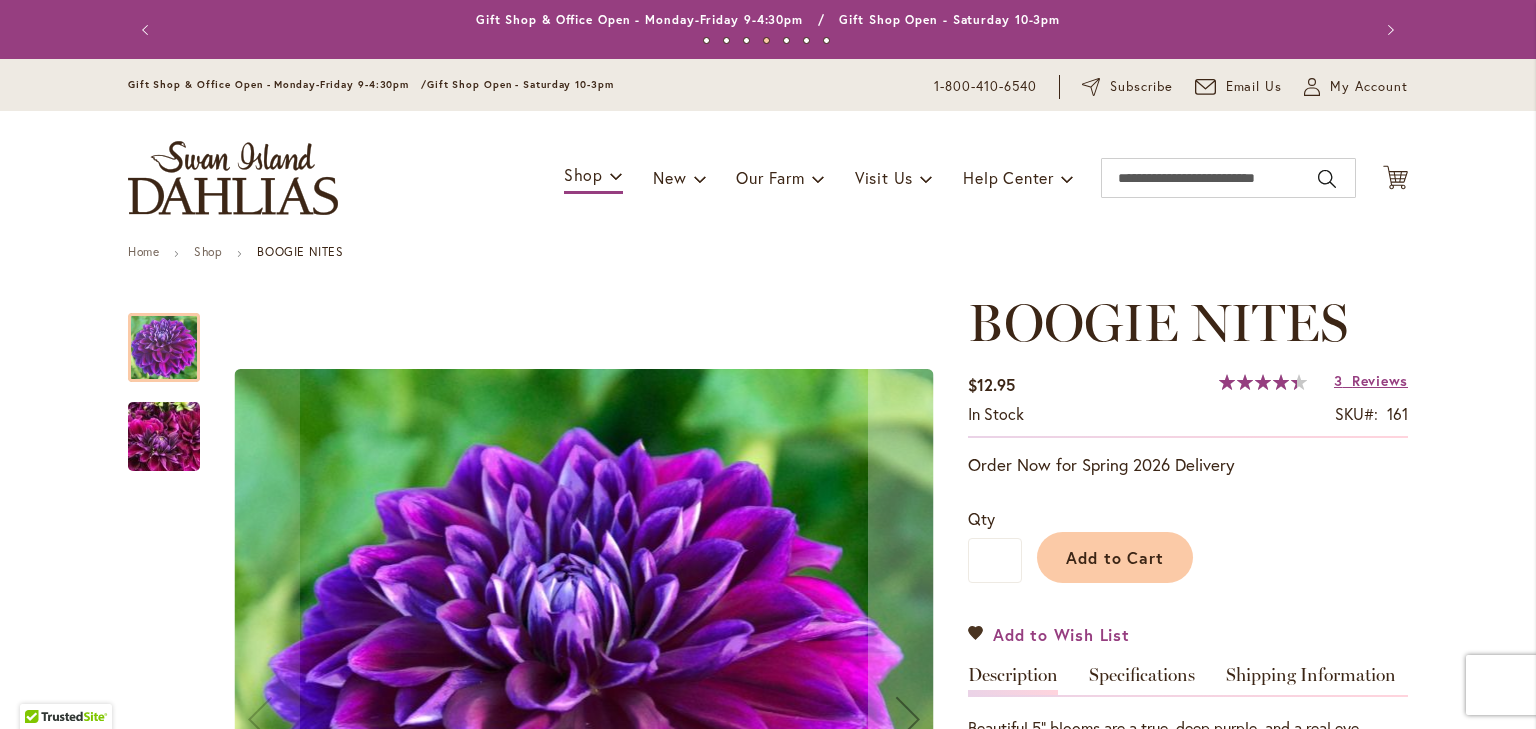 type on "**********" 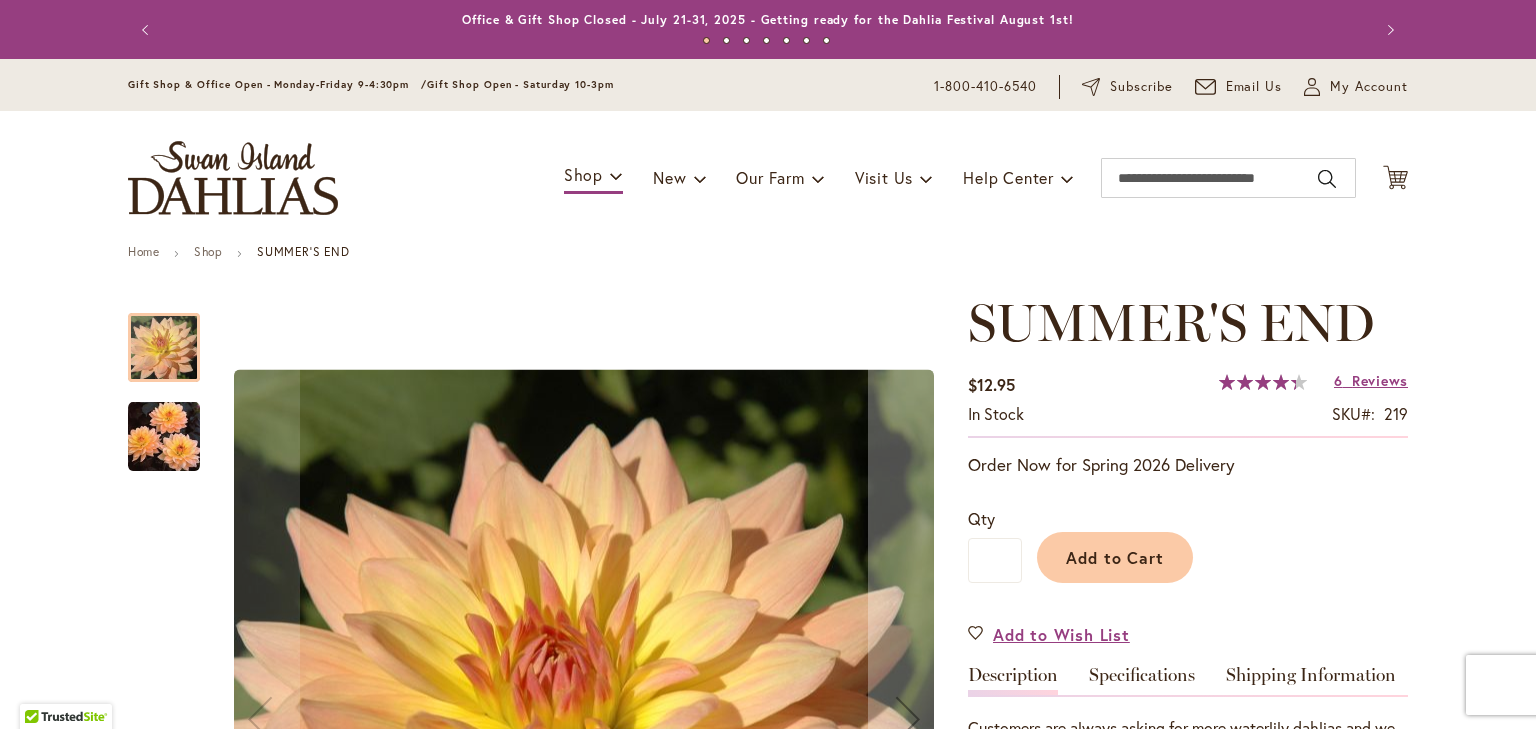 type on "****" 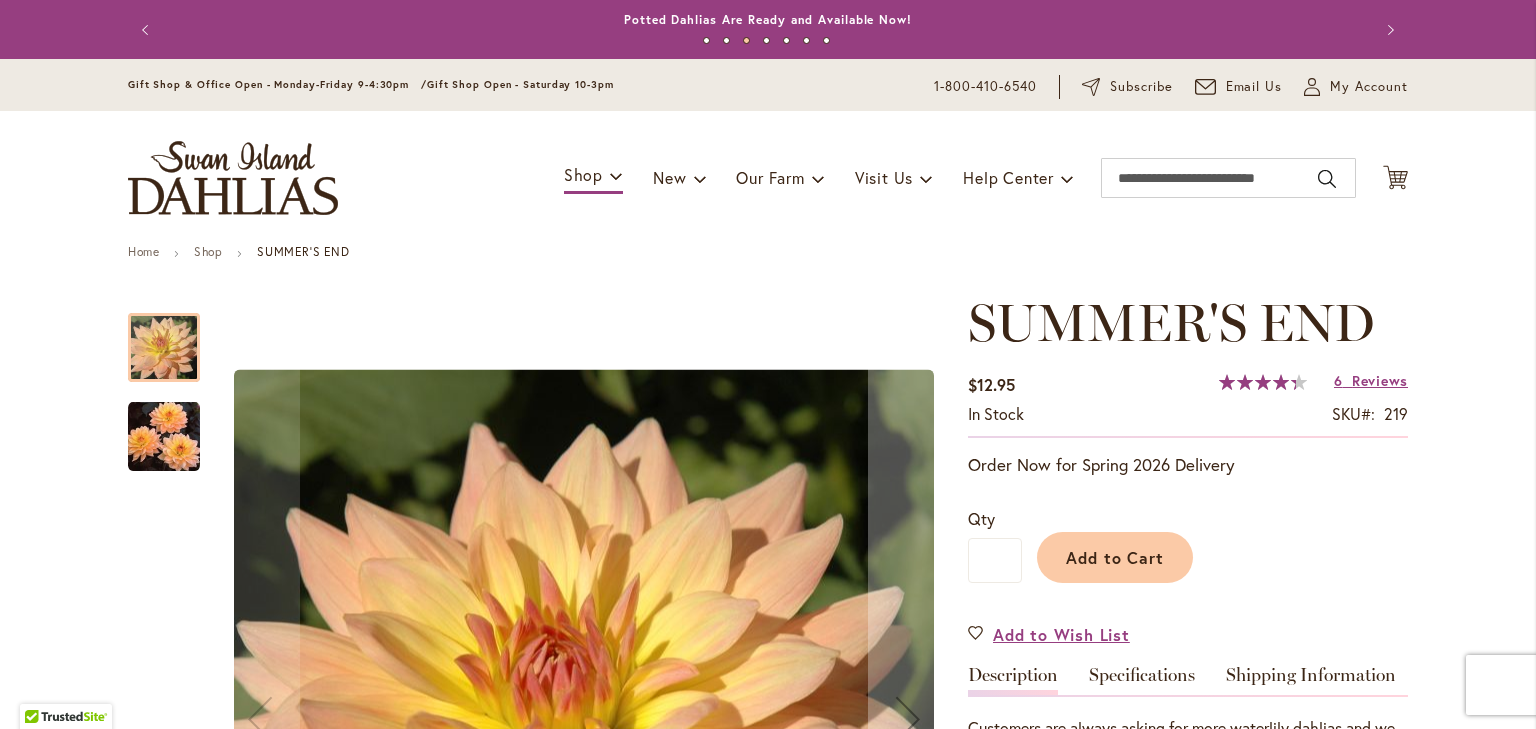 scroll, scrollTop: 0, scrollLeft: 0, axis: both 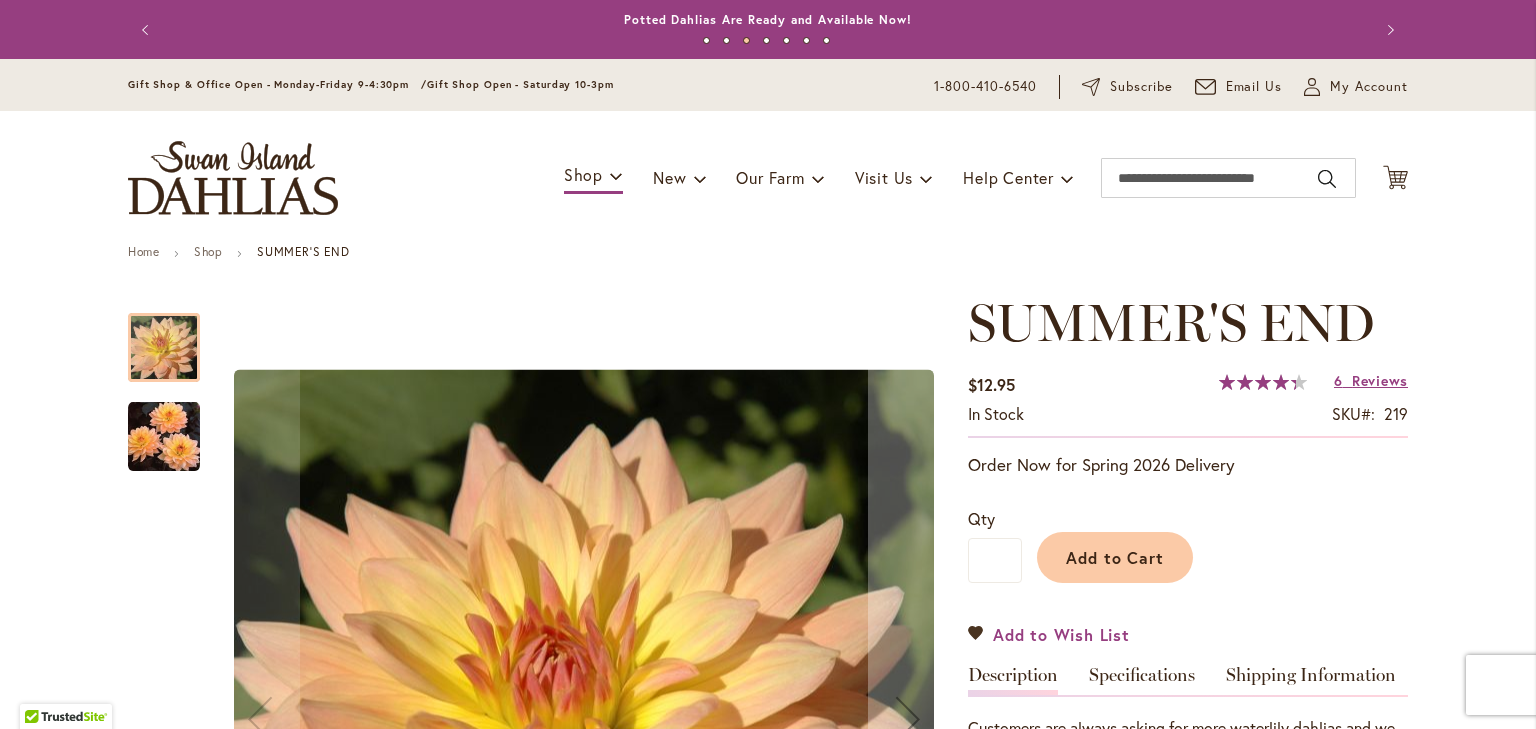 type on "**********" 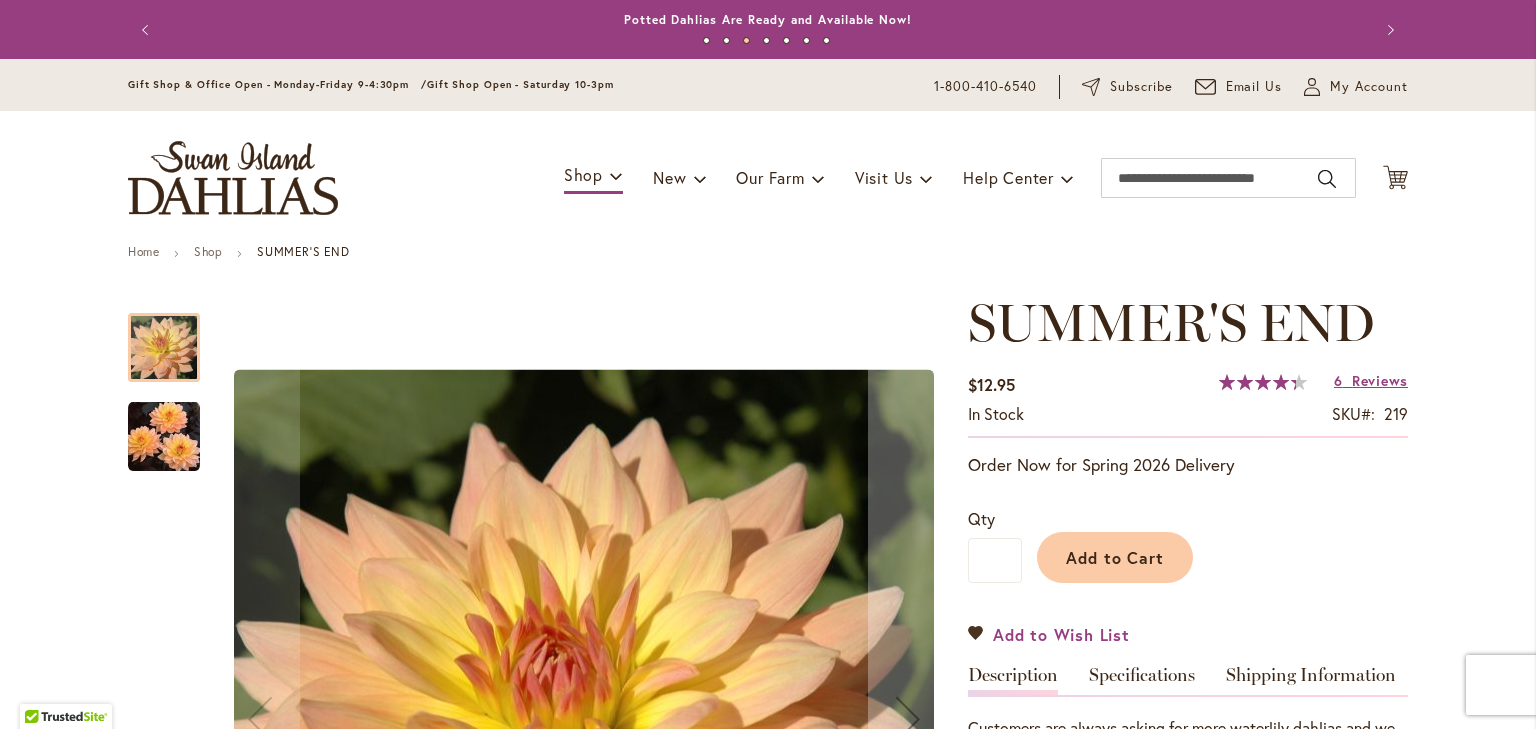 click on "Add to Wish List" at bounding box center (1061, 634) 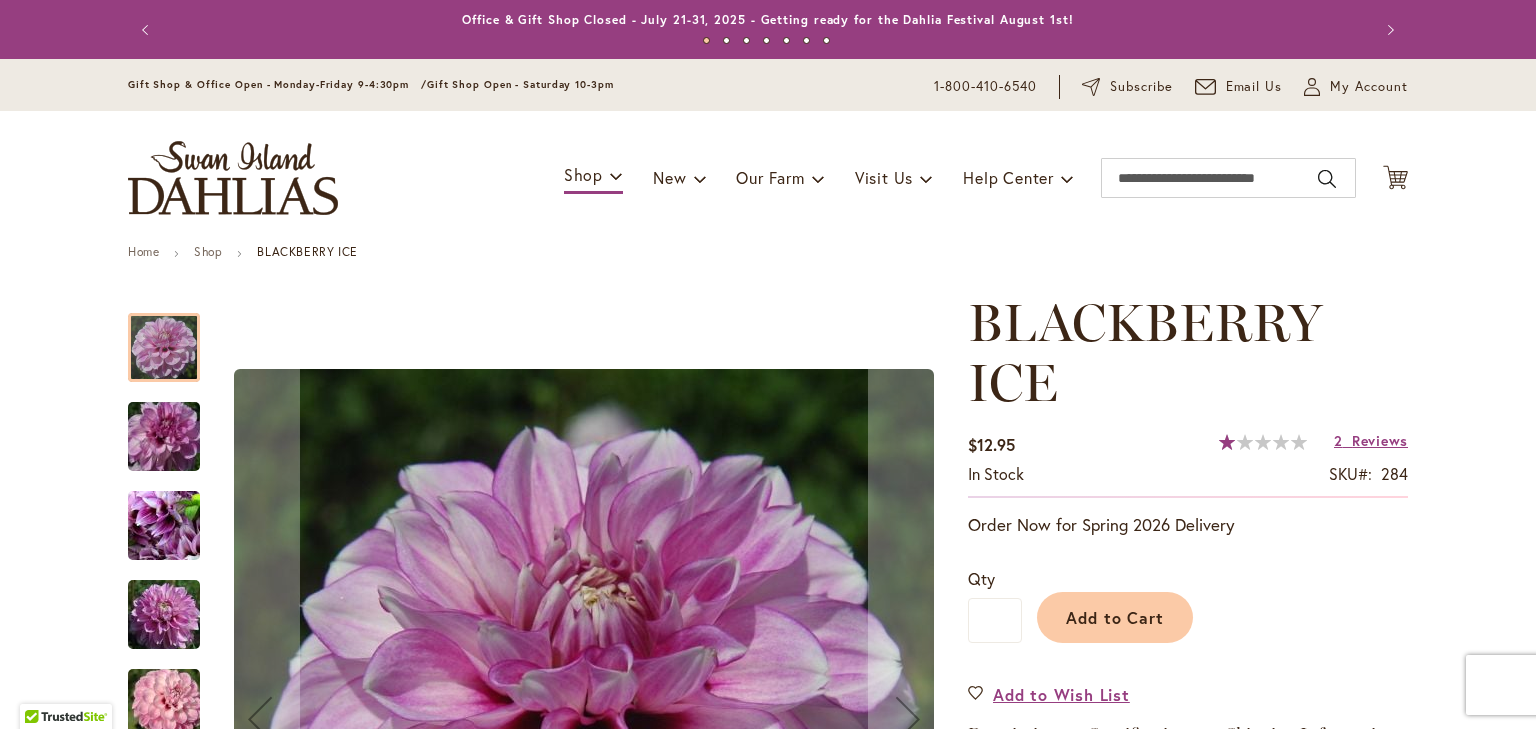 type on "****" 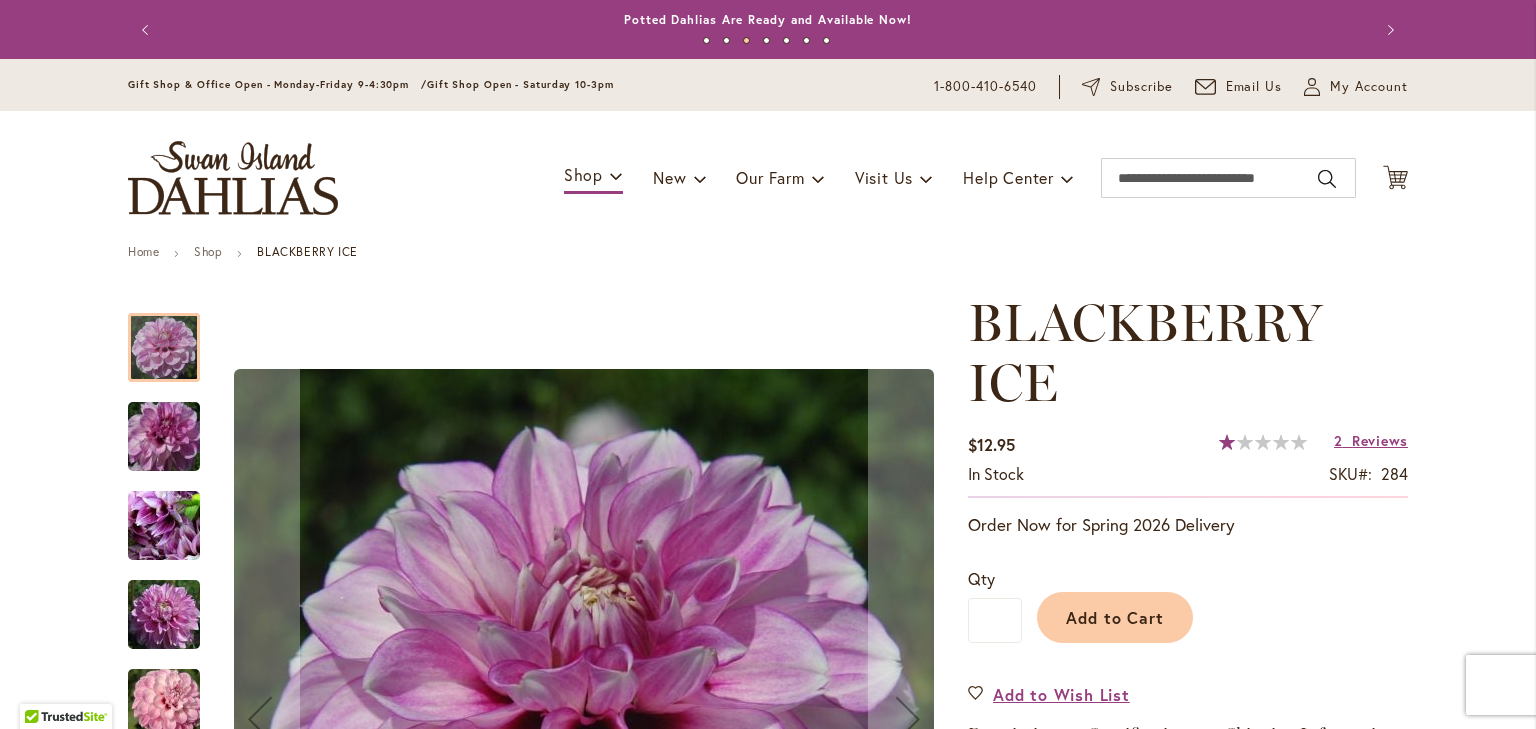 scroll, scrollTop: 0, scrollLeft: 0, axis: both 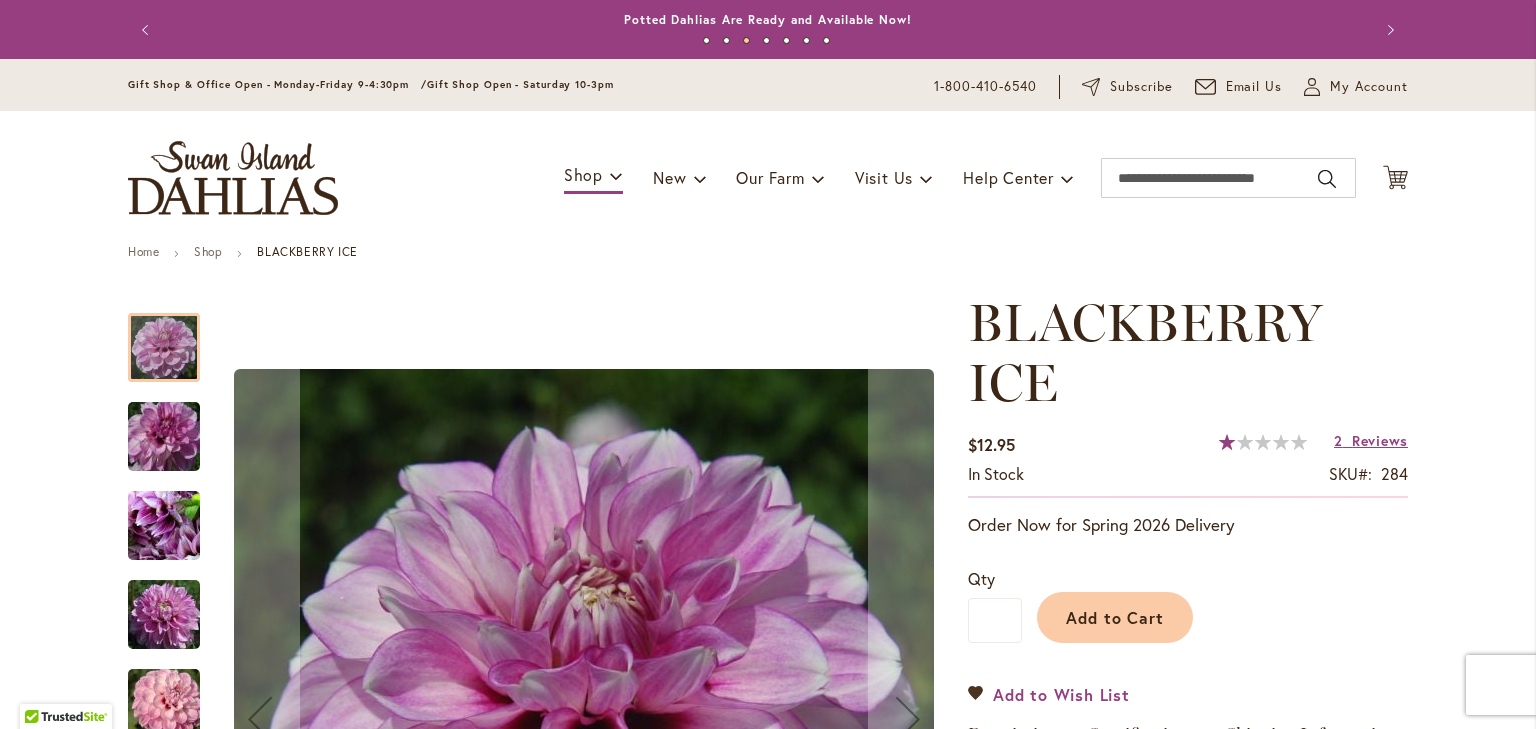 type on "**********" 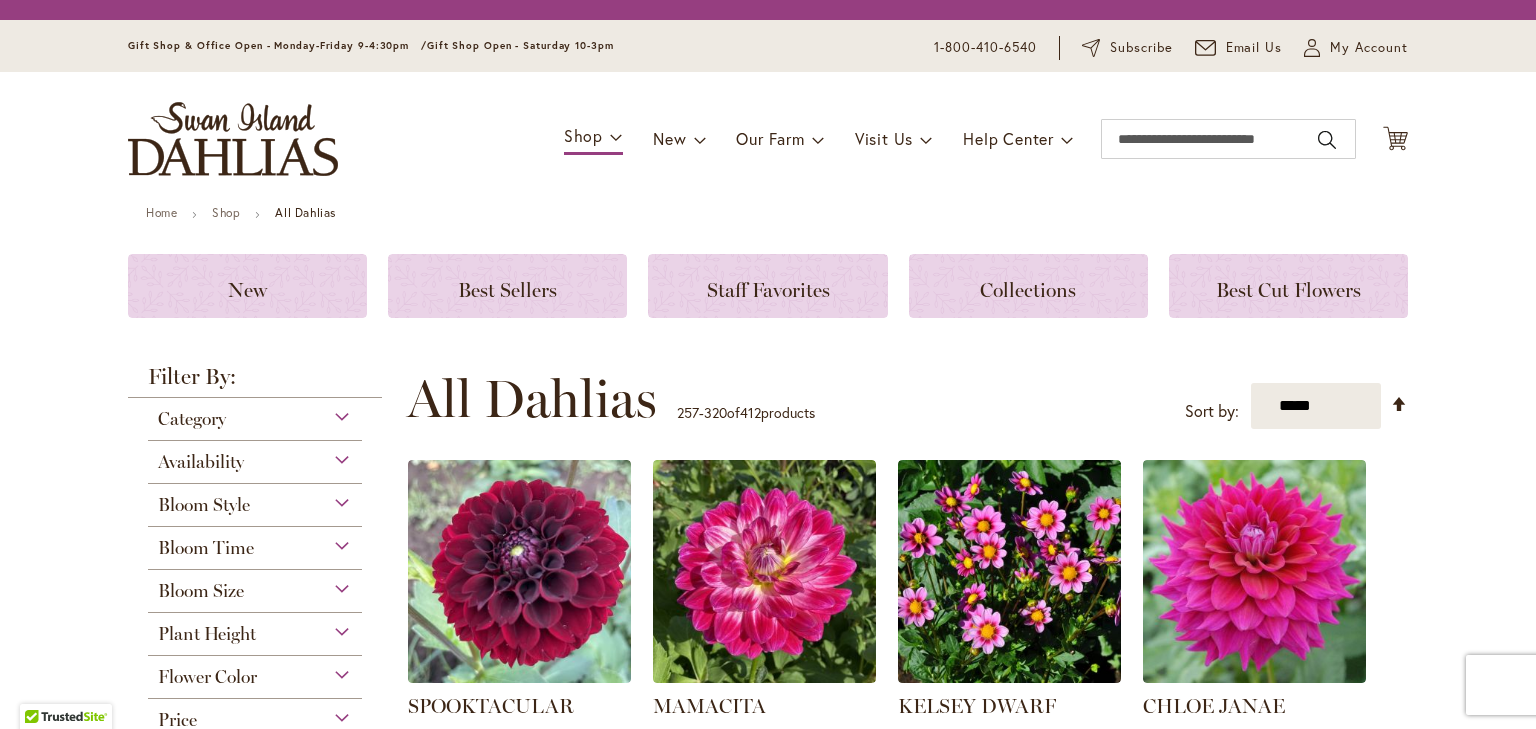 scroll, scrollTop: 0, scrollLeft: 0, axis: both 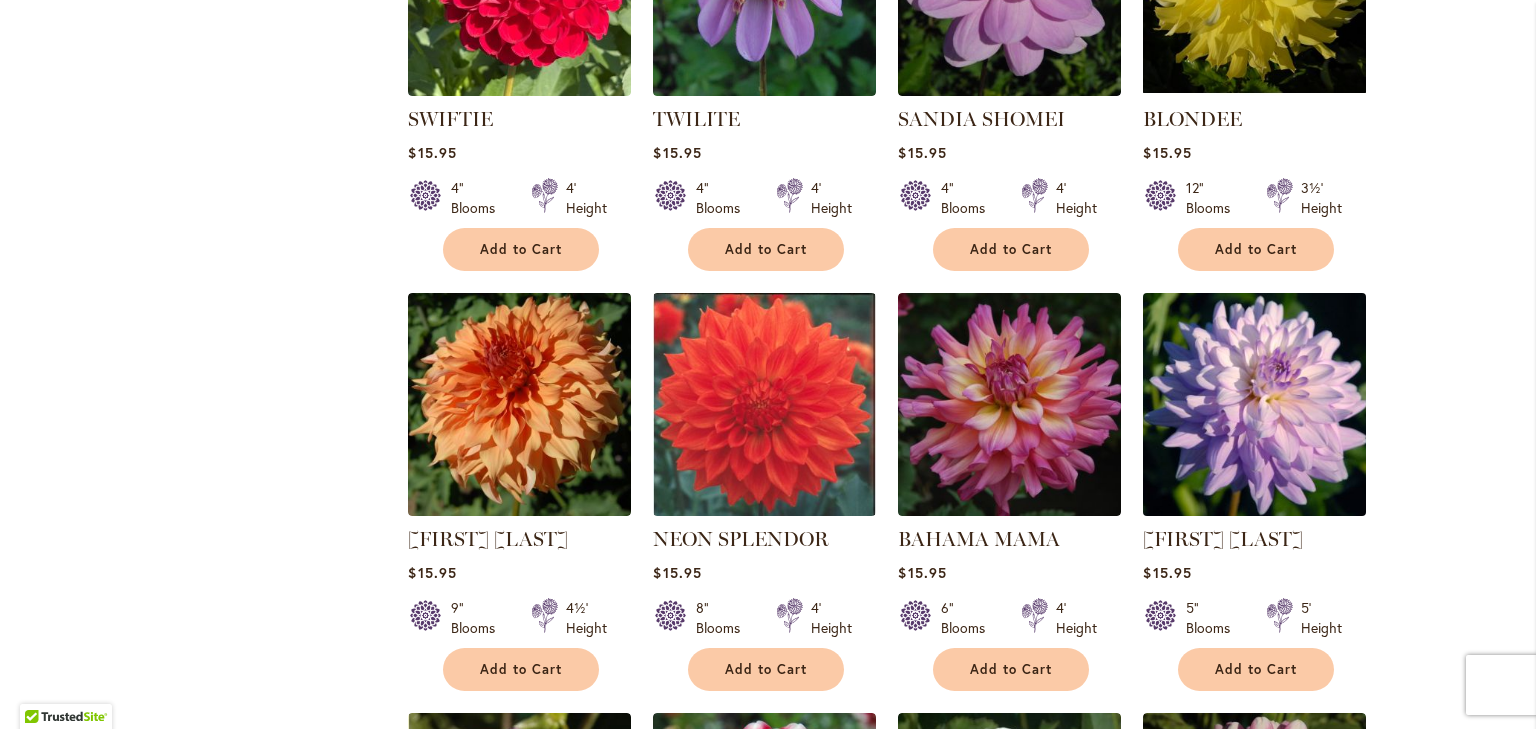 type on "**********" 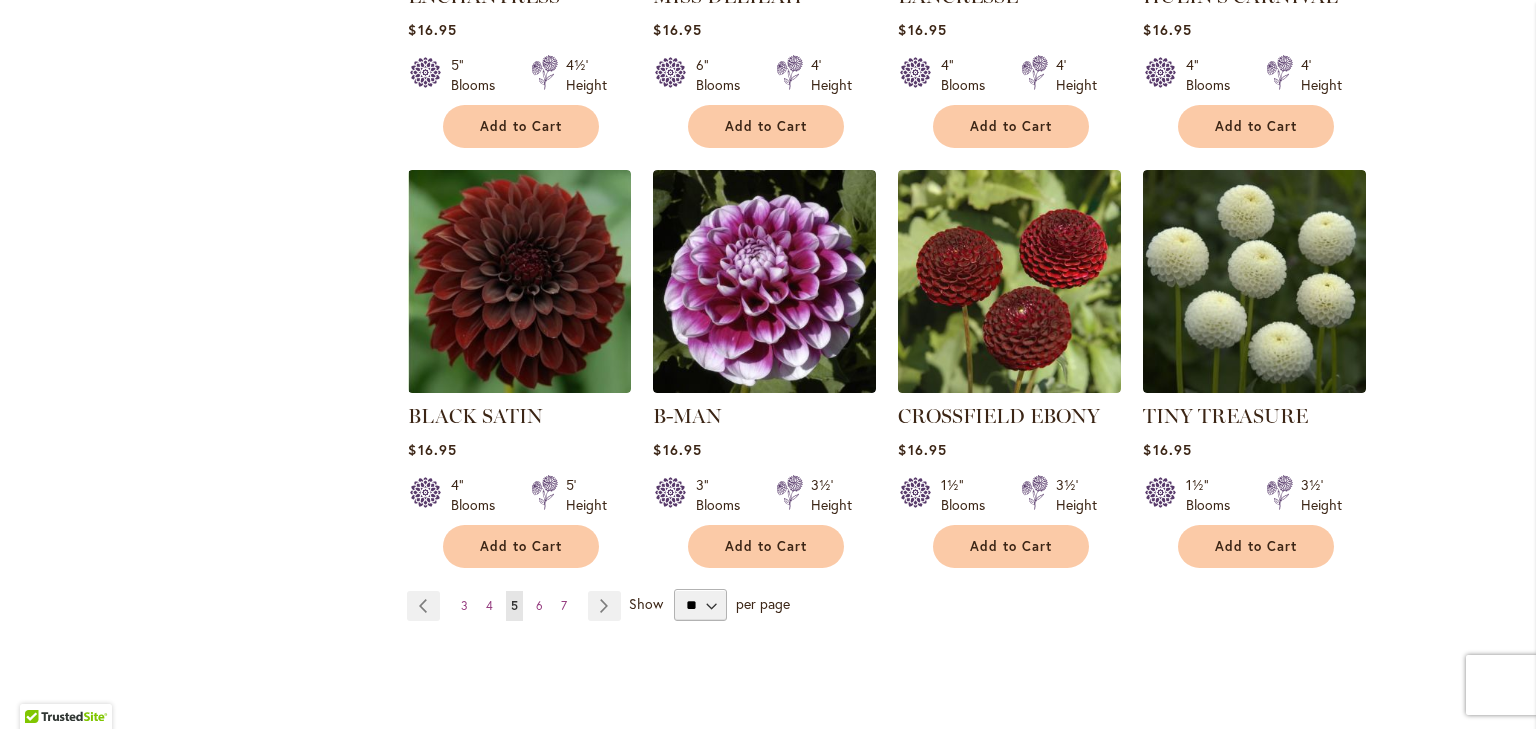 scroll, scrollTop: 6822, scrollLeft: 0, axis: vertical 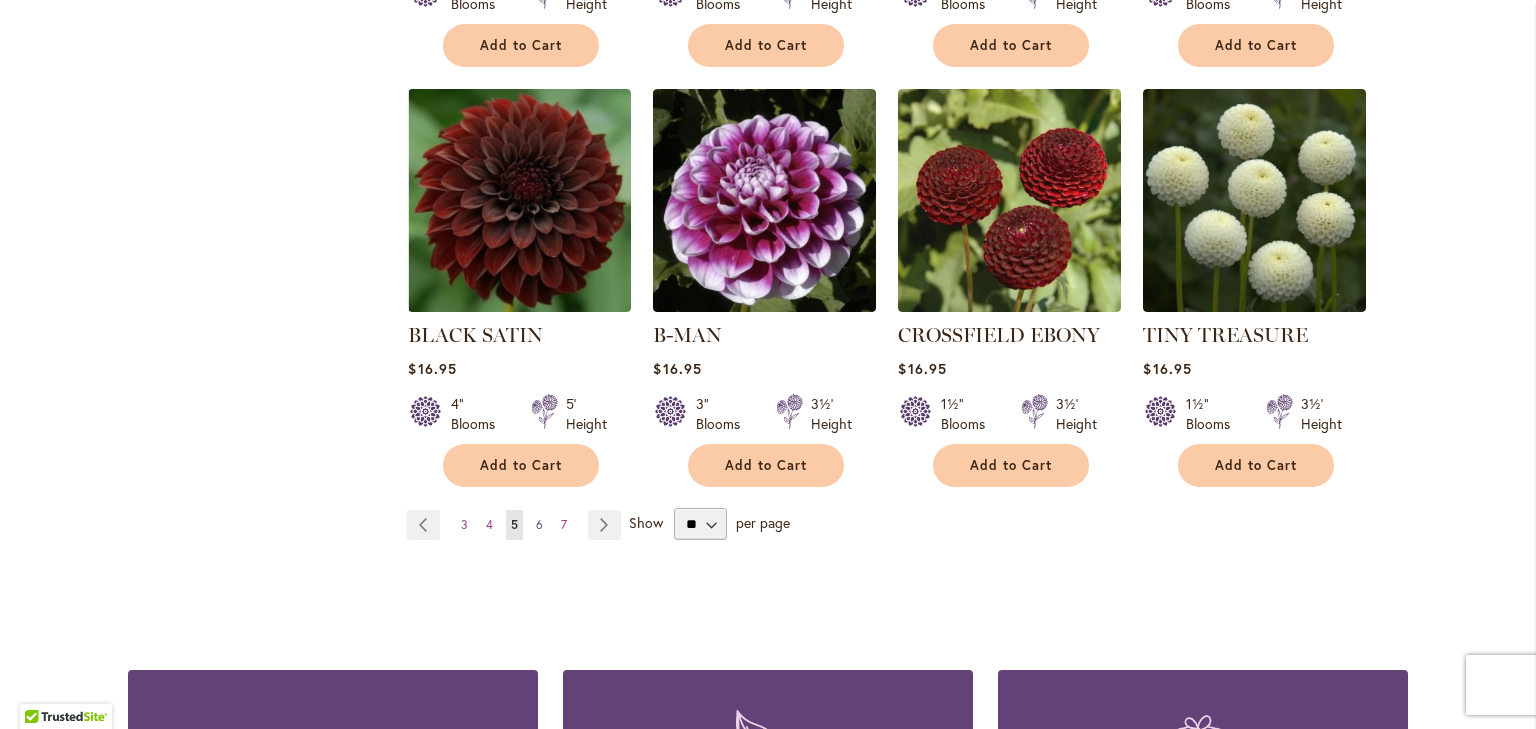 click on "6" at bounding box center (539, 524) 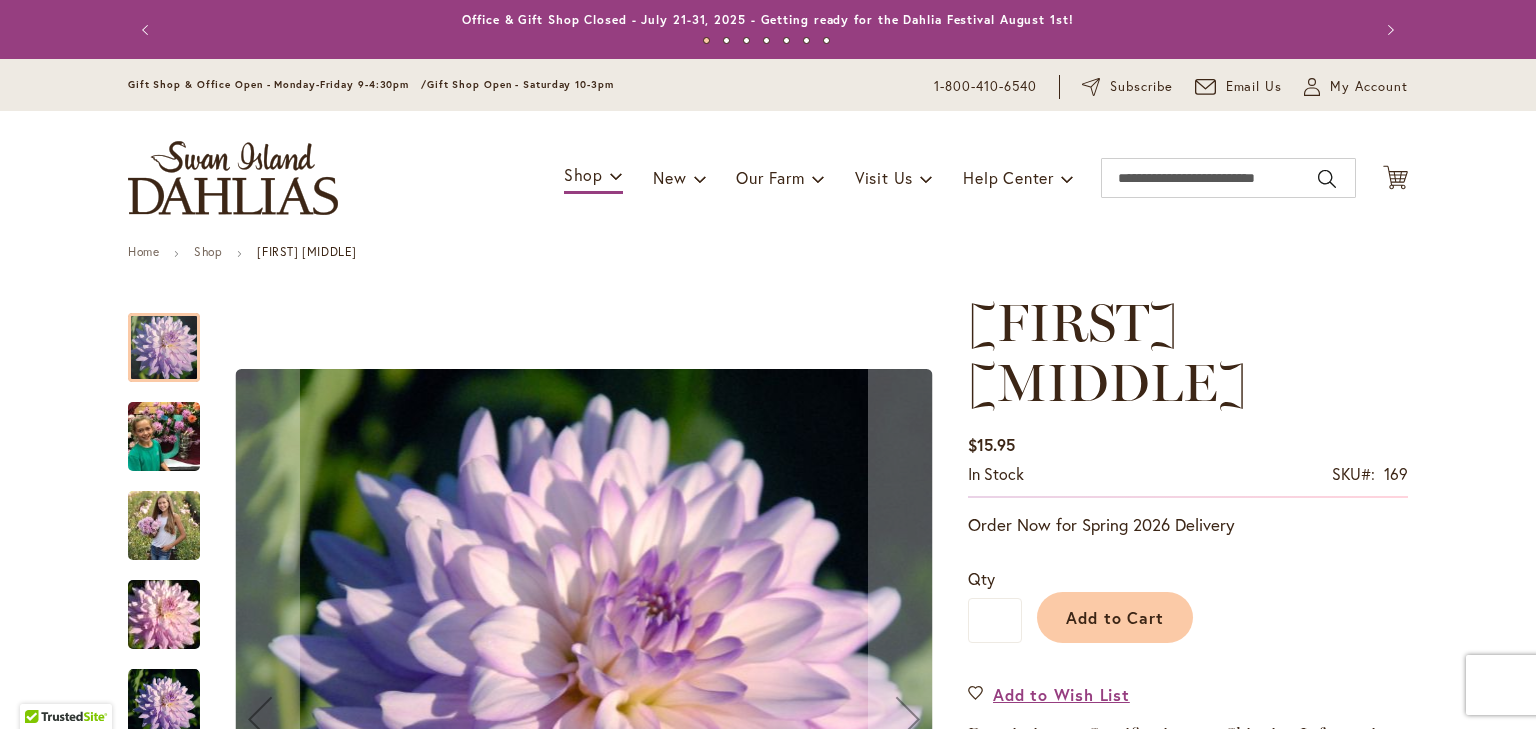 type on "****" 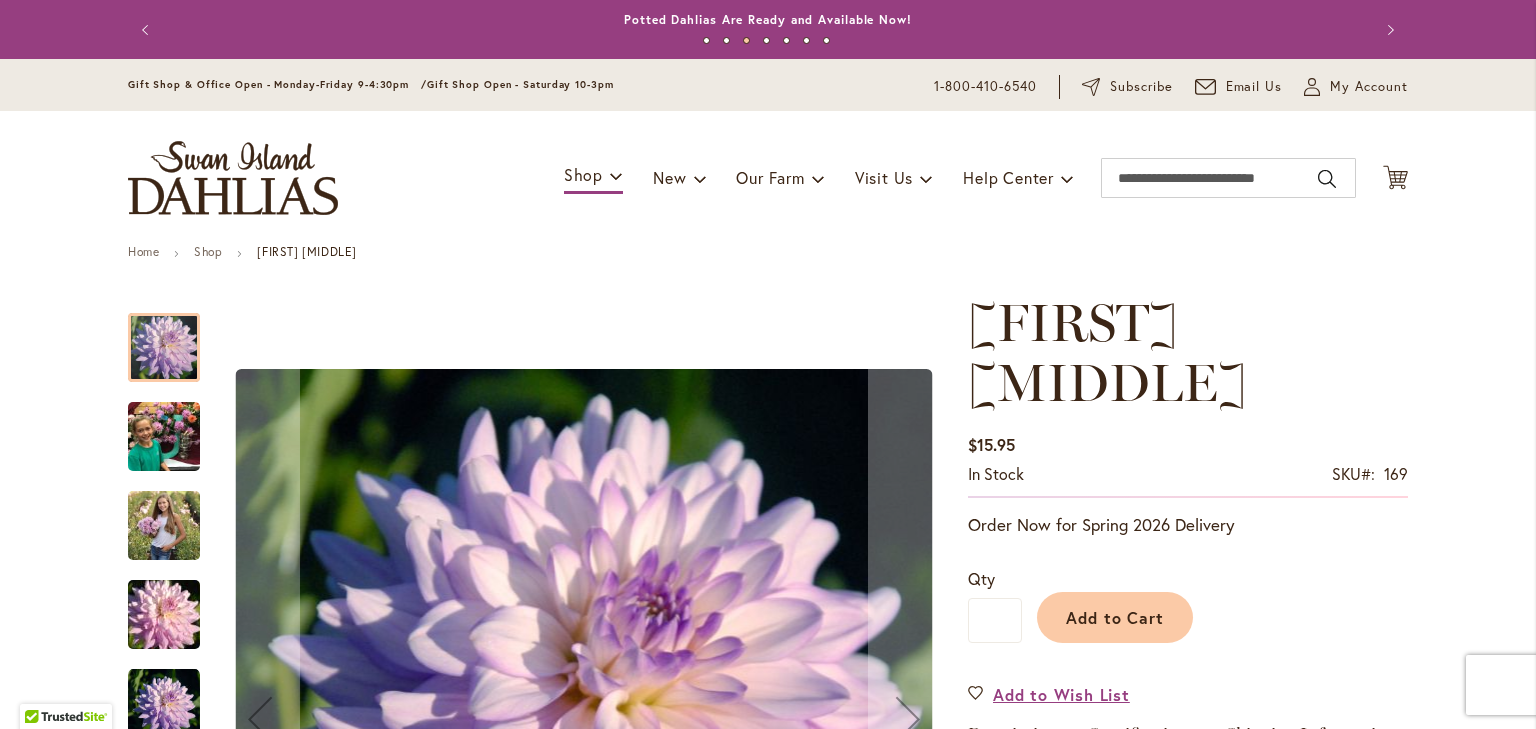 scroll, scrollTop: 0, scrollLeft: 0, axis: both 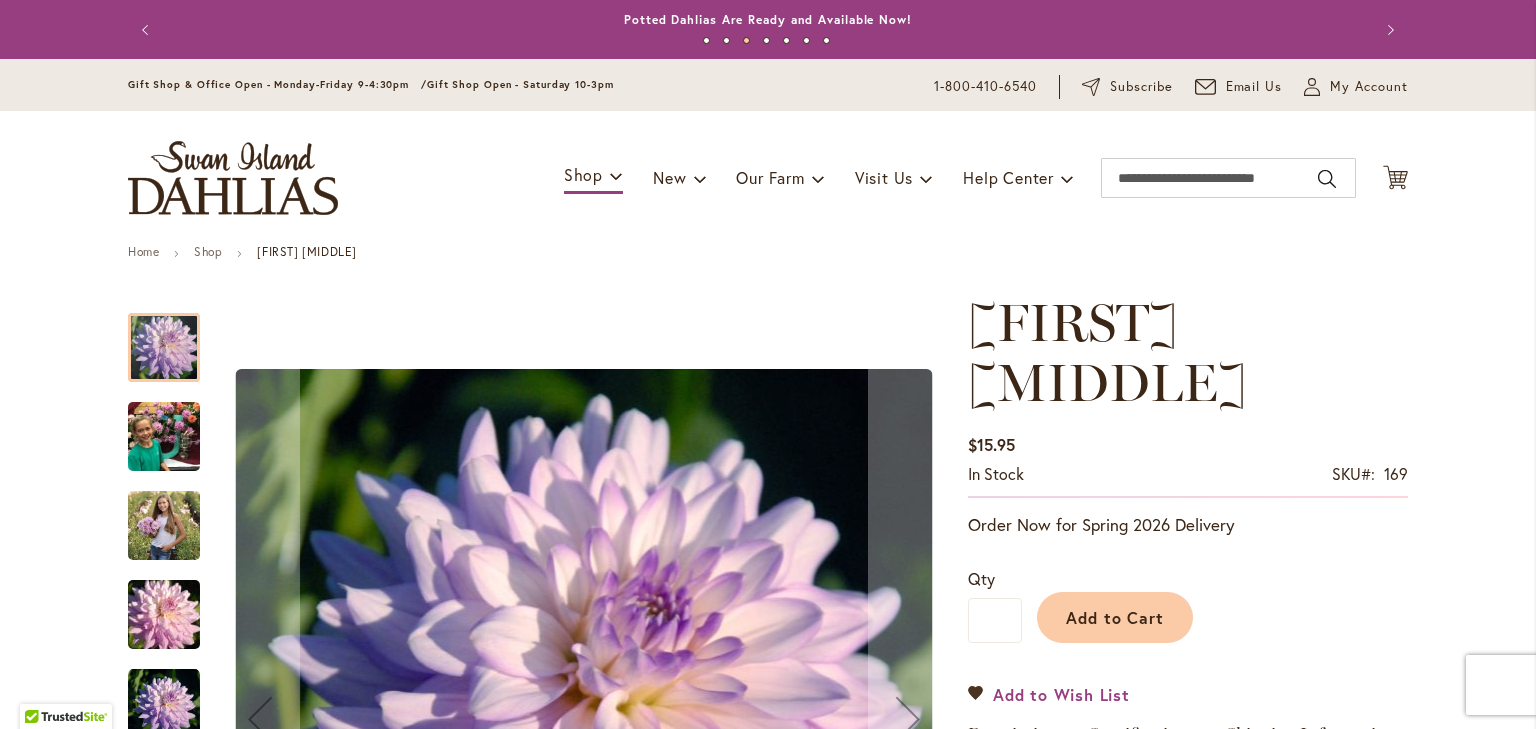 type on "**********" 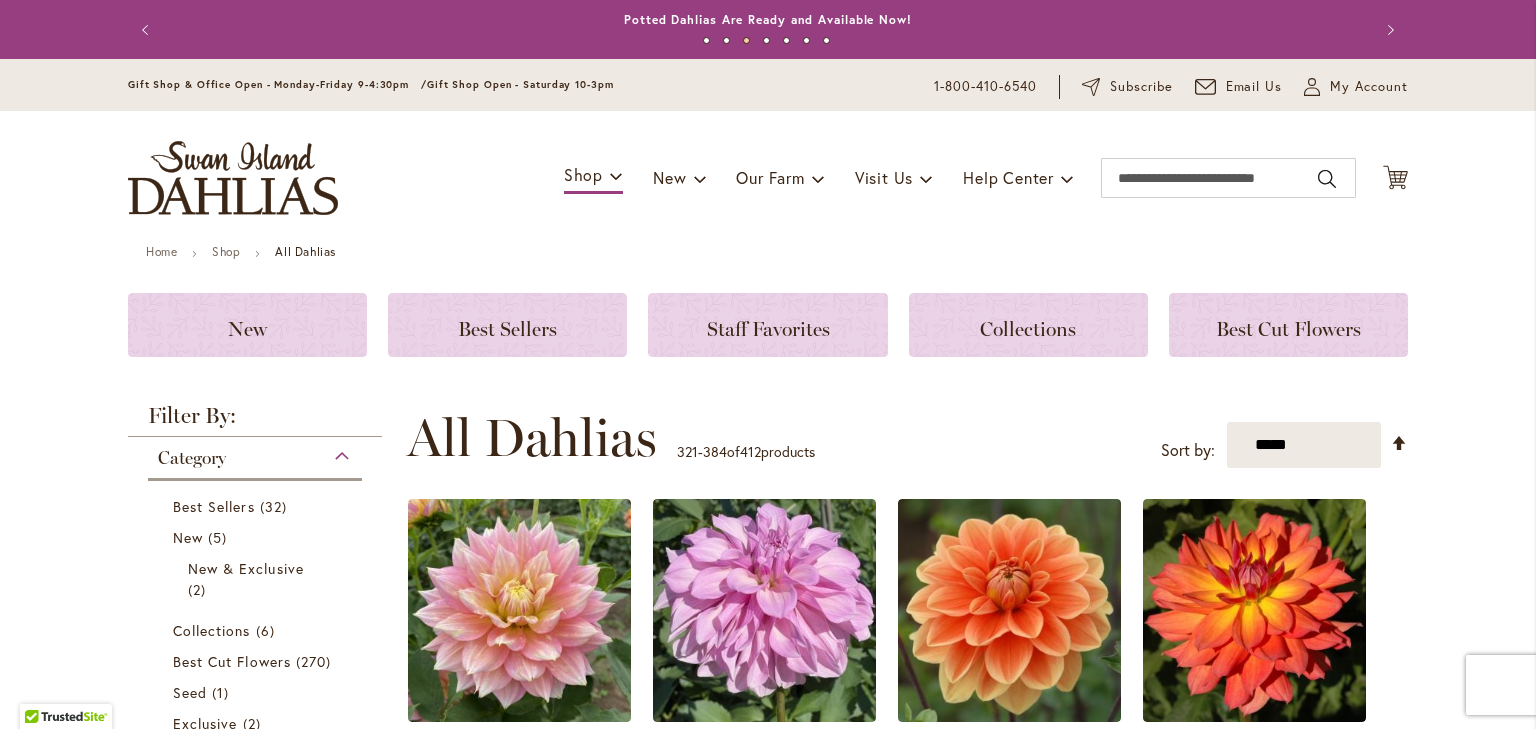 scroll, scrollTop: 0, scrollLeft: 0, axis: both 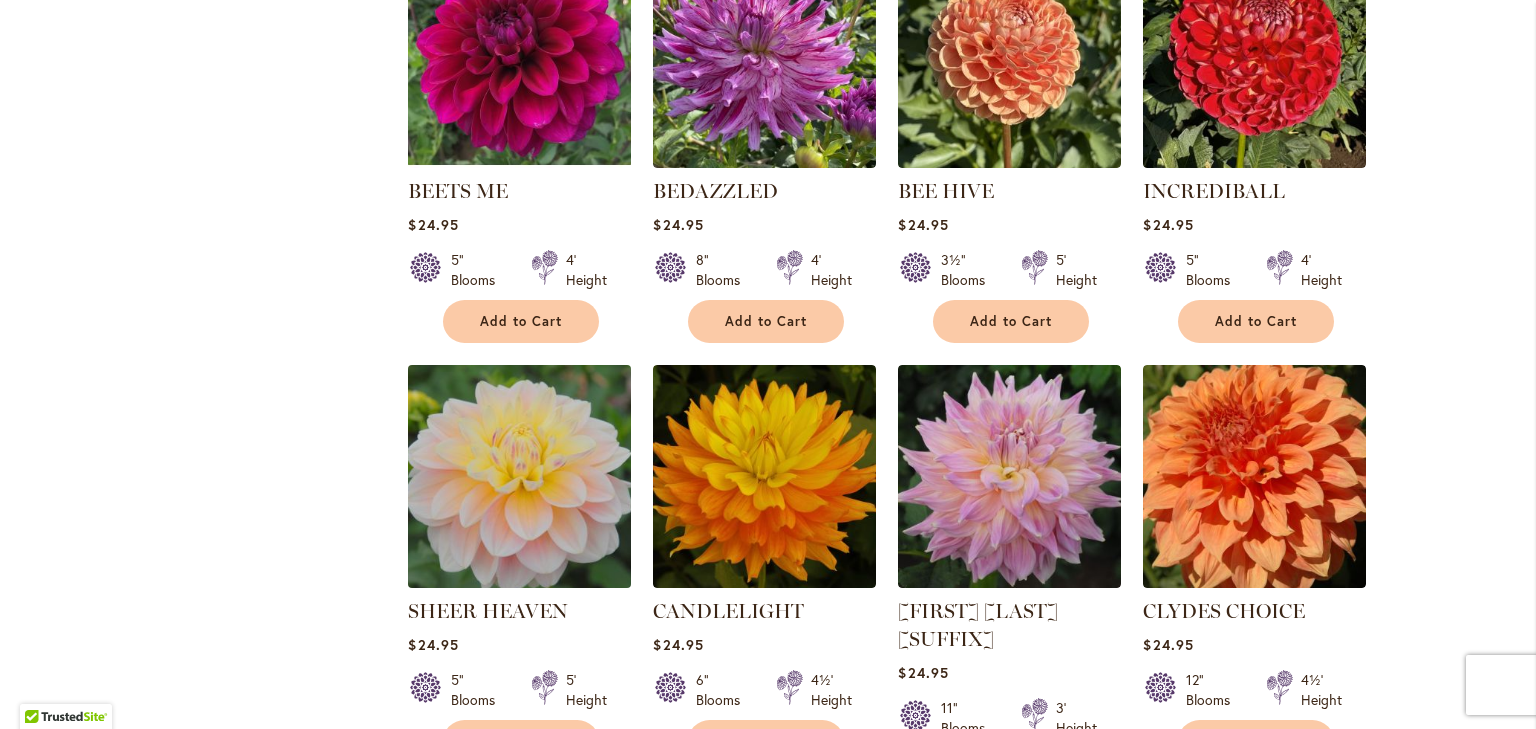 type on "**********" 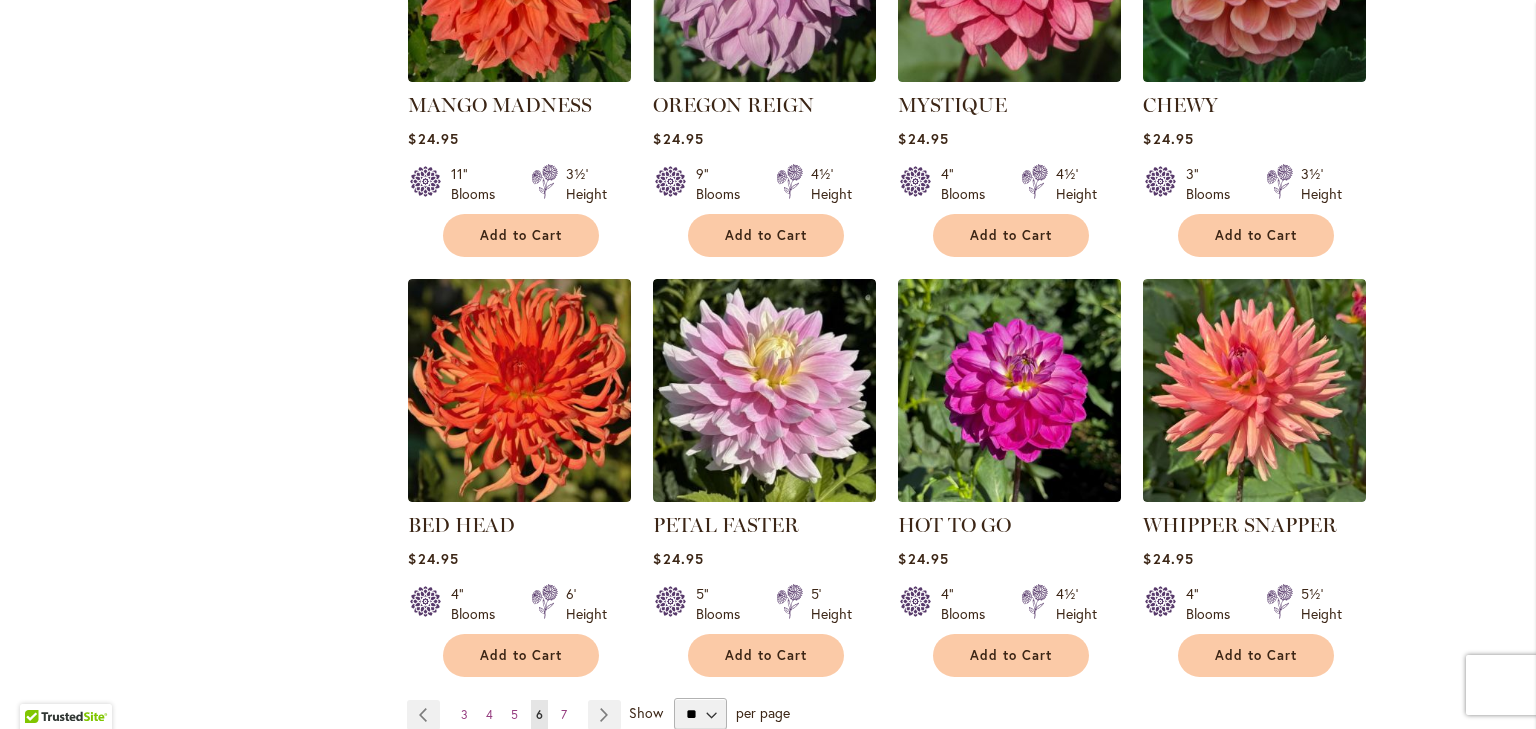 scroll, scrollTop: 6582, scrollLeft: 0, axis: vertical 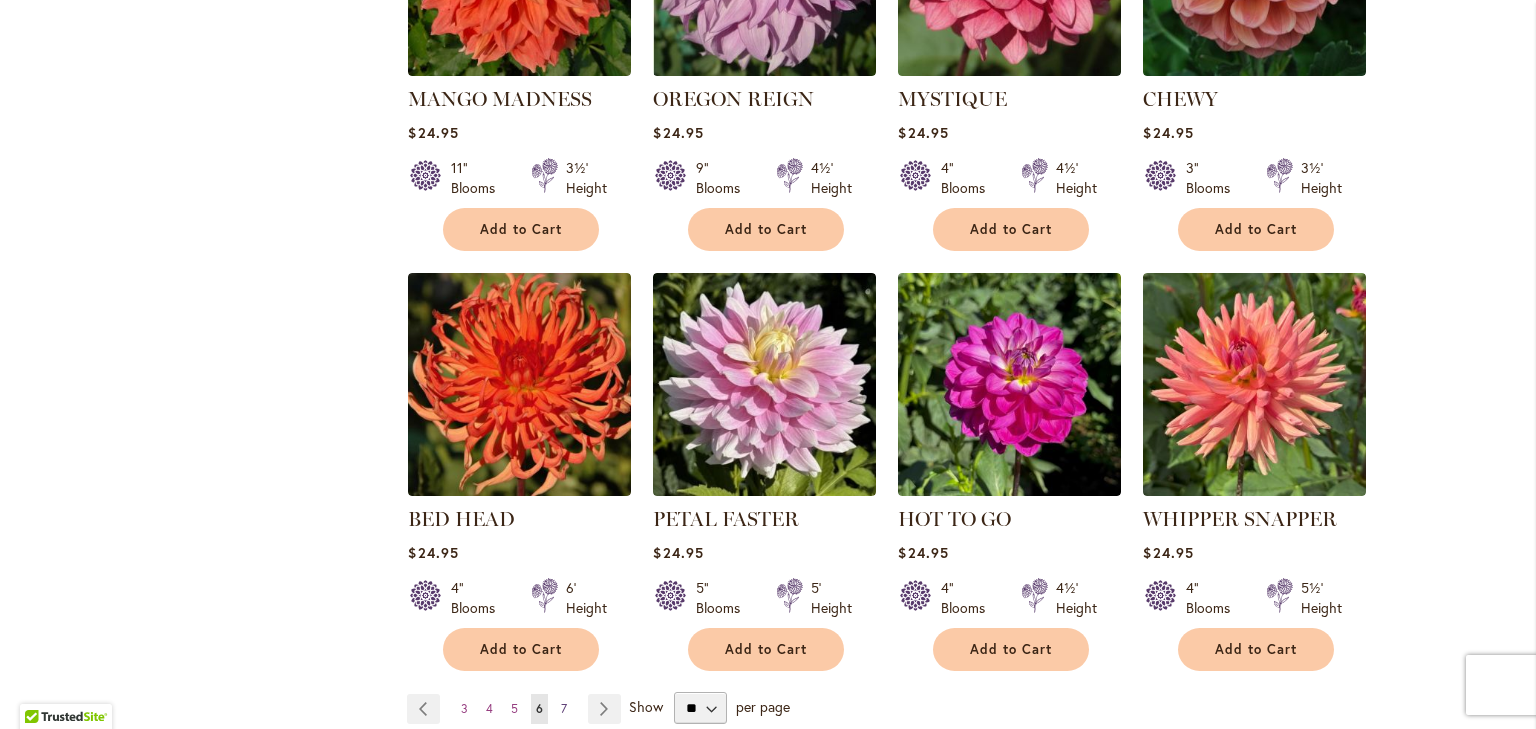click on "Page
7" at bounding box center (564, 709) 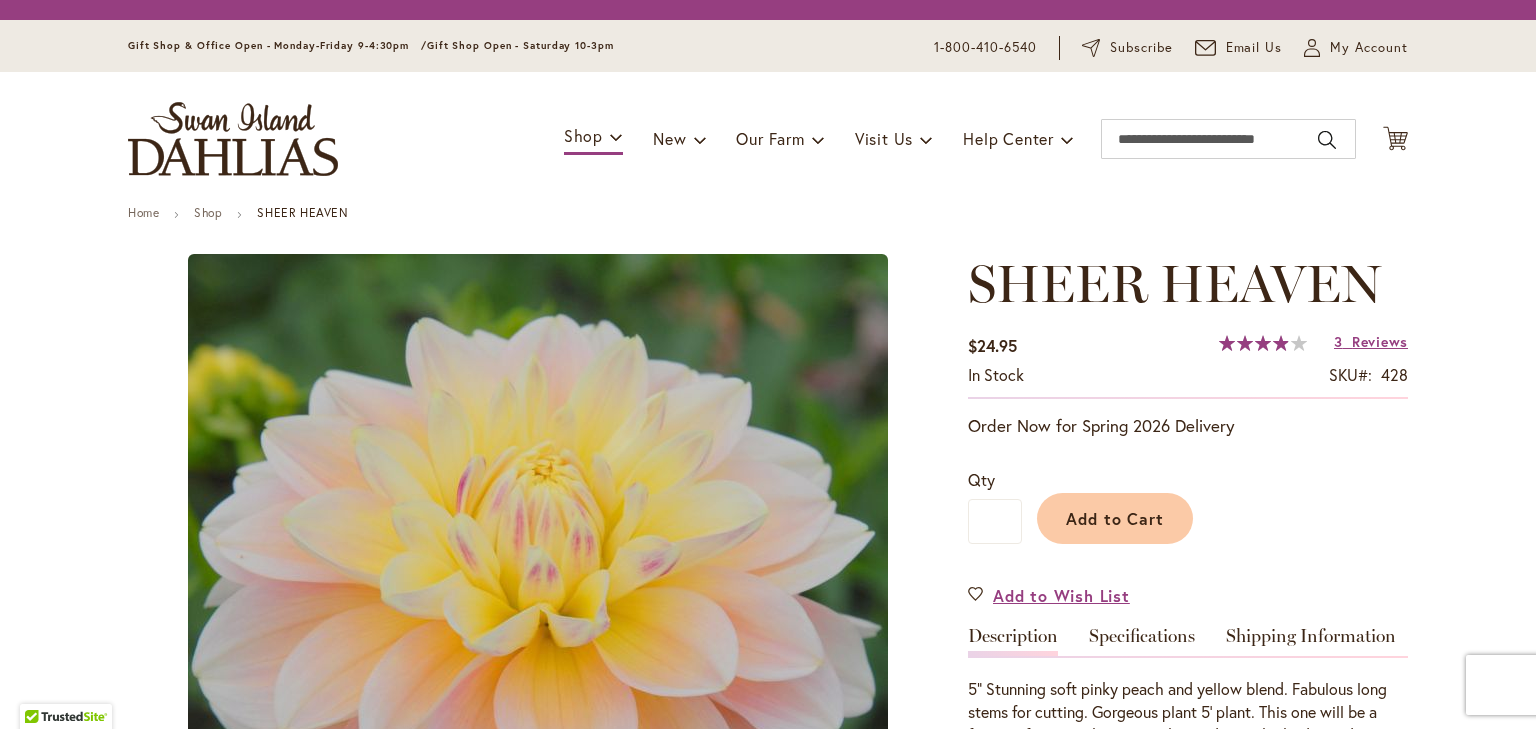 type on "****" 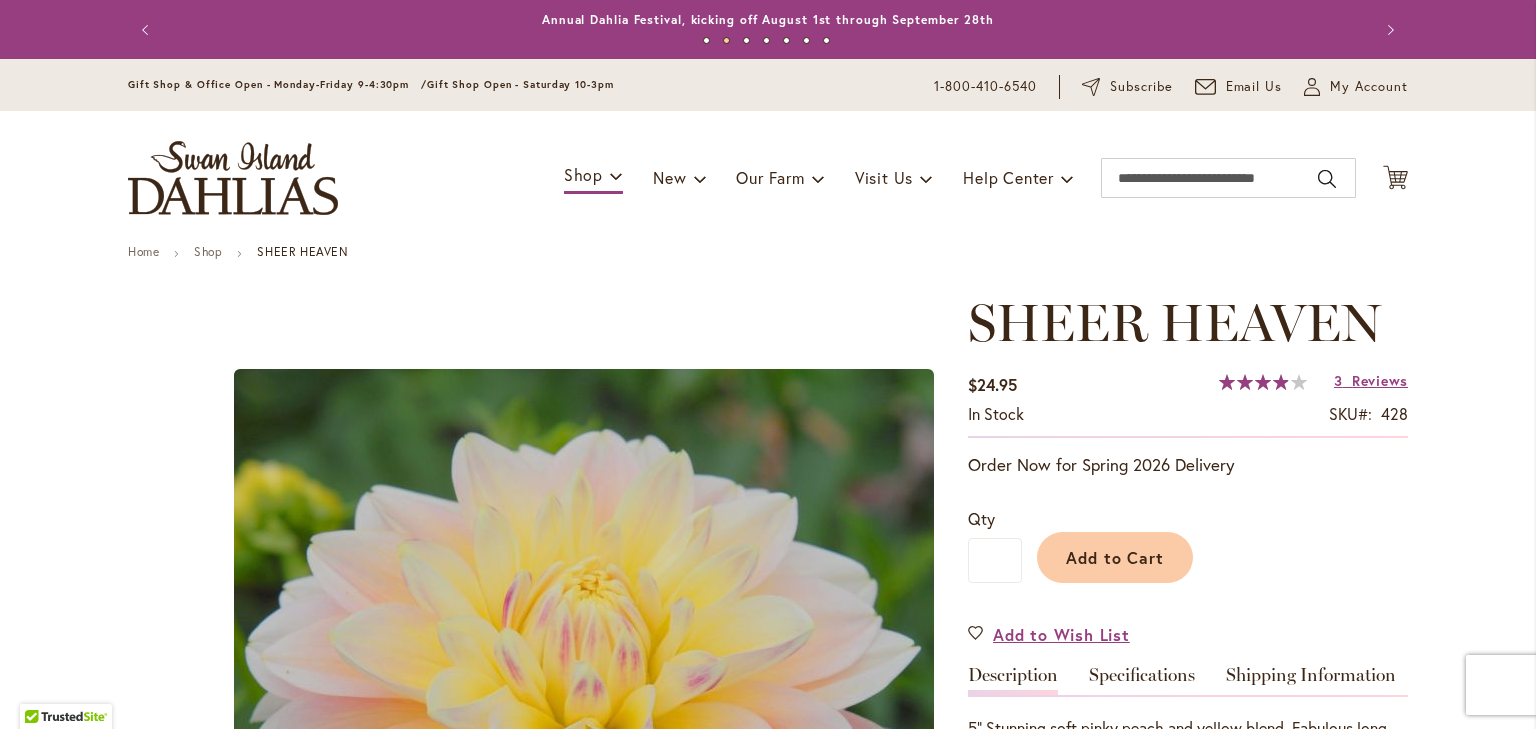 scroll, scrollTop: 0, scrollLeft: 0, axis: both 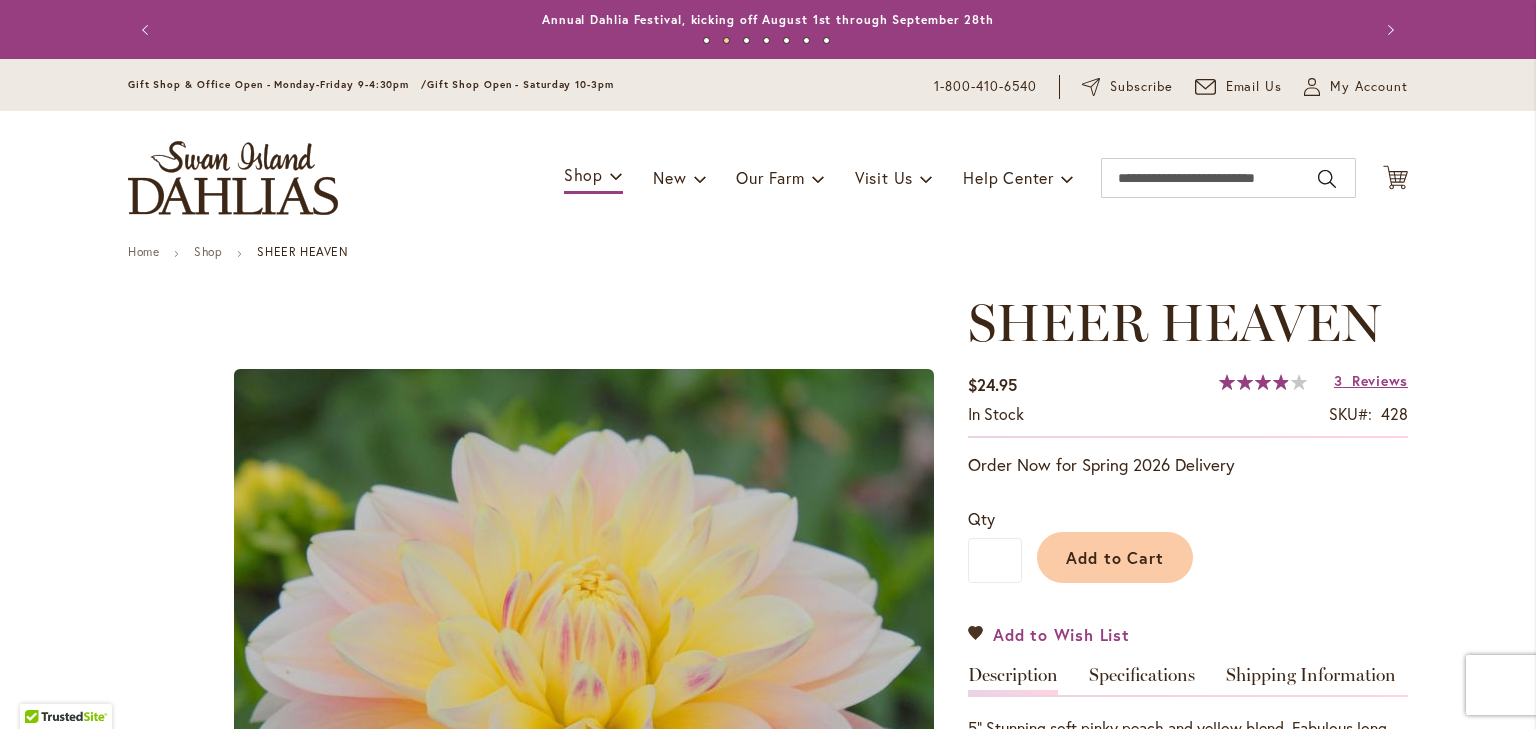 type on "**********" 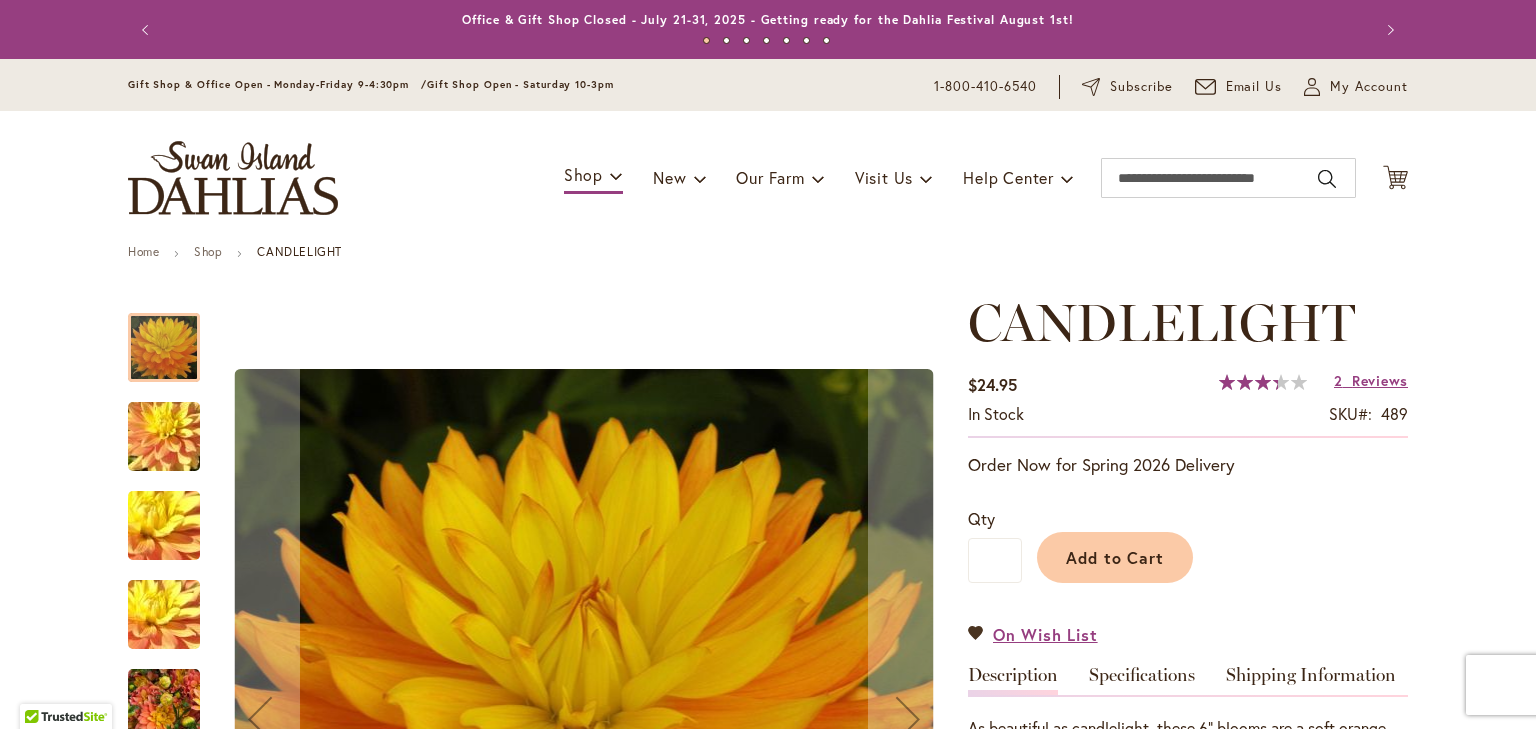 type on "****" 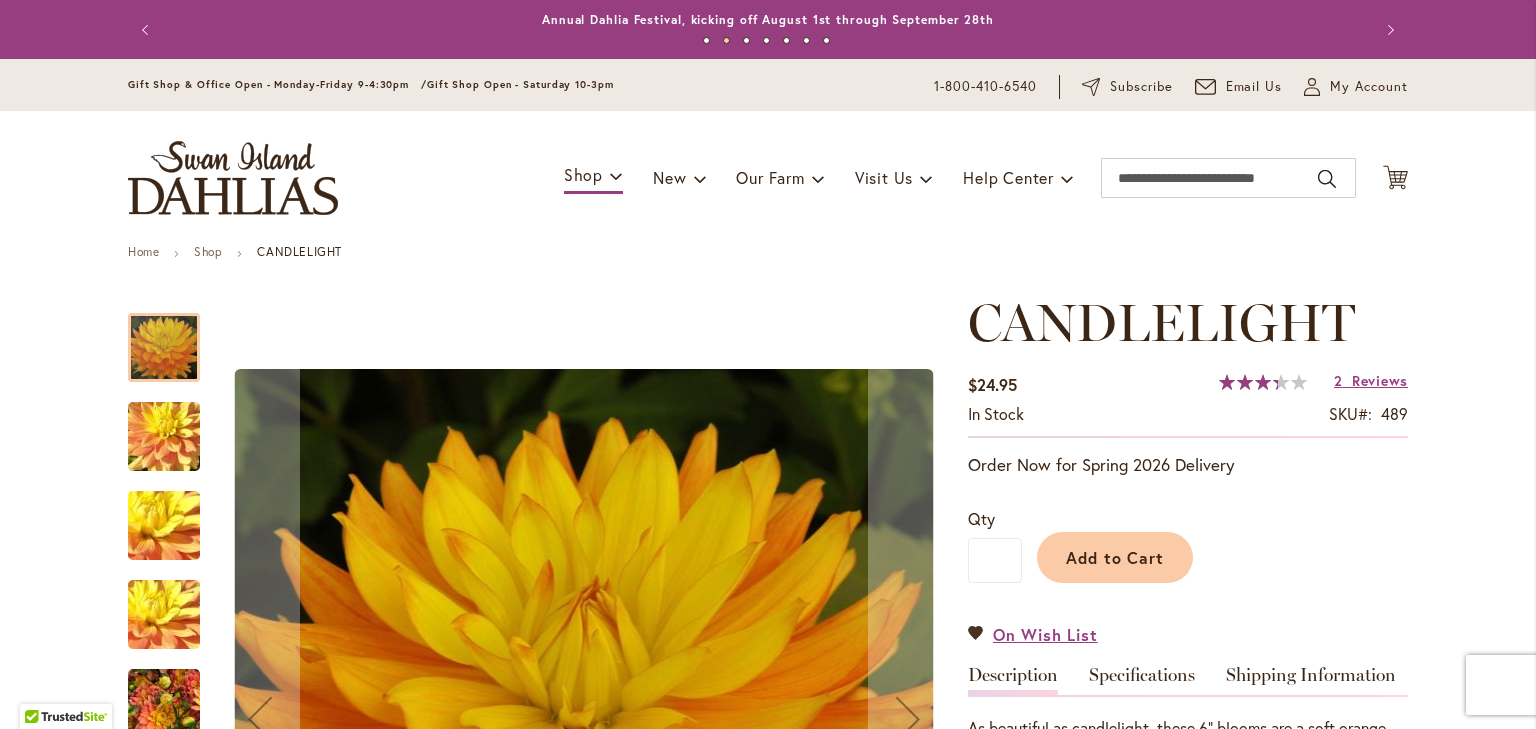 scroll, scrollTop: 0, scrollLeft: 0, axis: both 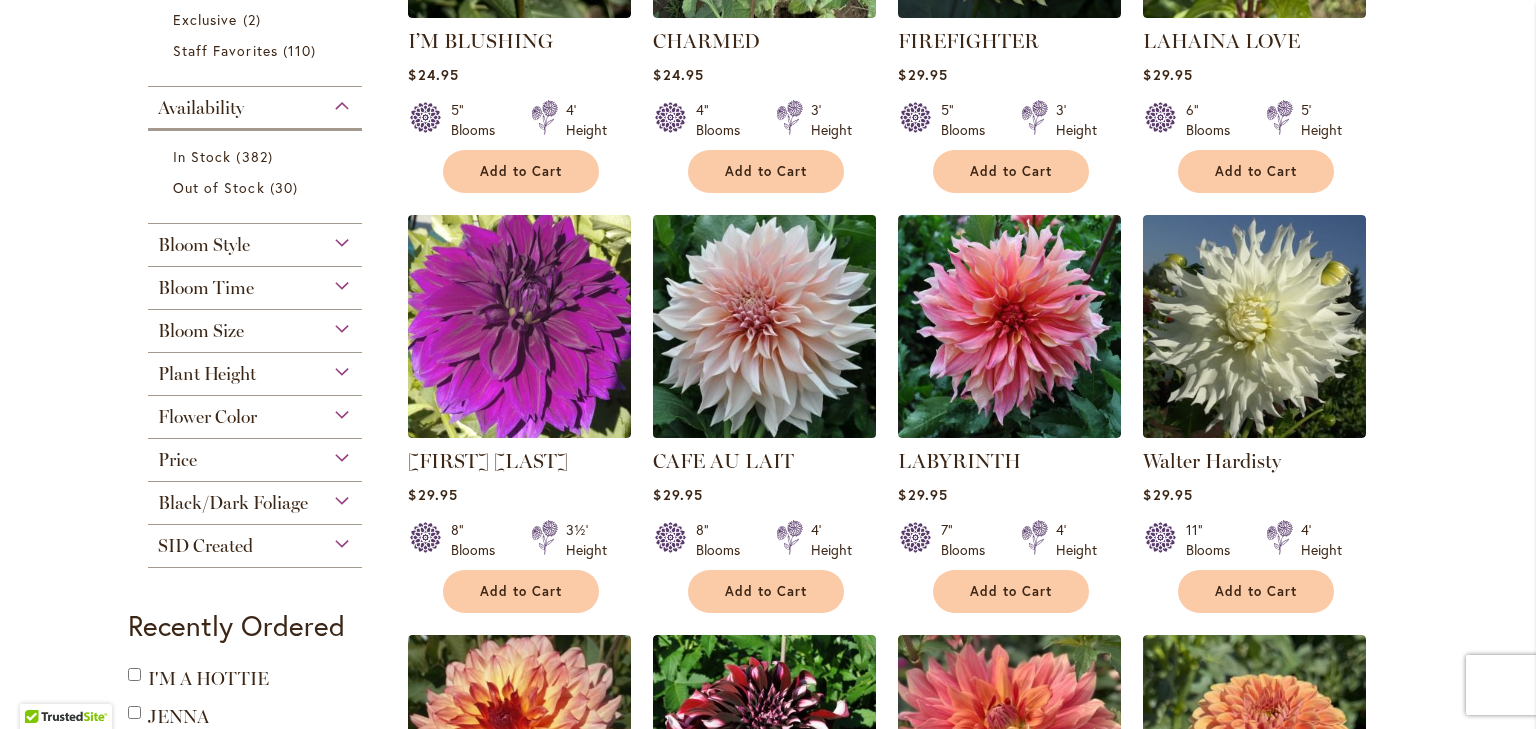 type on "**********" 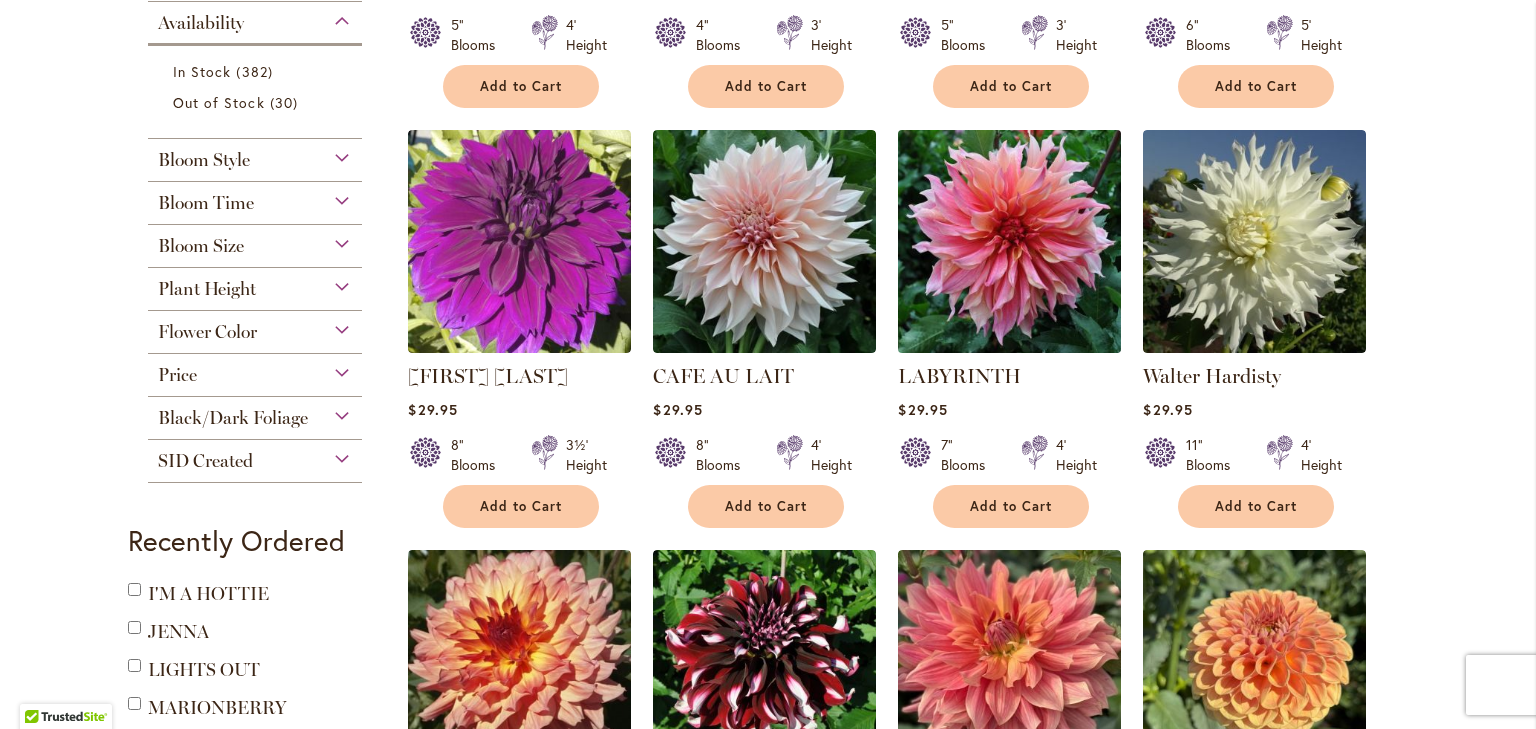 scroll, scrollTop: 784, scrollLeft: 0, axis: vertical 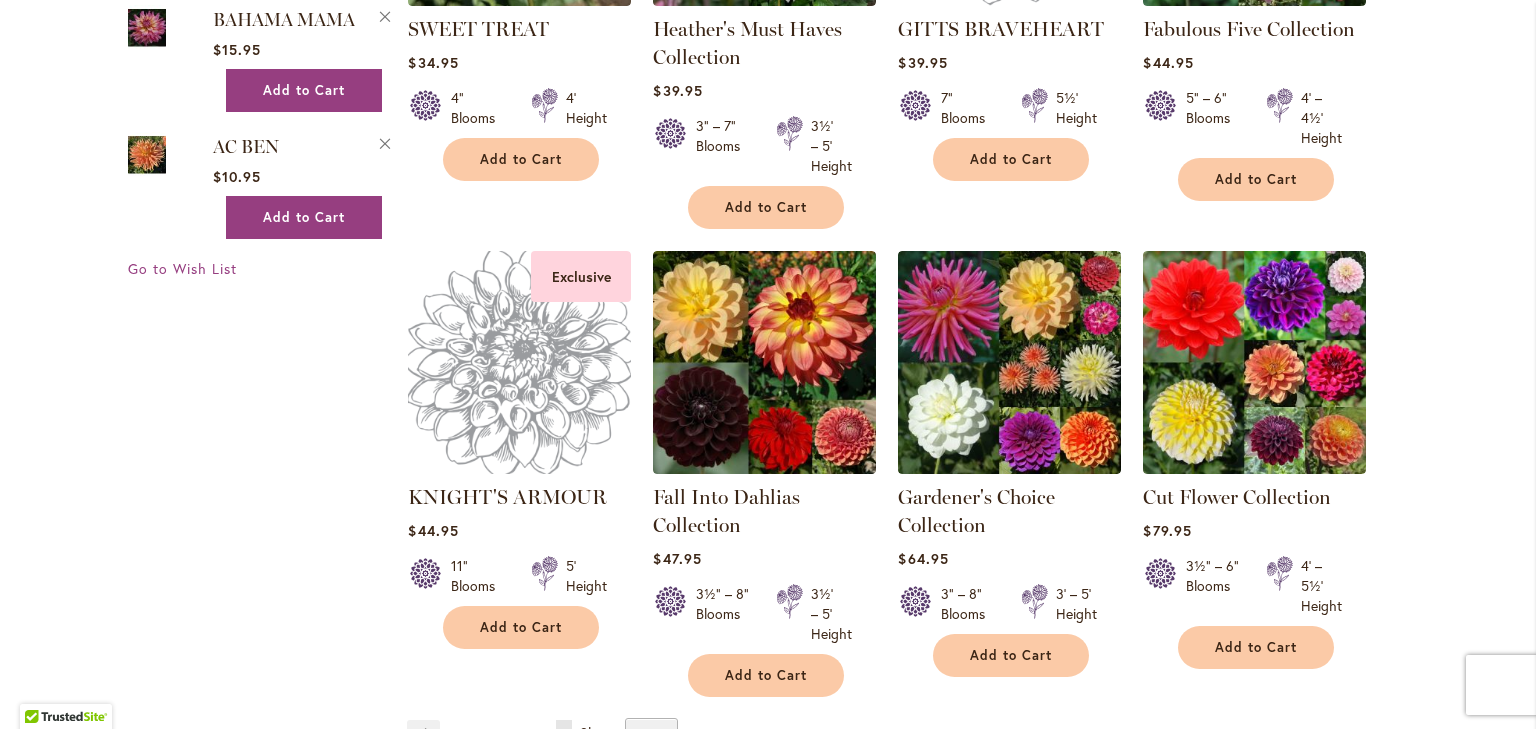 click at bounding box center [520, 363] 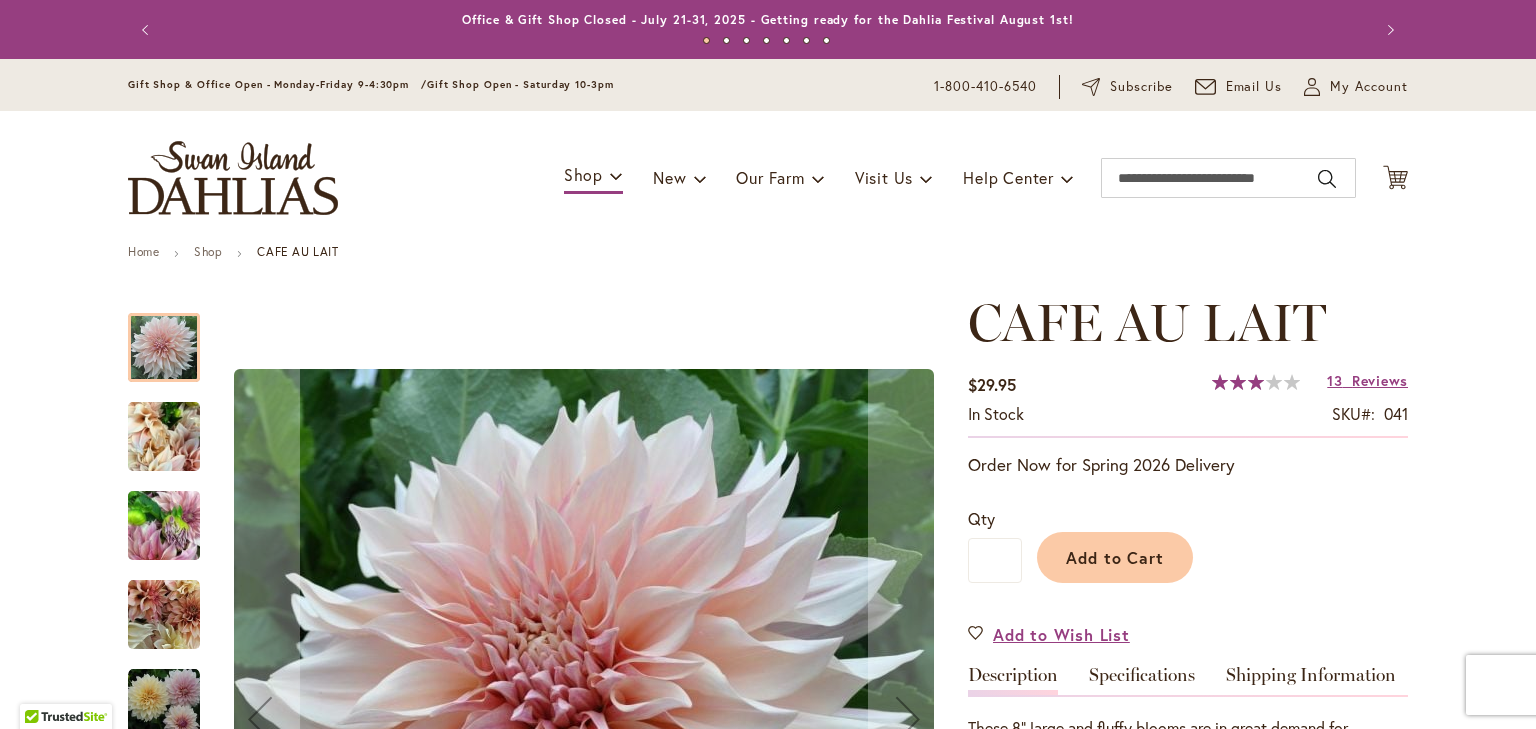 type on "****" 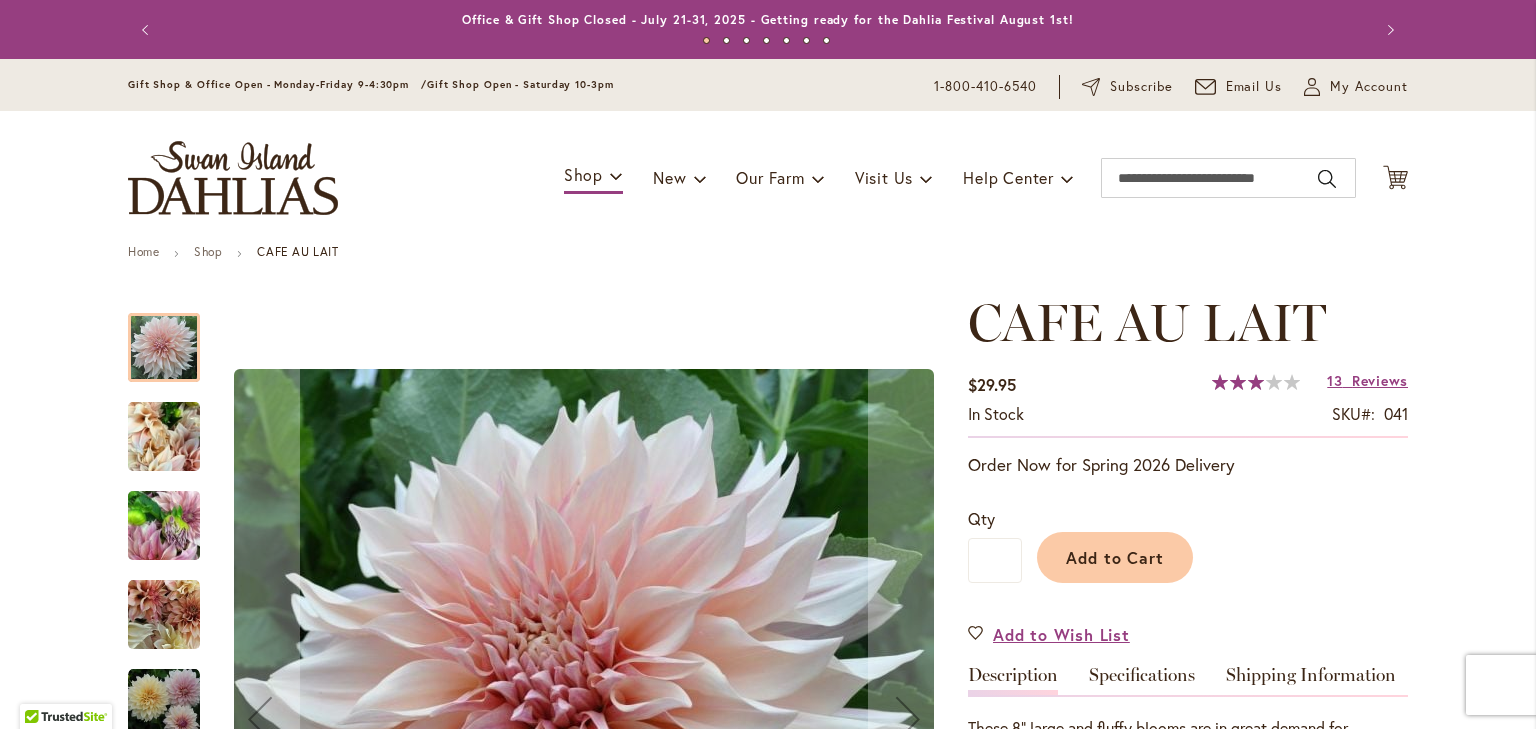 scroll, scrollTop: 0, scrollLeft: 0, axis: both 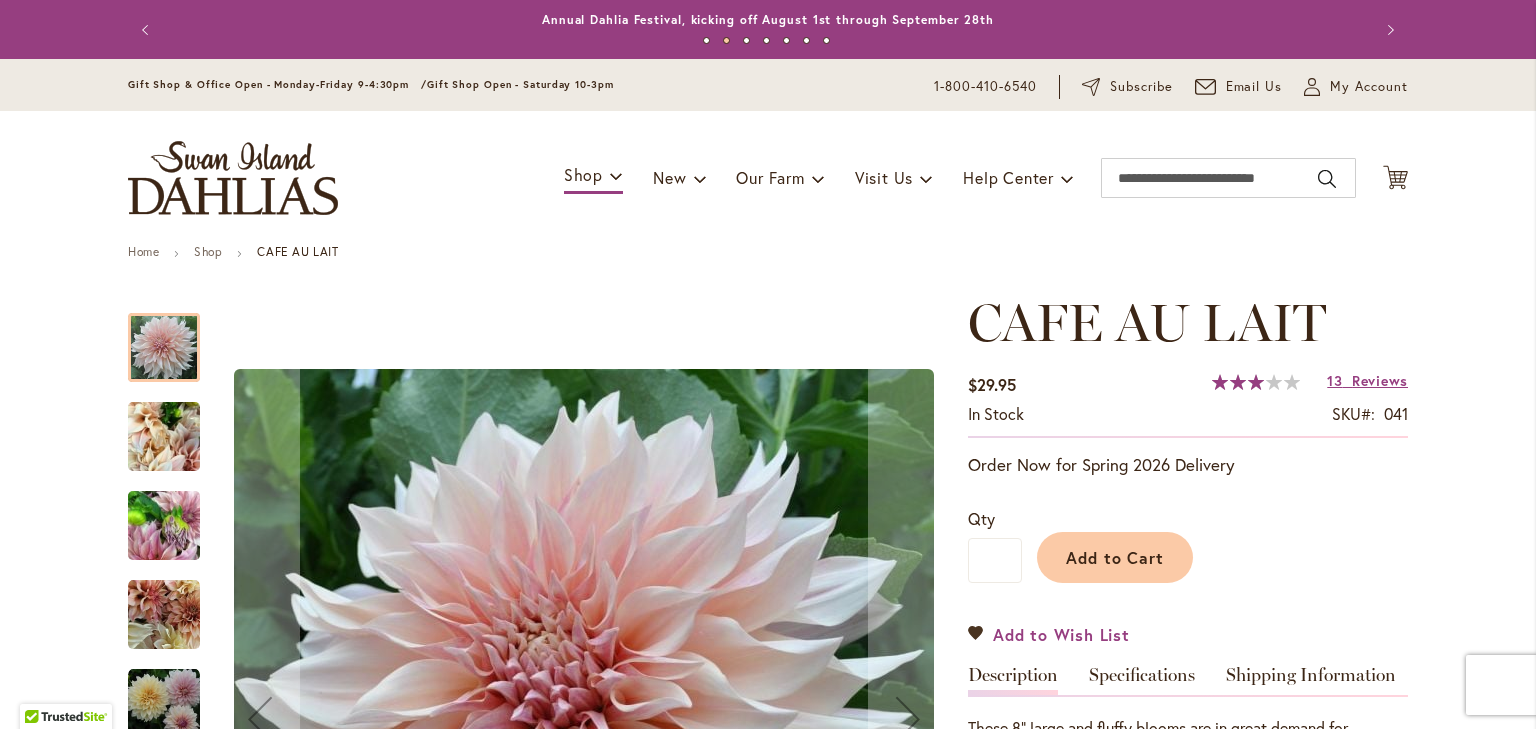 type on "**********" 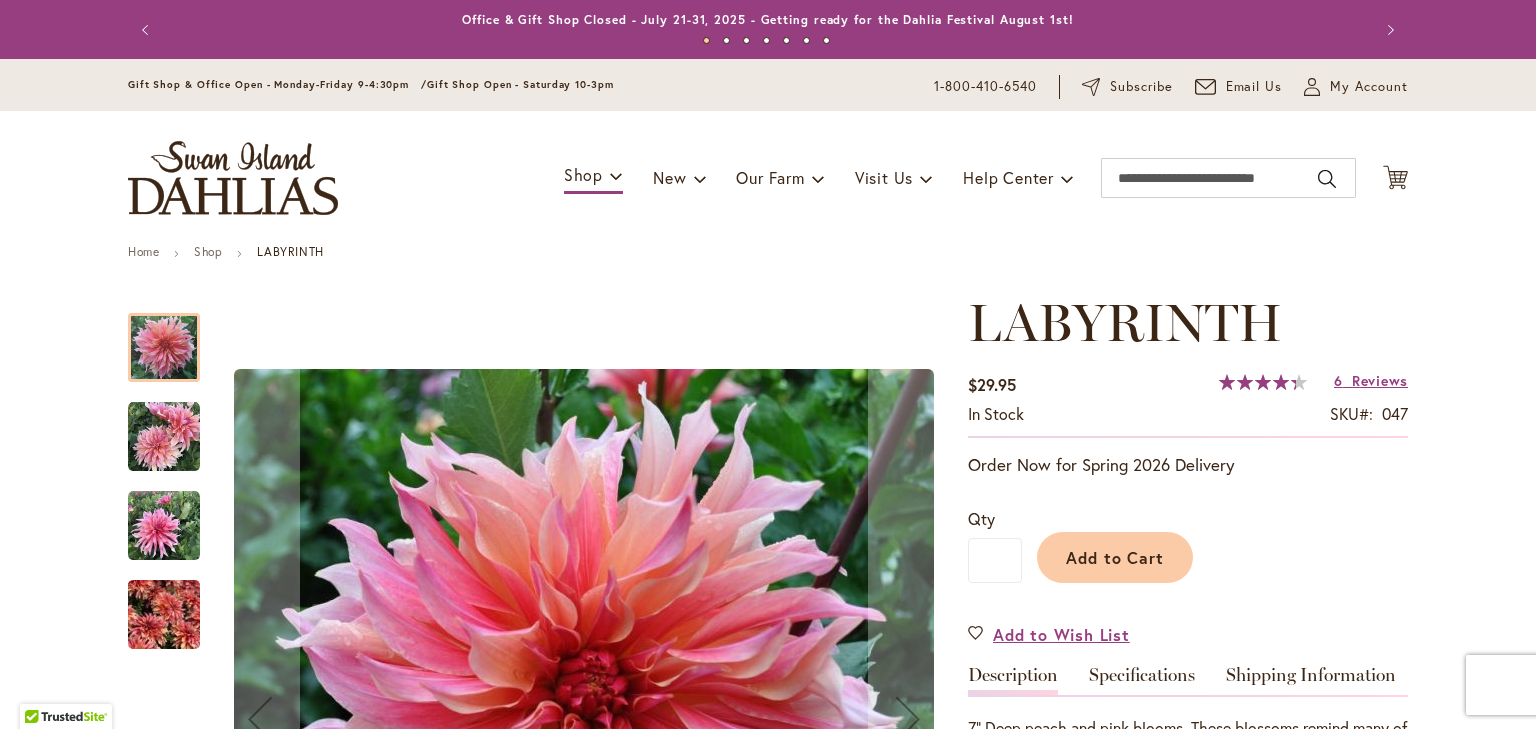 type on "****" 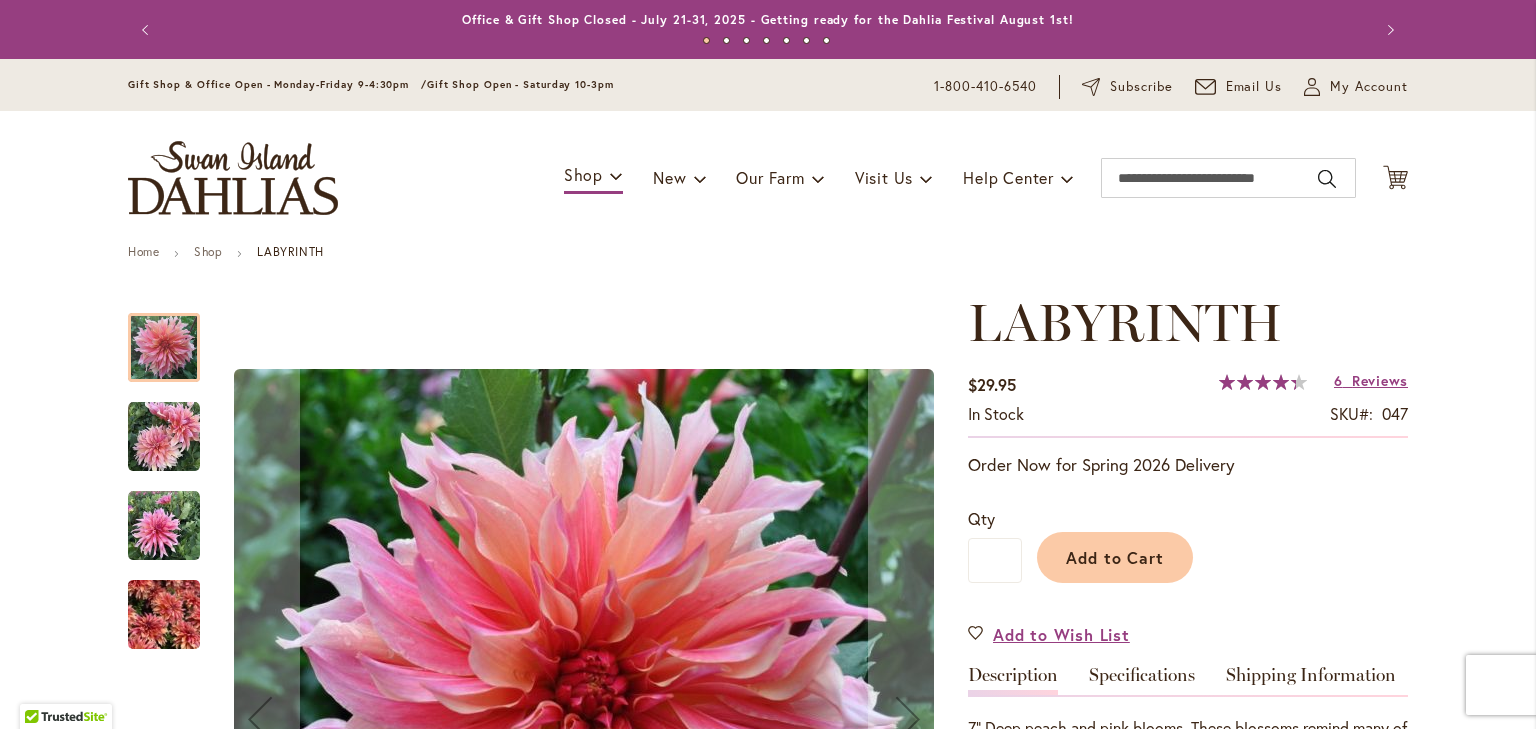 scroll, scrollTop: 0, scrollLeft: 0, axis: both 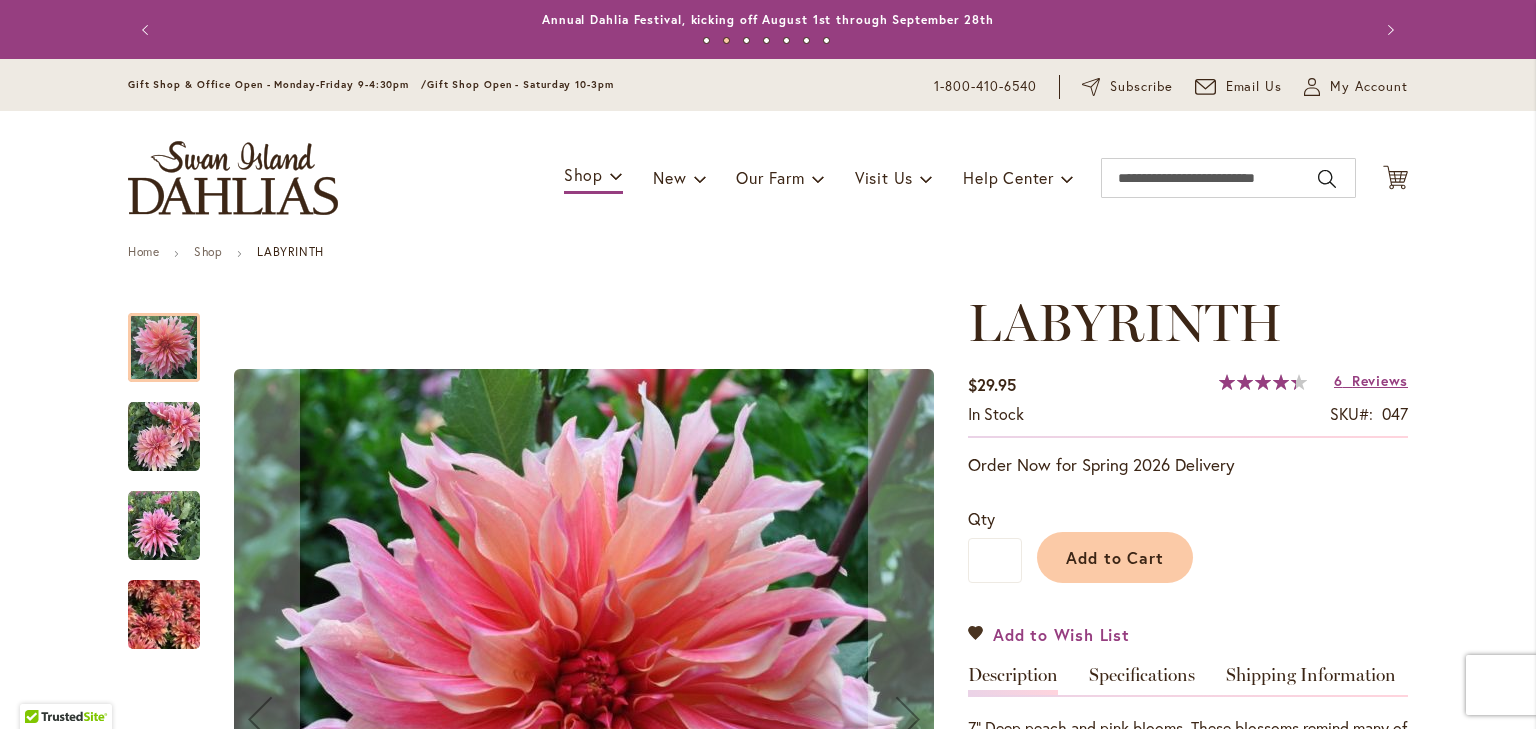 type on "**********" 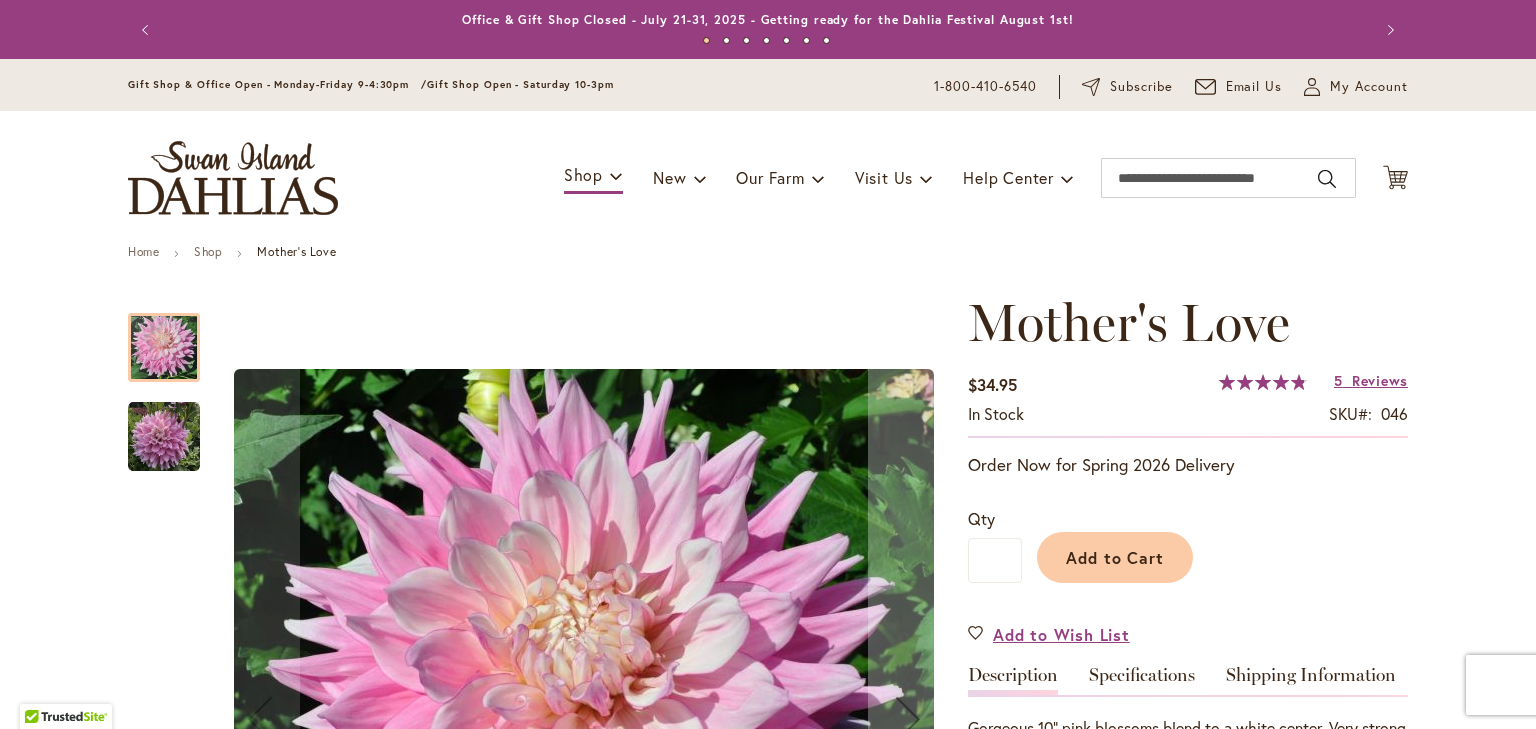 type on "****" 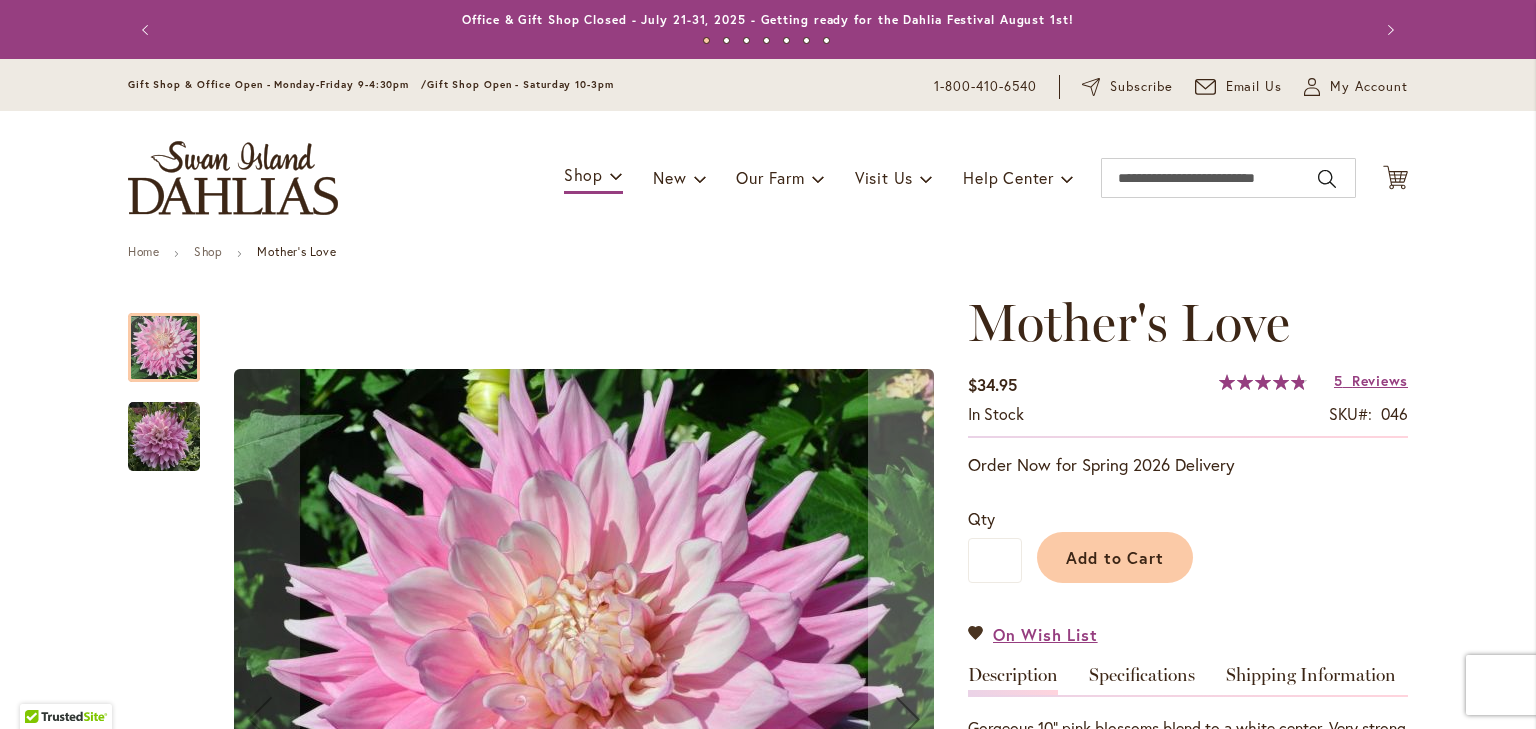 scroll, scrollTop: 0, scrollLeft: 0, axis: both 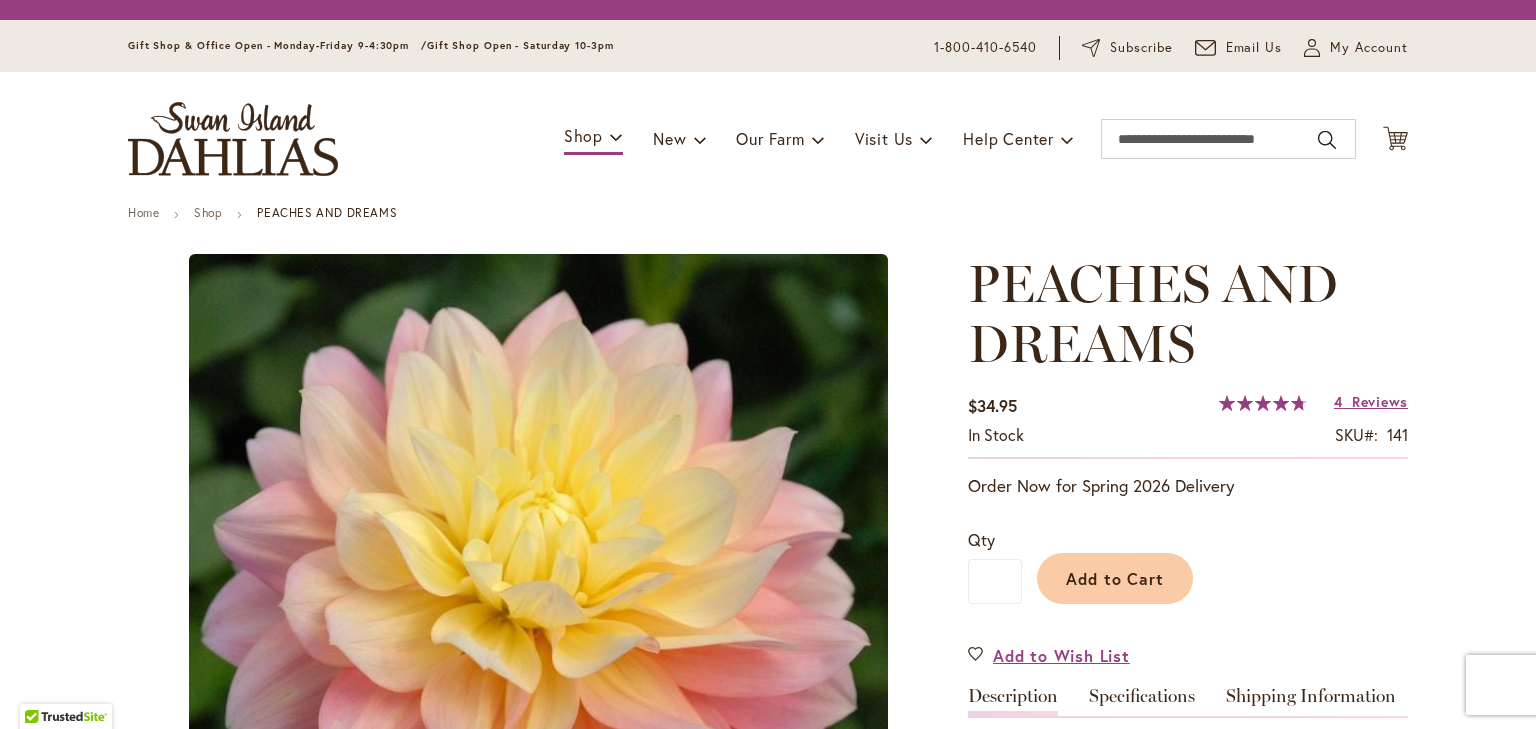 type on "****" 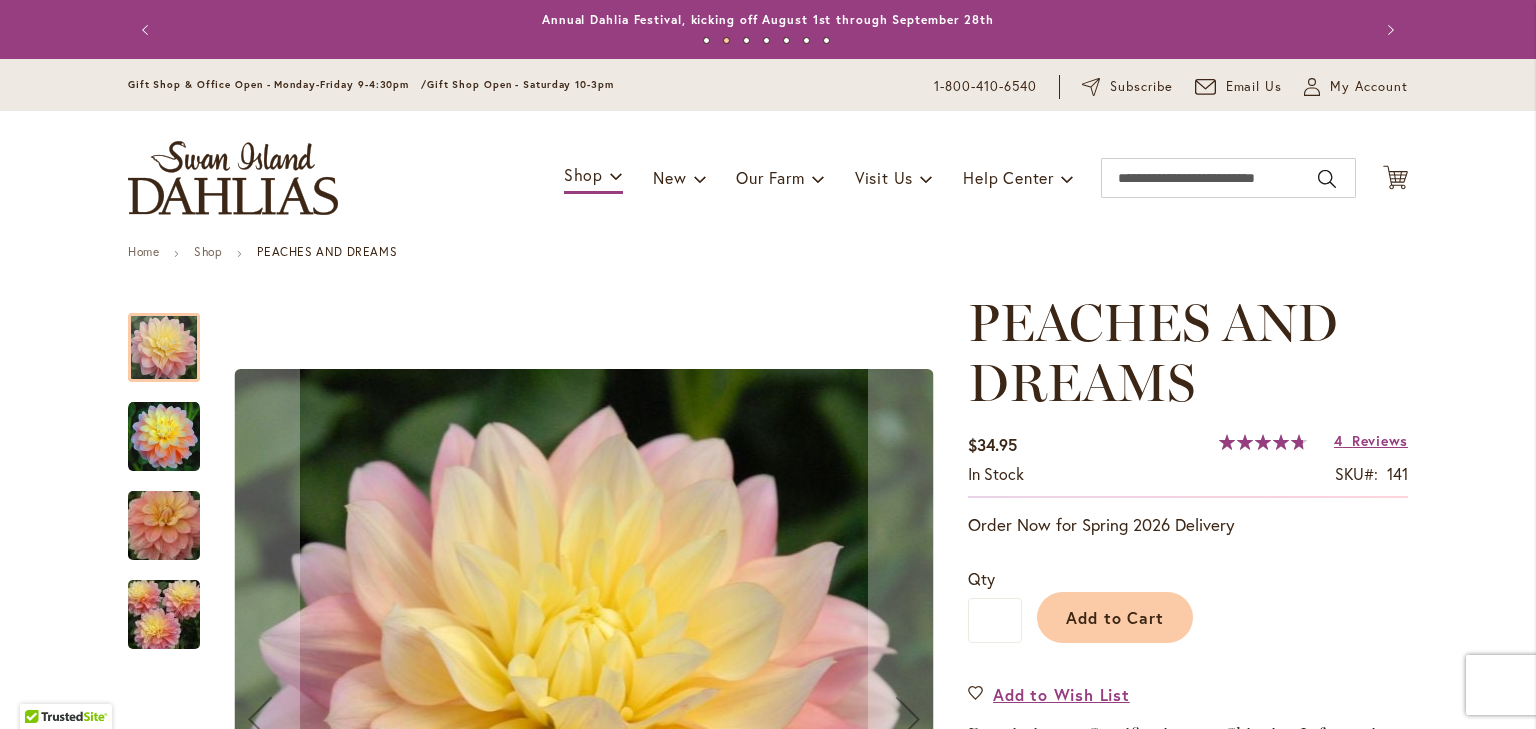 scroll, scrollTop: 0, scrollLeft: 0, axis: both 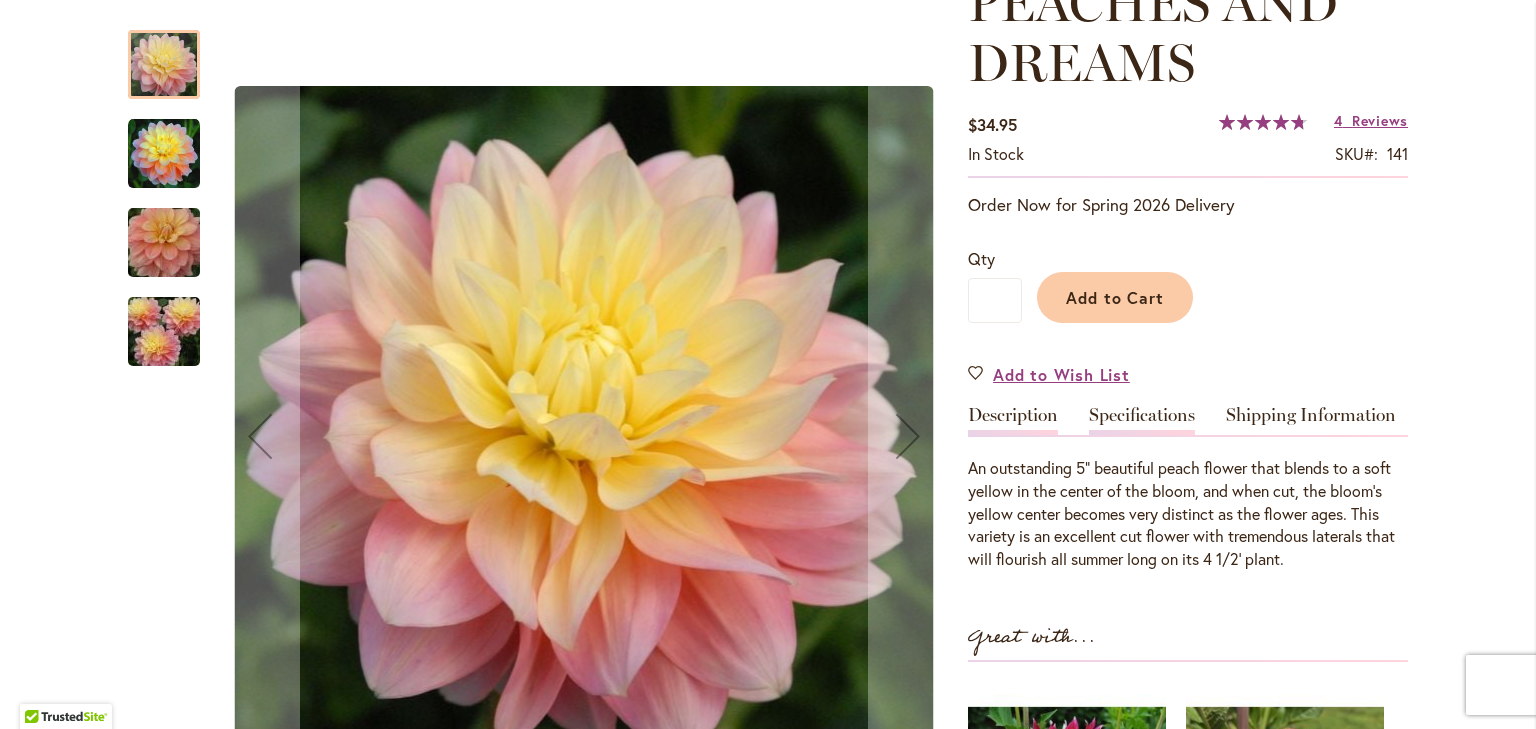 type on "**********" 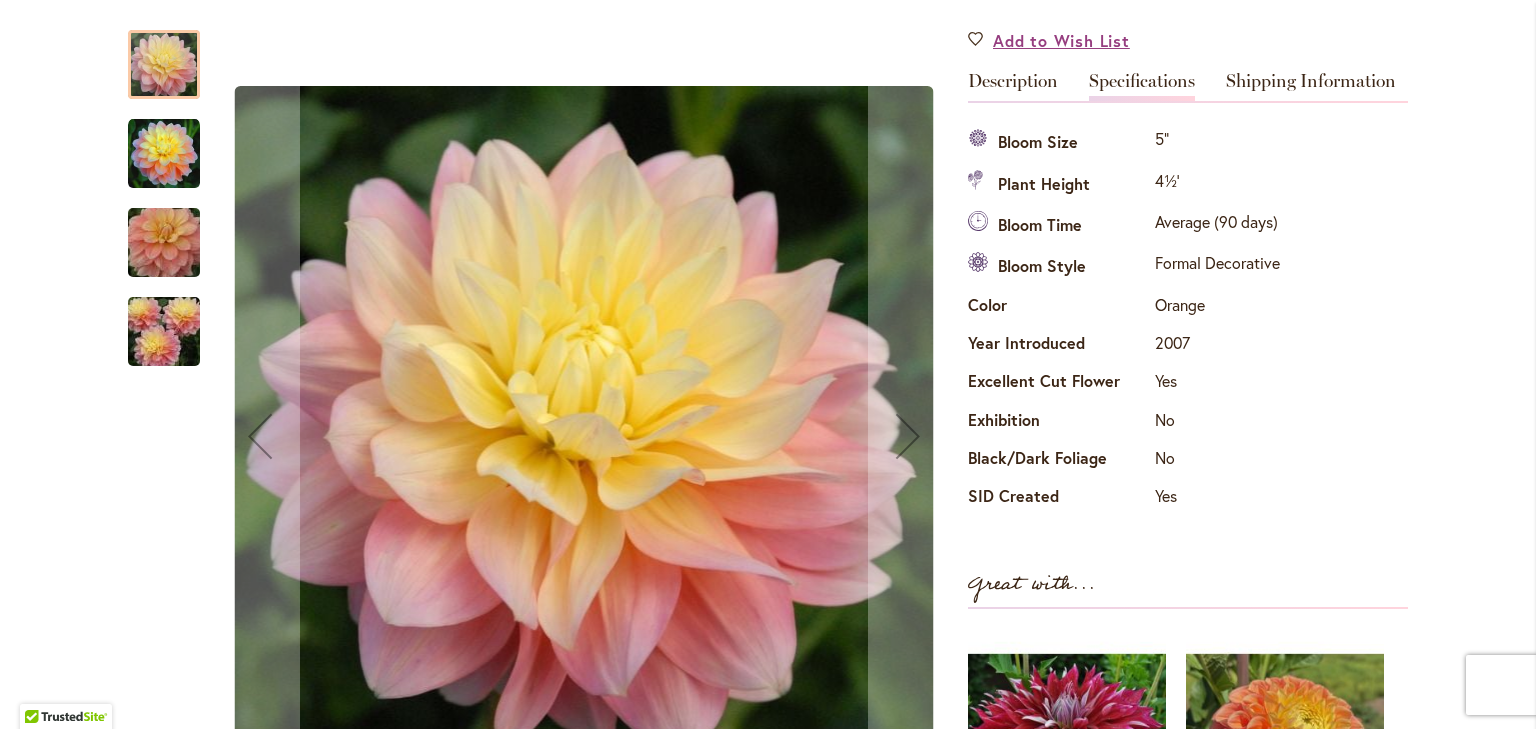 scroll, scrollTop: 564, scrollLeft: 0, axis: vertical 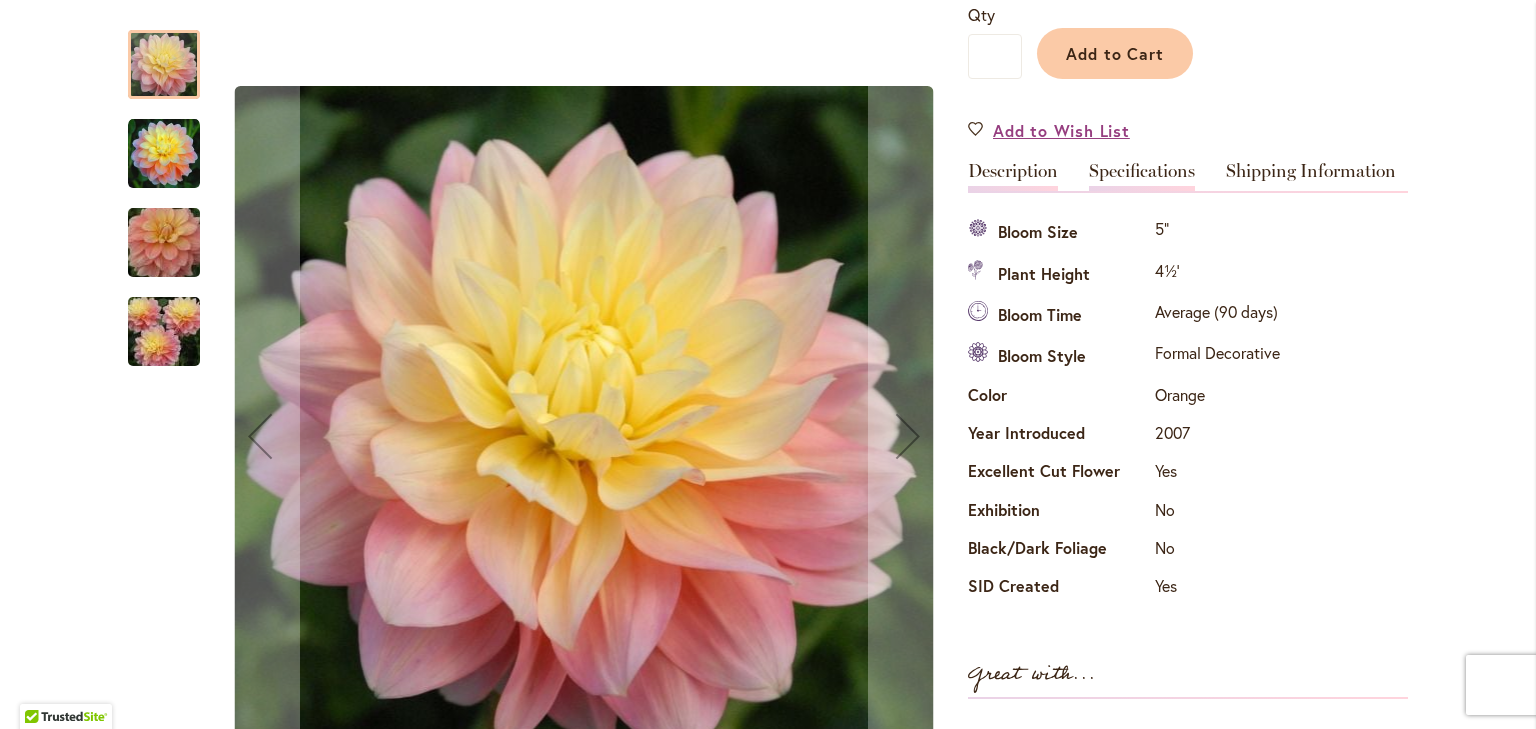 click on "Description" at bounding box center [1013, 176] 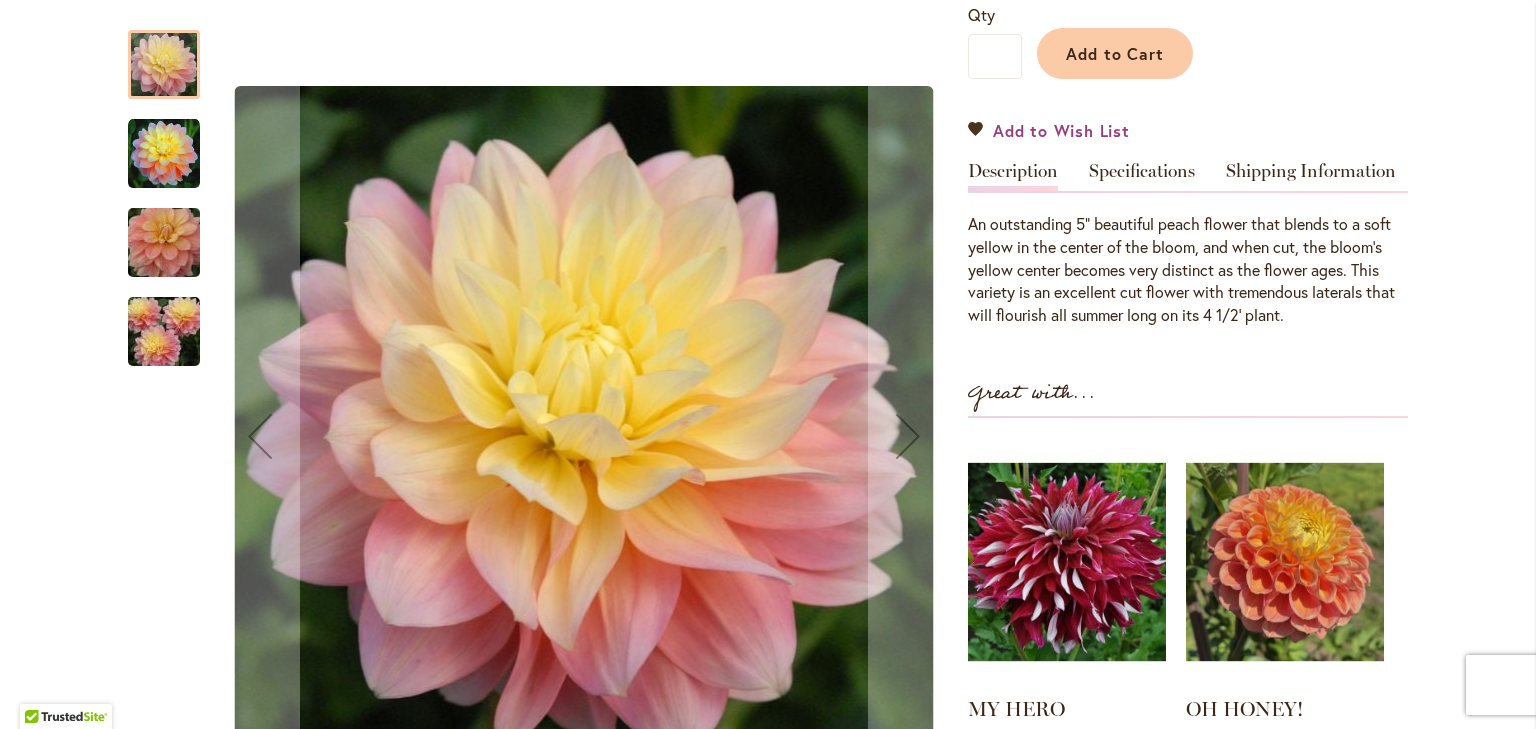 click on "Add to Wish List" at bounding box center (1061, 130) 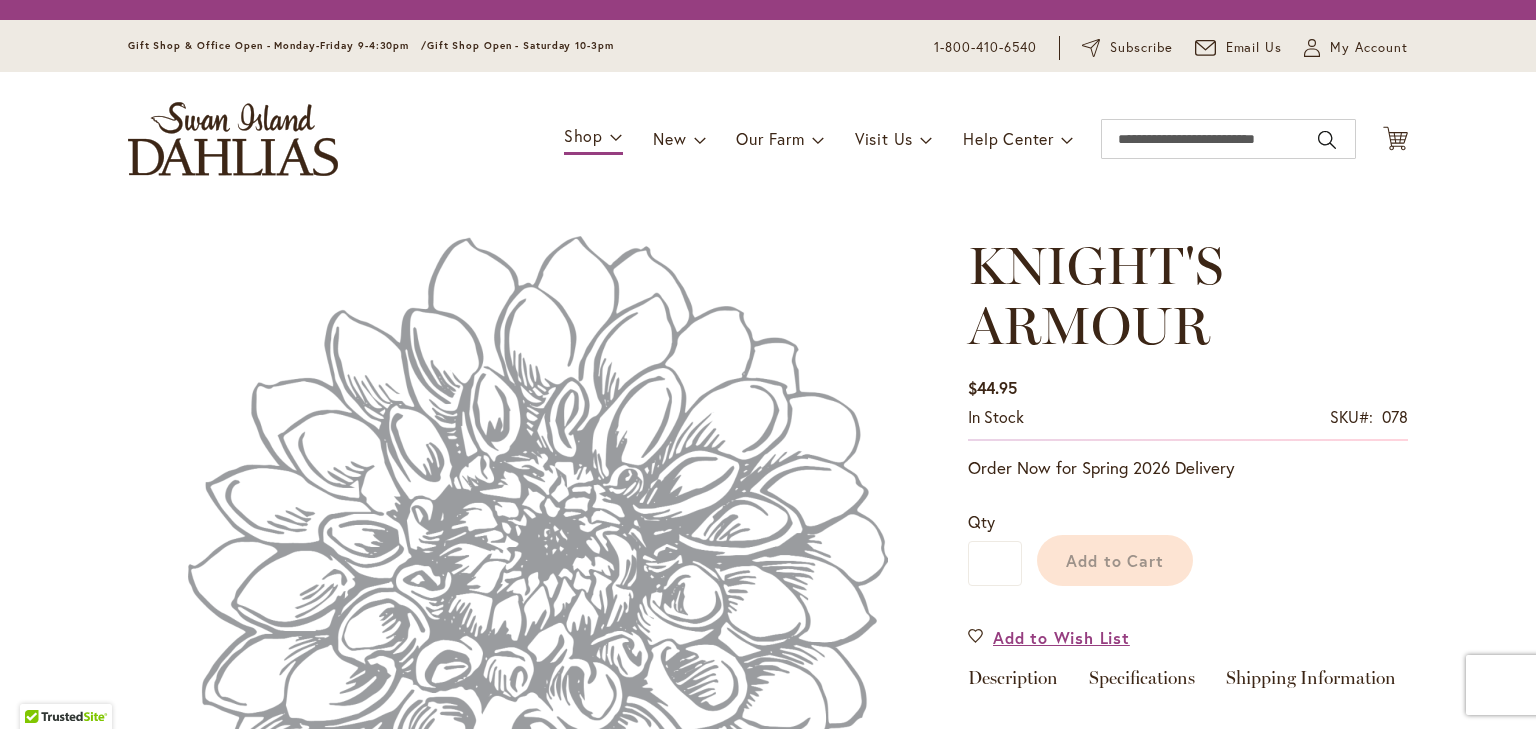 scroll, scrollTop: 0, scrollLeft: 0, axis: both 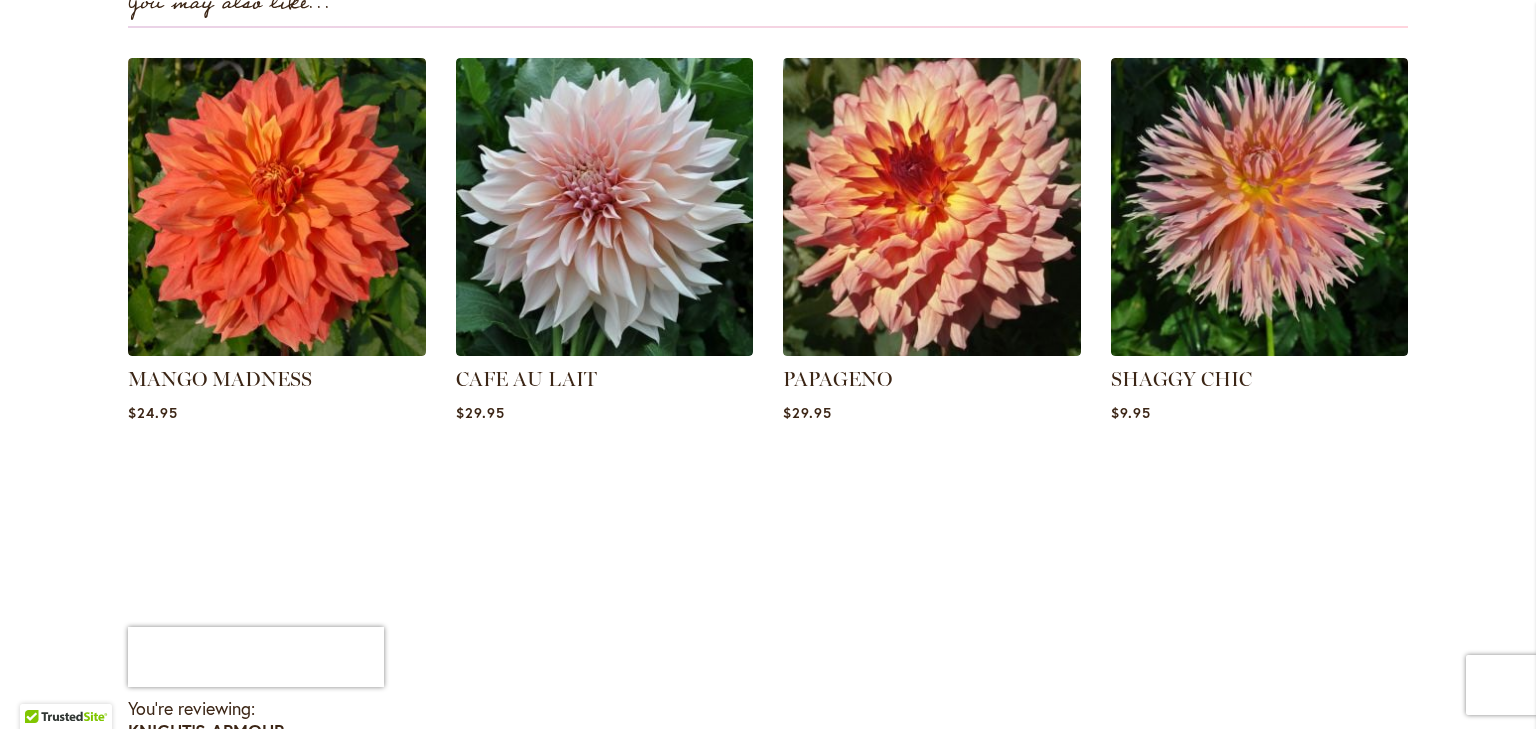 type on "**********" 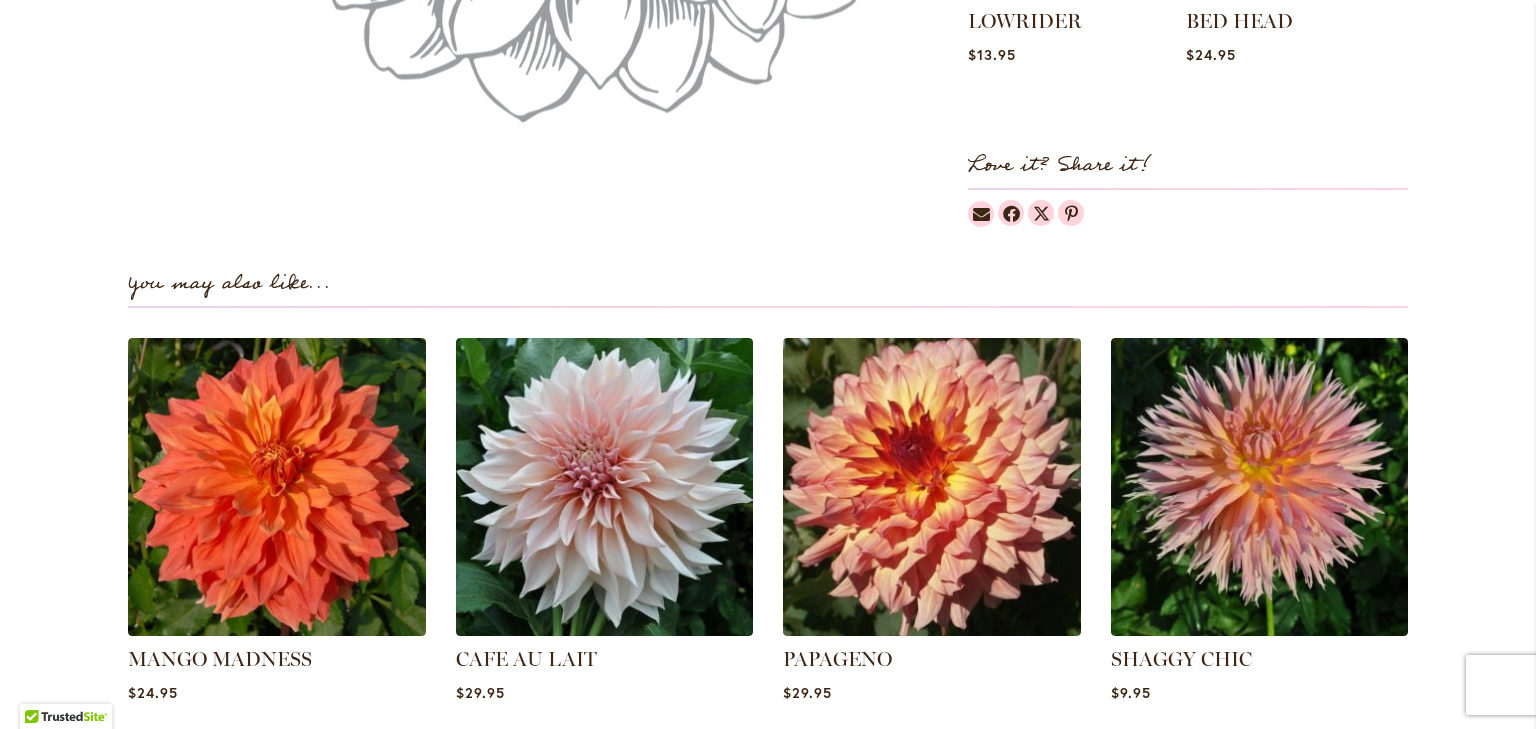 drag, startPoint x: 659, startPoint y: 664, endPoint x: 562, endPoint y: 52, distance: 619.6394 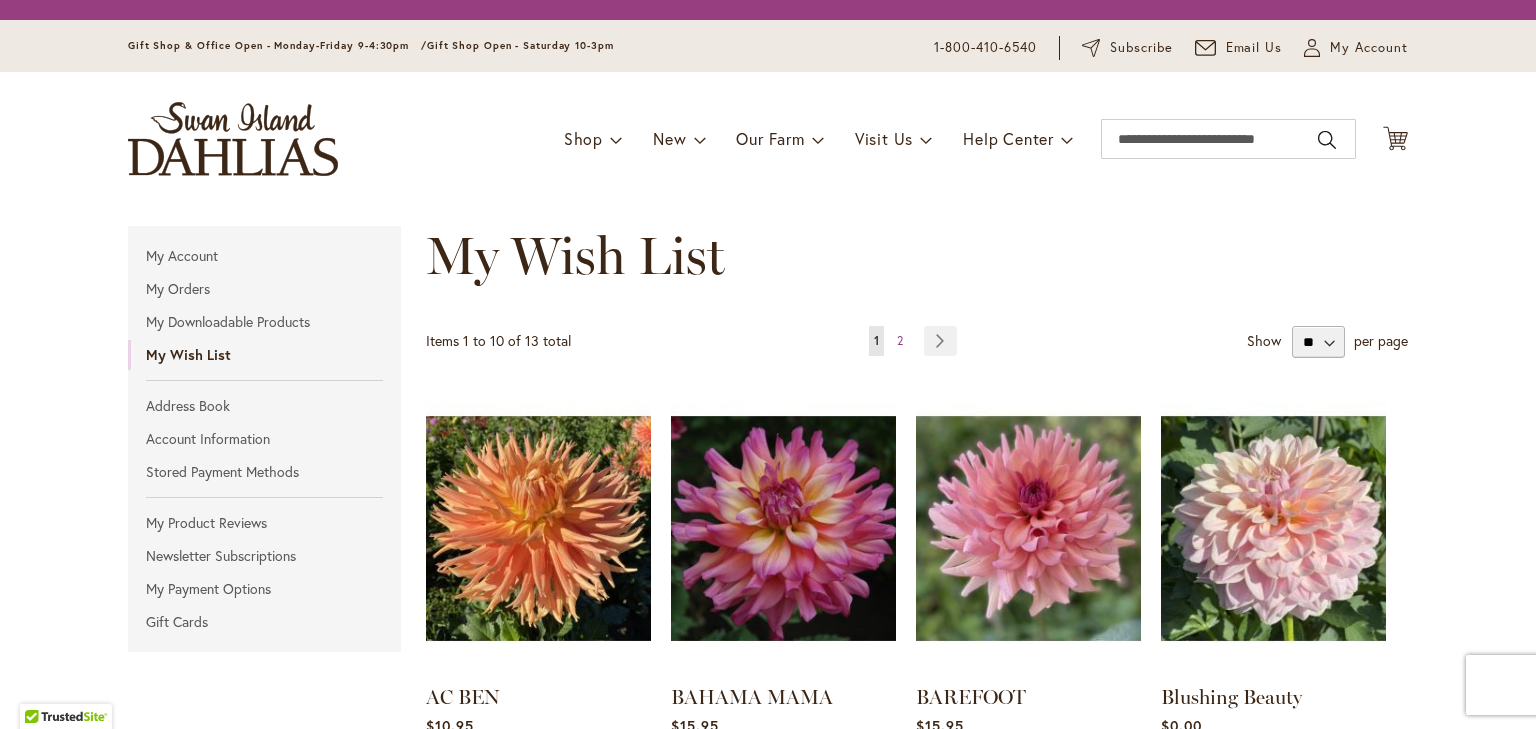 scroll, scrollTop: 0, scrollLeft: 0, axis: both 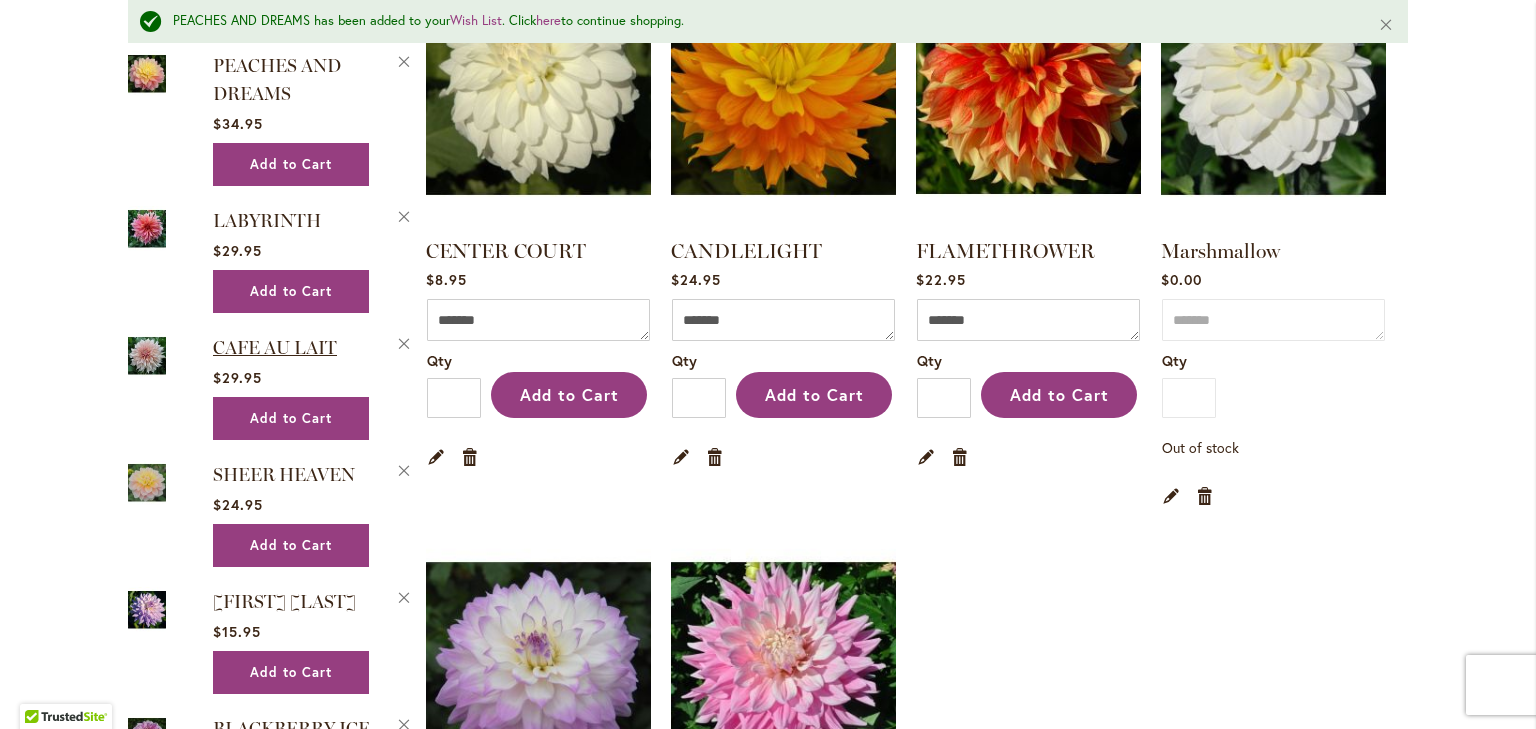 type on "**********" 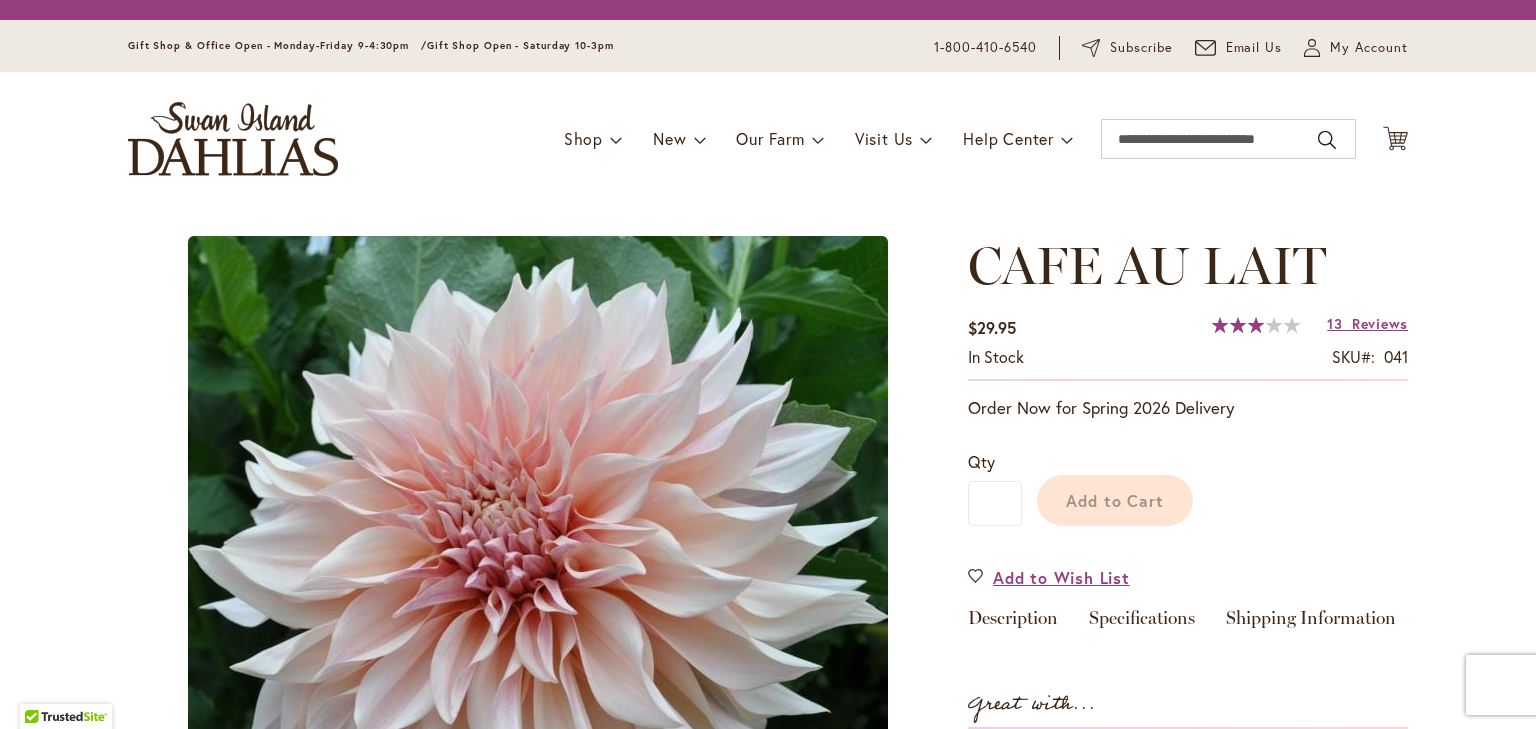 scroll, scrollTop: 0, scrollLeft: 0, axis: both 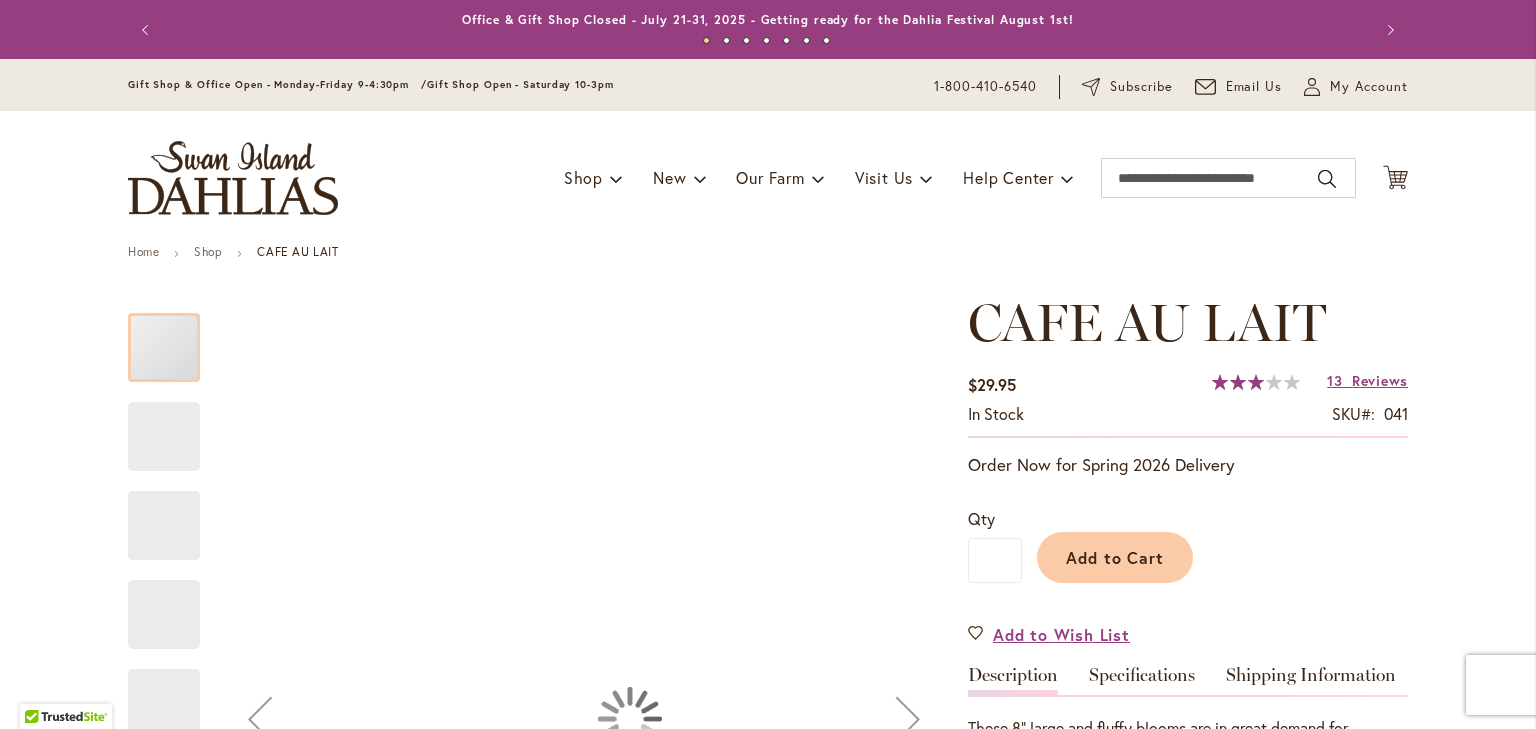 type on "****" 